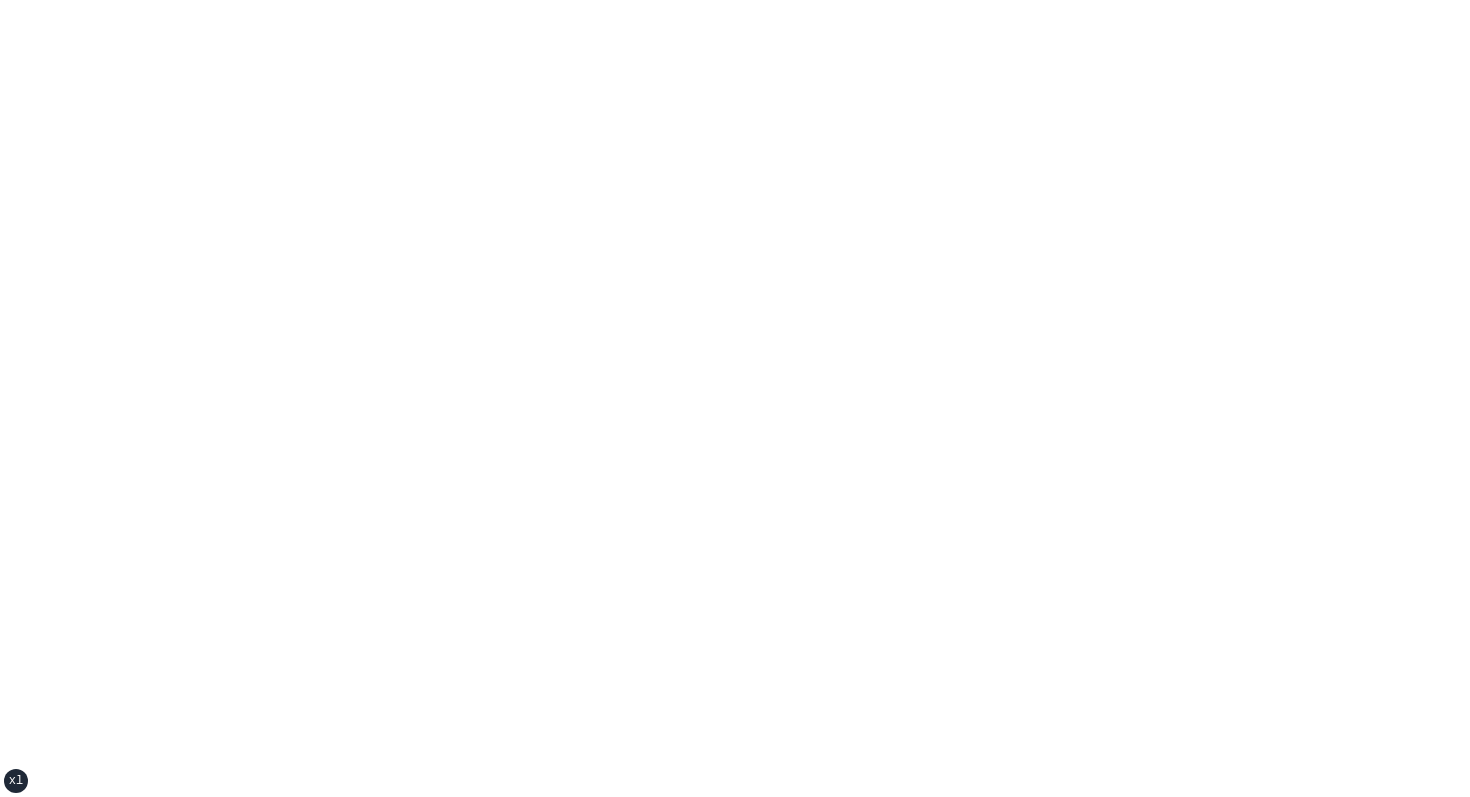 scroll, scrollTop: 0, scrollLeft: 0, axis: both 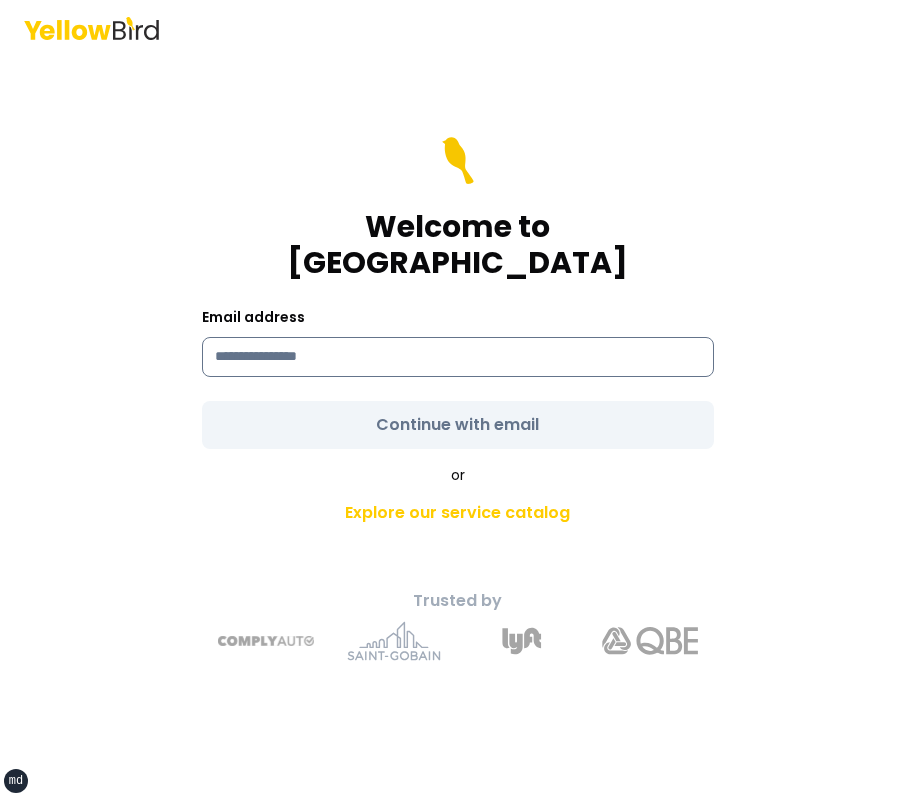 click at bounding box center (458, 357) 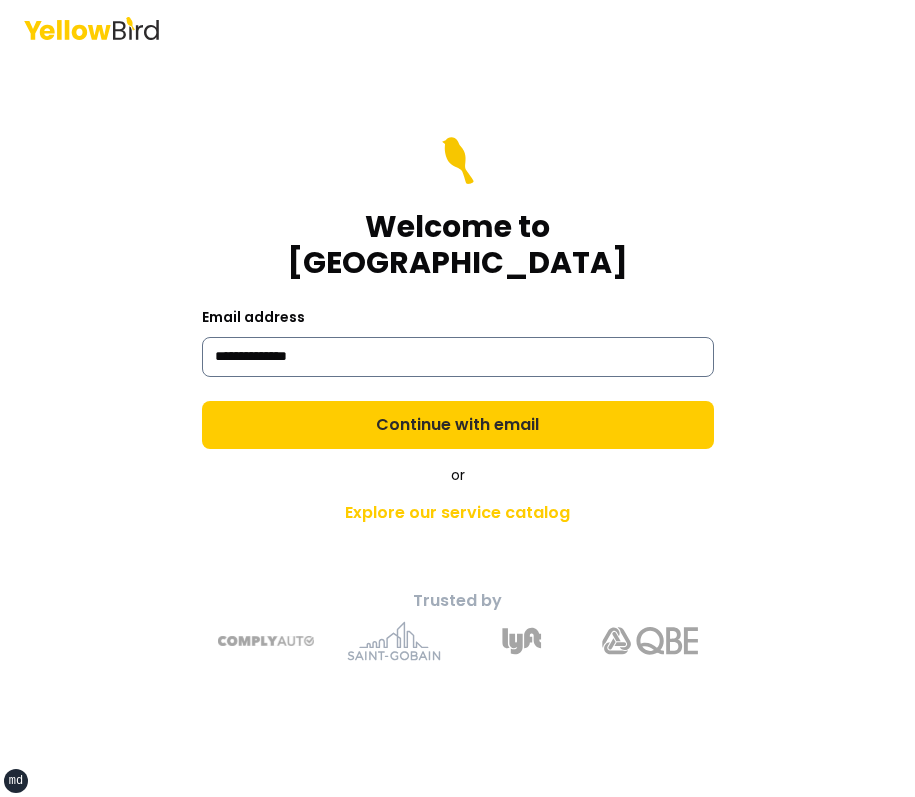 type on "**********" 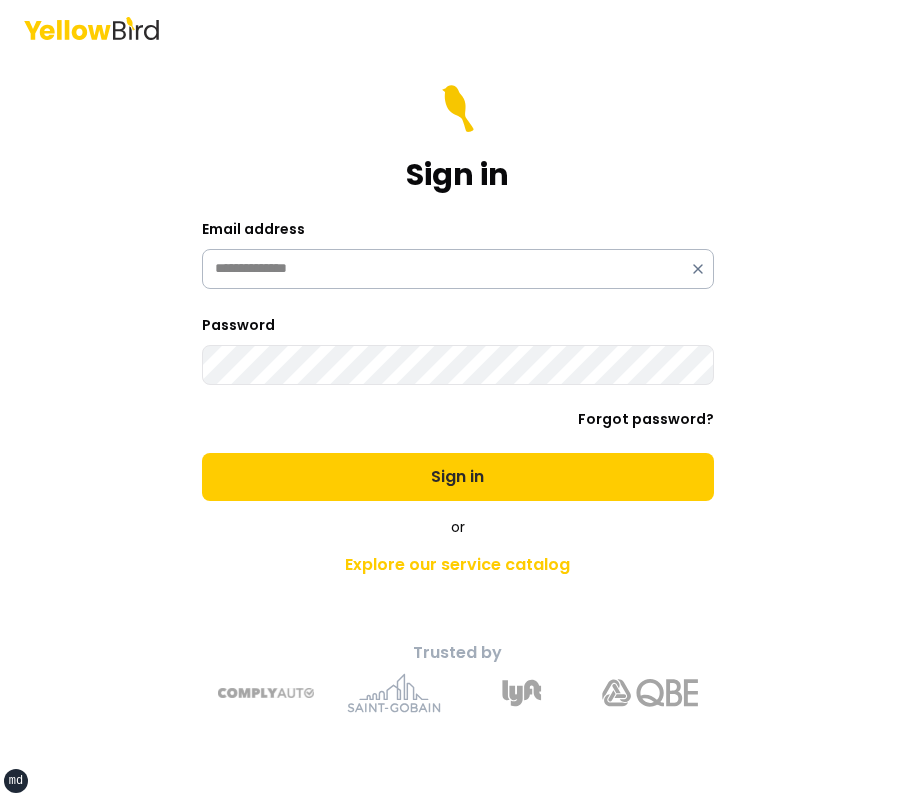 click on "Sign in" at bounding box center (458, 477) 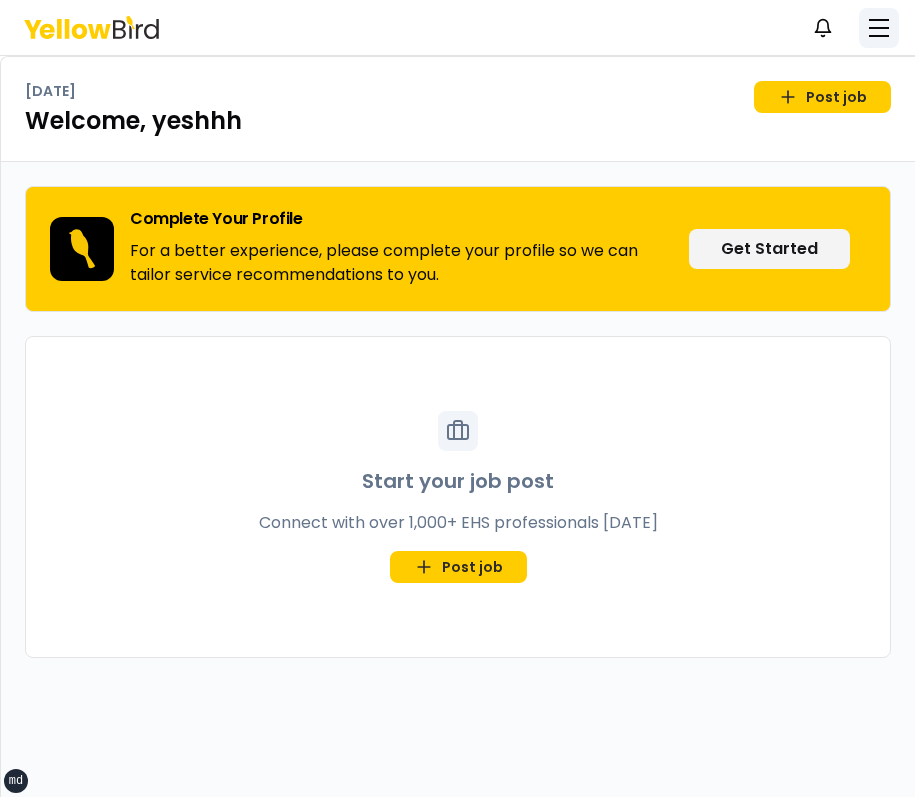 click at bounding box center (879, 28) 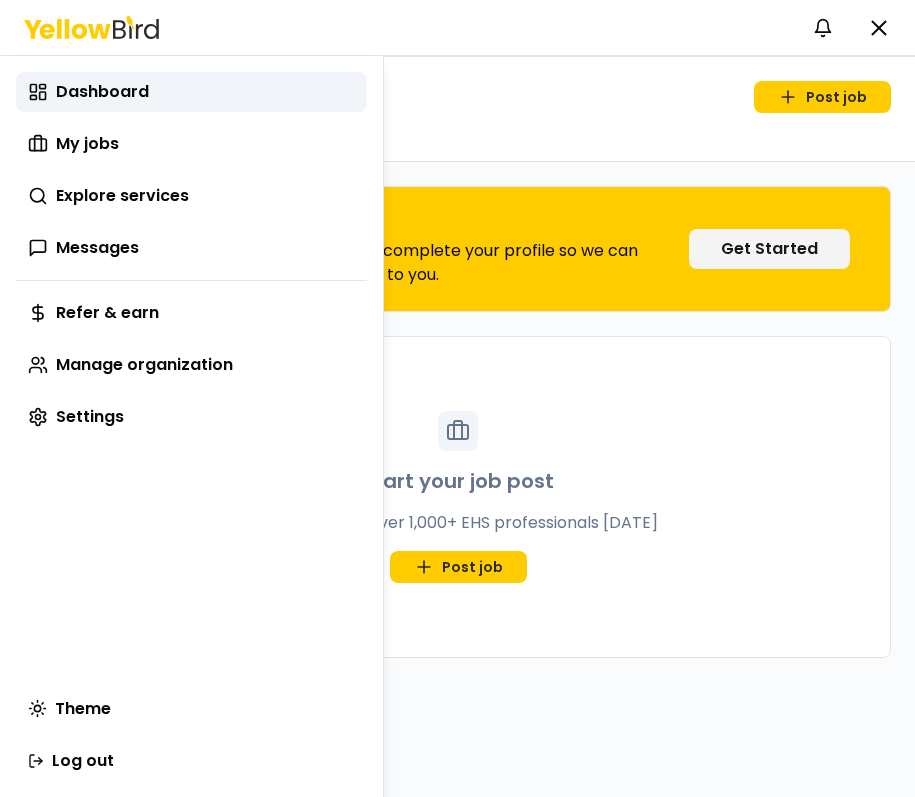 click on "xs sm md lg xl 2xl Notifications YG Dashboard My jobs Explore services Messages Refer & earn Manage organization Settings Tuesday, July 15 Post job Welcome, yeshhh Complete Your Profile For a better experience, please complete your profile so we can tailor service recommendations to you. Get Started Start your job post Connect with over 1,000+ EHS professionals today Post job
Menu Navigate to your desired page Dashboard My jobs Explore services Messages Refer & earn Manage organization Settings Theme Log out" at bounding box center [457, 398] 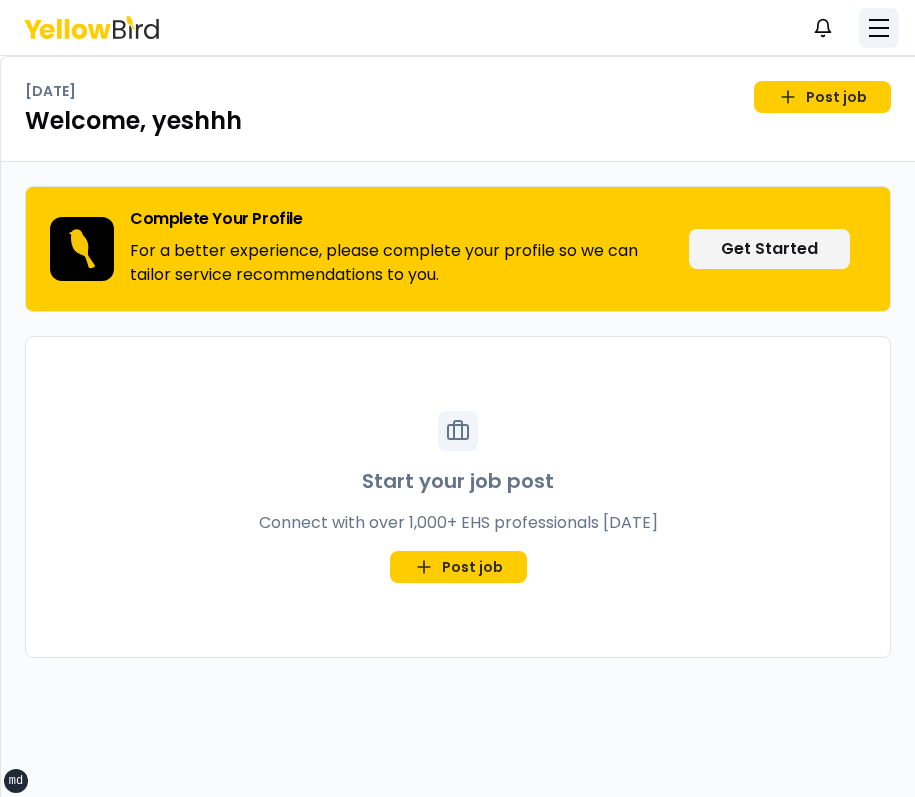 click at bounding box center [879, 28] 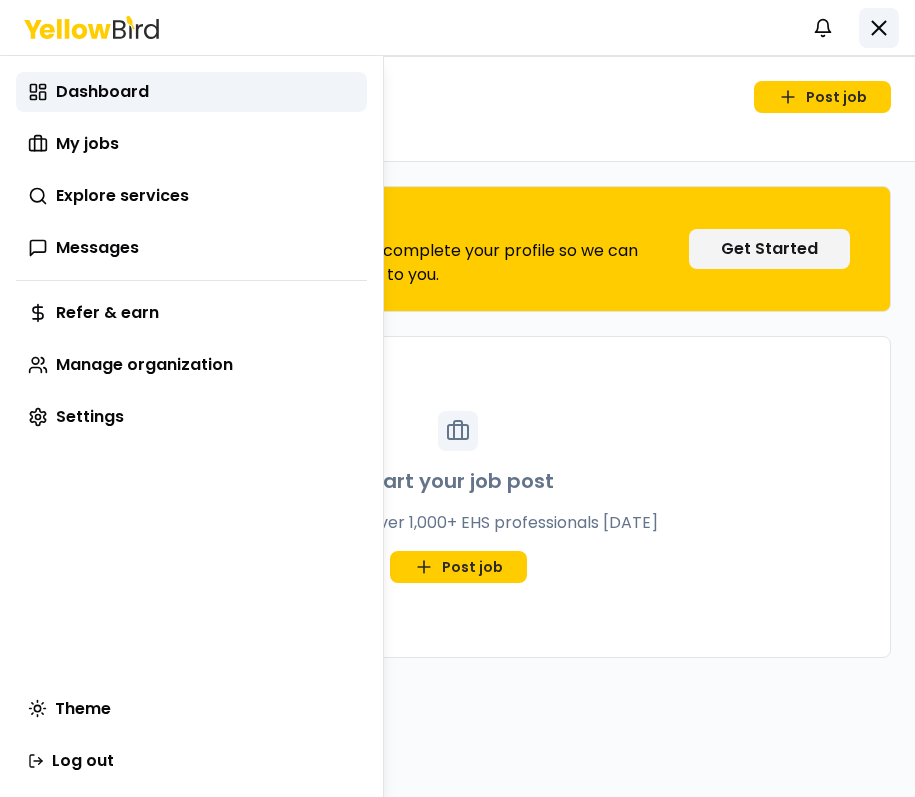 click on "xs sm md lg xl 2xl Notifications YG Dashboard My jobs Explore services Messages Refer & earn Manage organization Settings Tuesday, July 15 Post job Welcome, yeshhh Complete Your Profile For a better experience, please complete your profile so we can tailor service recommendations to you. Get Started Start your job post Connect with over 1,000+ EHS professionals today Post job
Menu Navigate to your desired page Dashboard My jobs Explore services Messages Refer & earn Manage organization Settings Theme Log out" at bounding box center (457, 398) 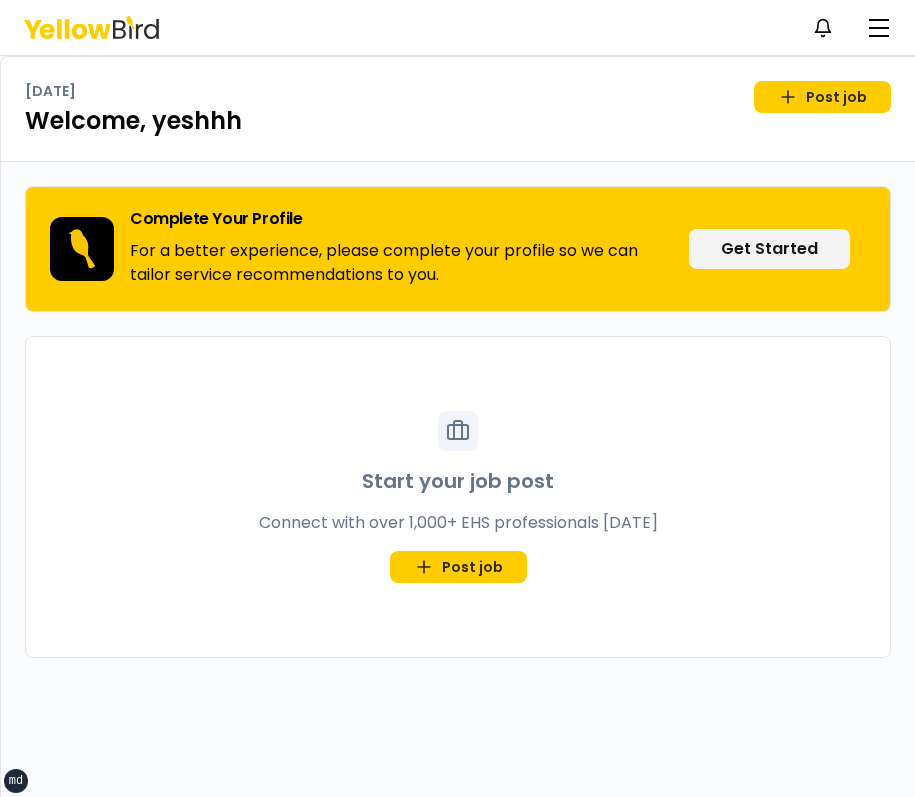 click on "Notifications YG" at bounding box center (457, 27) 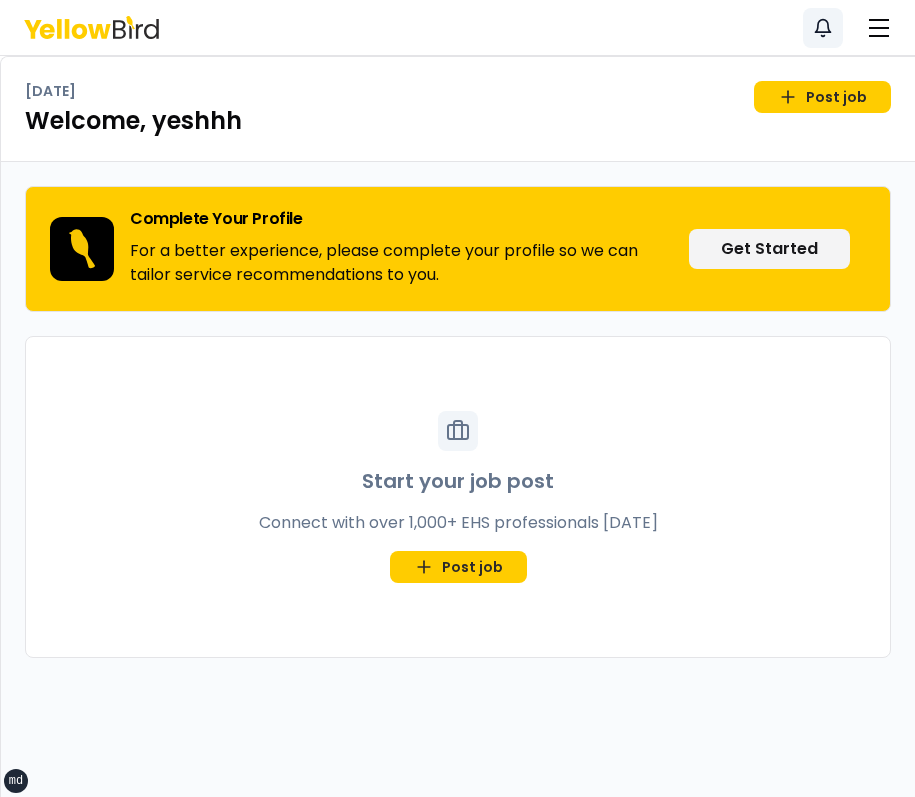 click 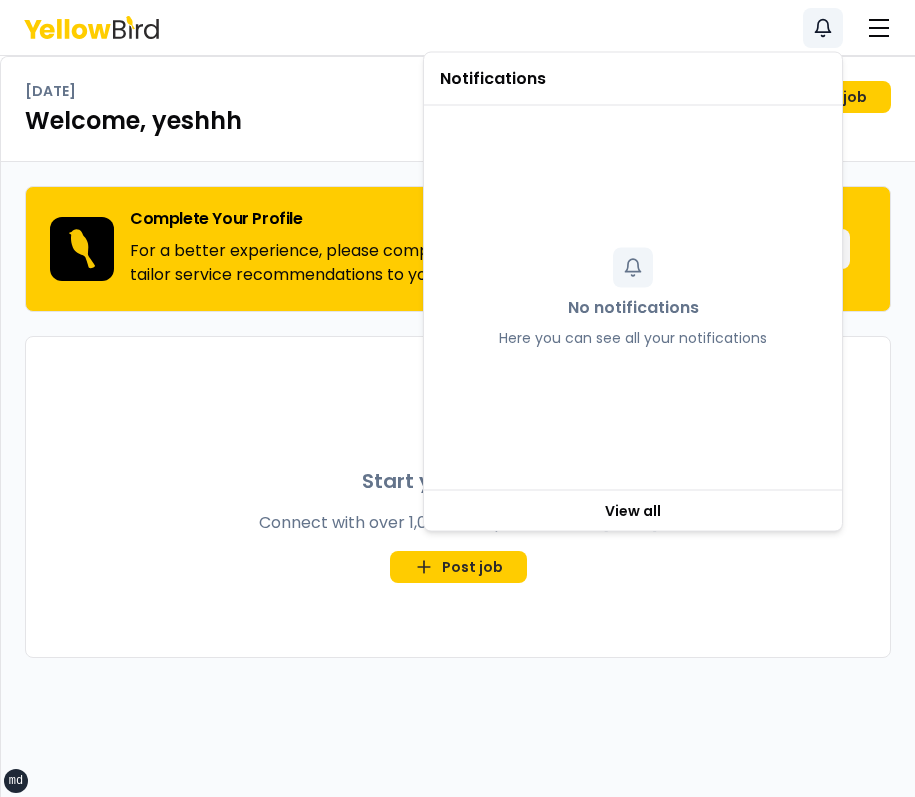click 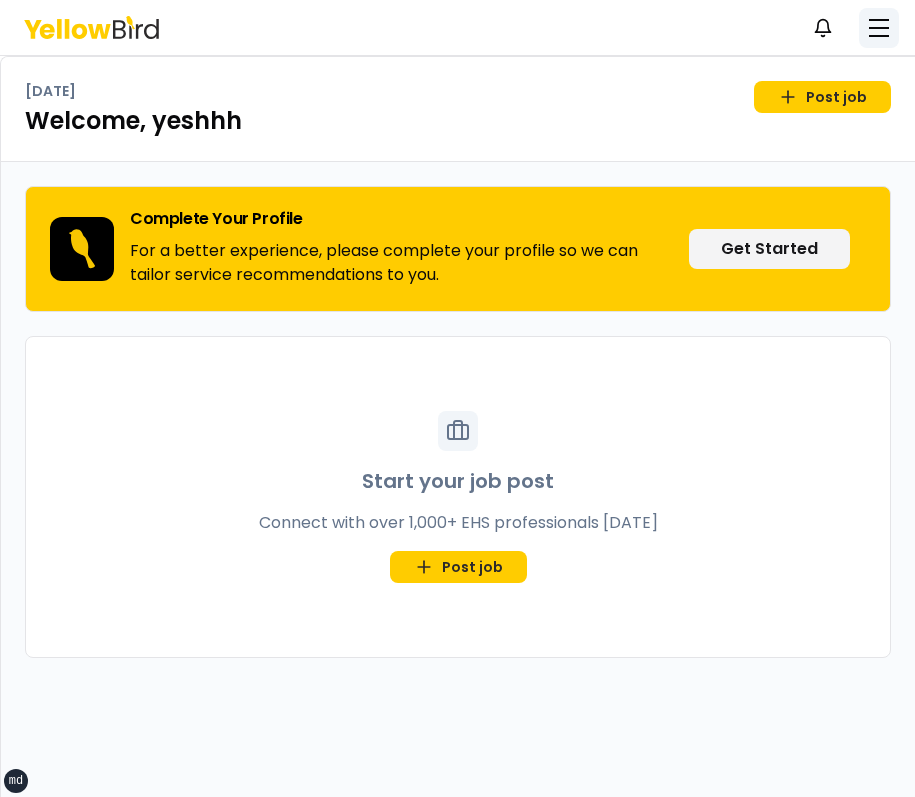 click at bounding box center [879, 28] 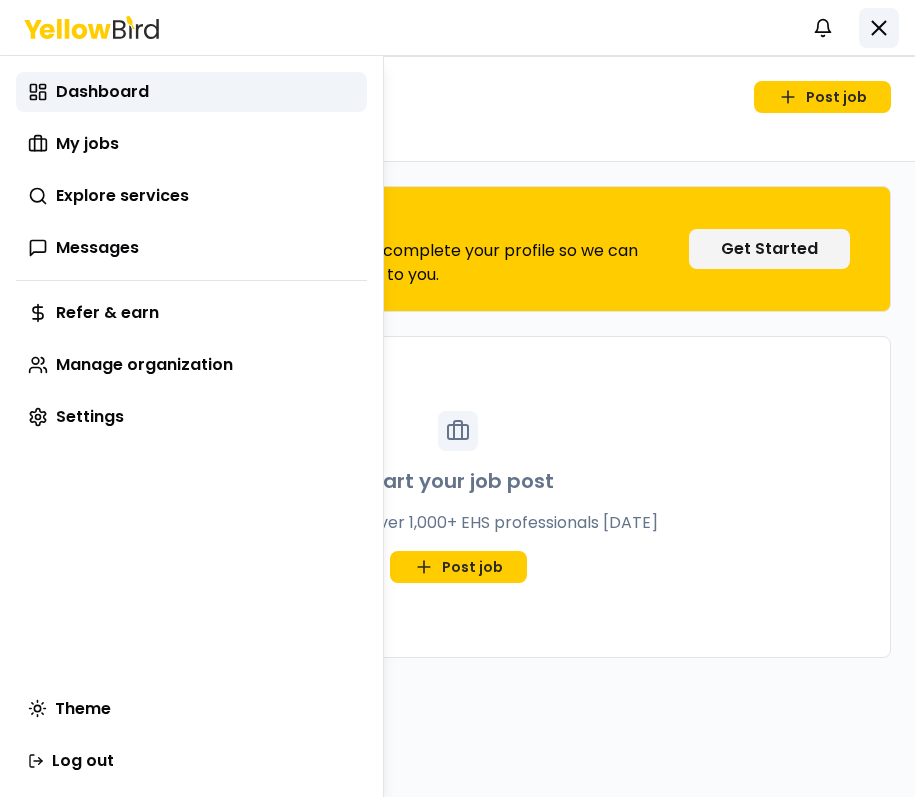 click on "xs sm md lg xl 2xl Notifications YG Dashboard My jobs Explore services Messages Refer & earn Manage organization Settings Tuesday, July 15 Post job Welcome, yeshhh Complete Your Profile For a better experience, please complete your profile so we can tailor service recommendations to you. Get Started Start your job post Connect with over 1,000+ EHS professionals today Post job
Menu Navigate to your desired page Dashboard My jobs Explore services Messages Refer & earn Manage organization Settings Theme Log out" at bounding box center (457, 398) 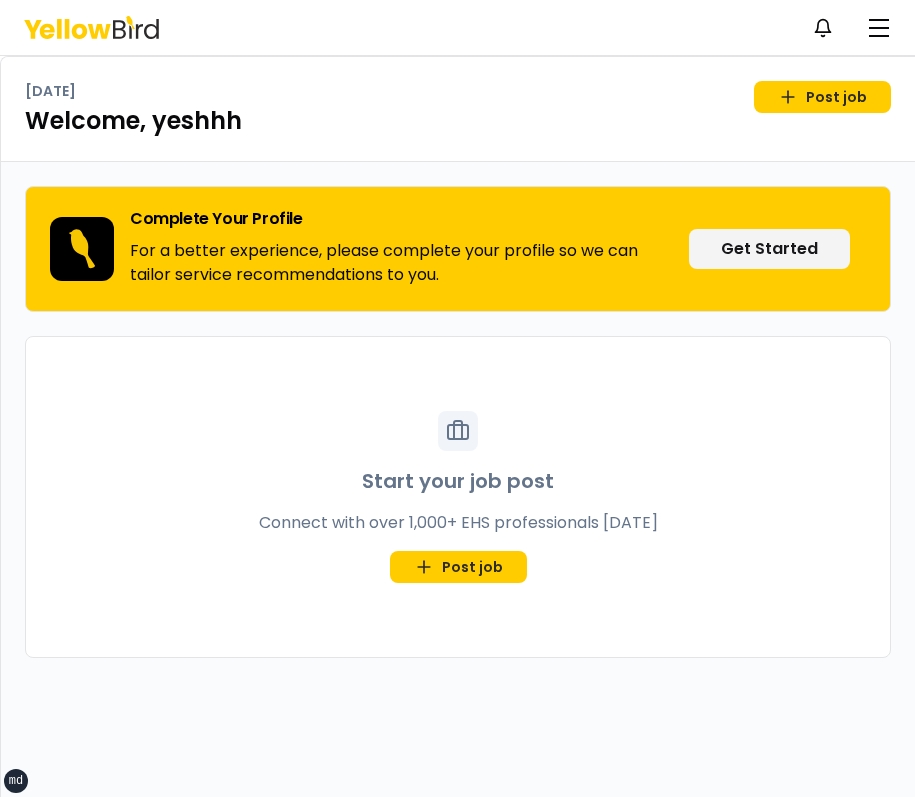 click on "Notifications YG" at bounding box center [457, 27] 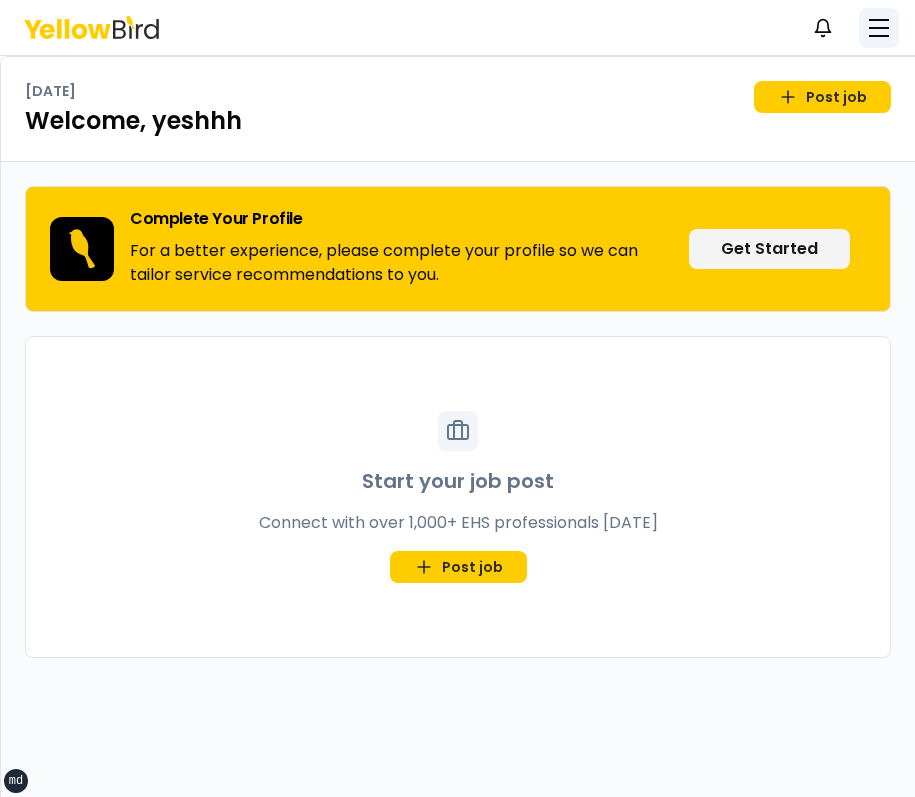 click at bounding box center [879, 28] 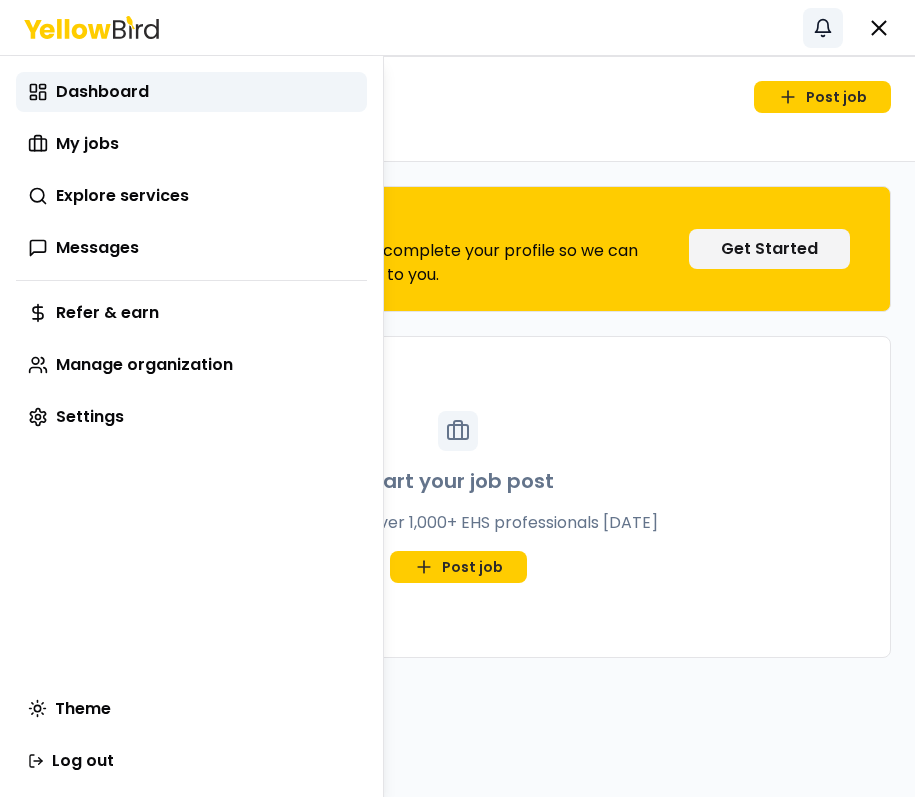 click on "xs sm md lg xl 2xl Notifications YG Dashboard My jobs Explore services Messages Refer & earn Manage organization Settings Tuesday, July 15 Post job Welcome, yeshhh Complete Your Profile For a better experience, please complete your profile so we can tailor service recommendations to you. Get Started Start your job post Connect with over 1,000+ EHS professionals today Post job
Menu Navigate to your desired page Dashboard My jobs Explore services Messages Refer & earn Manage organization Settings Theme Log out" at bounding box center (457, 398) 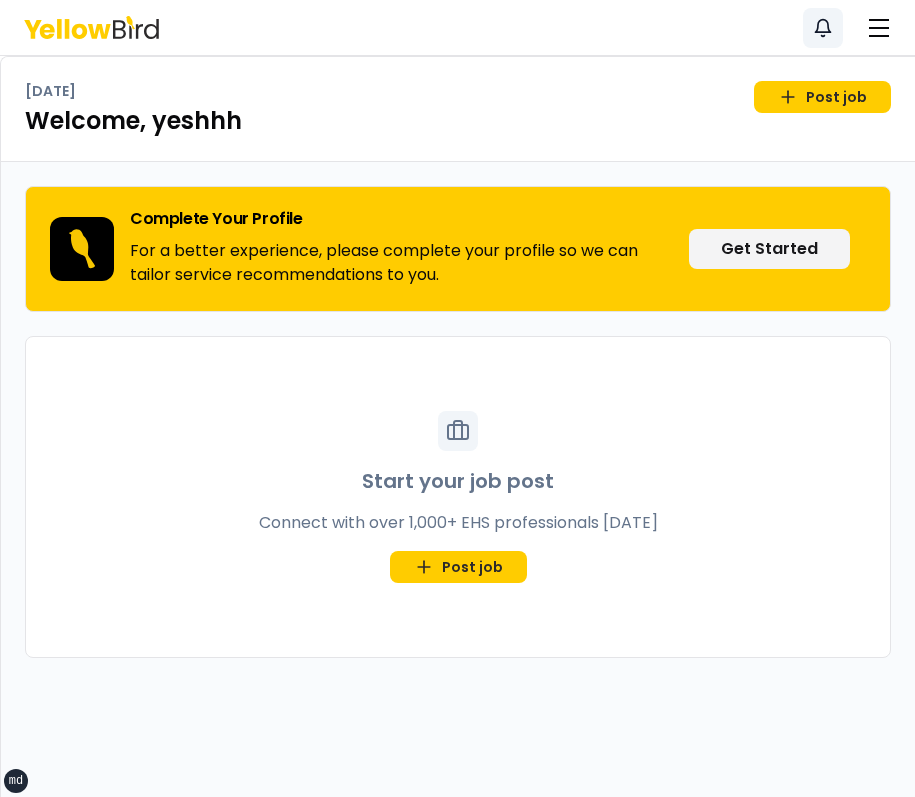 click on "Notifications" at bounding box center (823, 28) 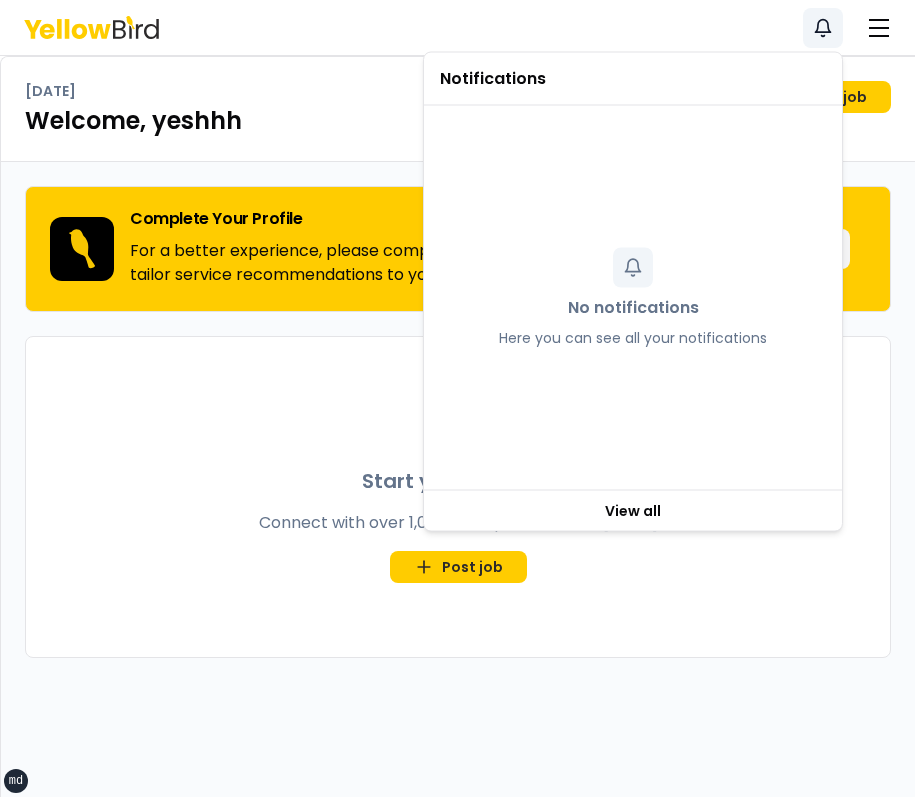 click on "Notifications" at bounding box center (823, 28) 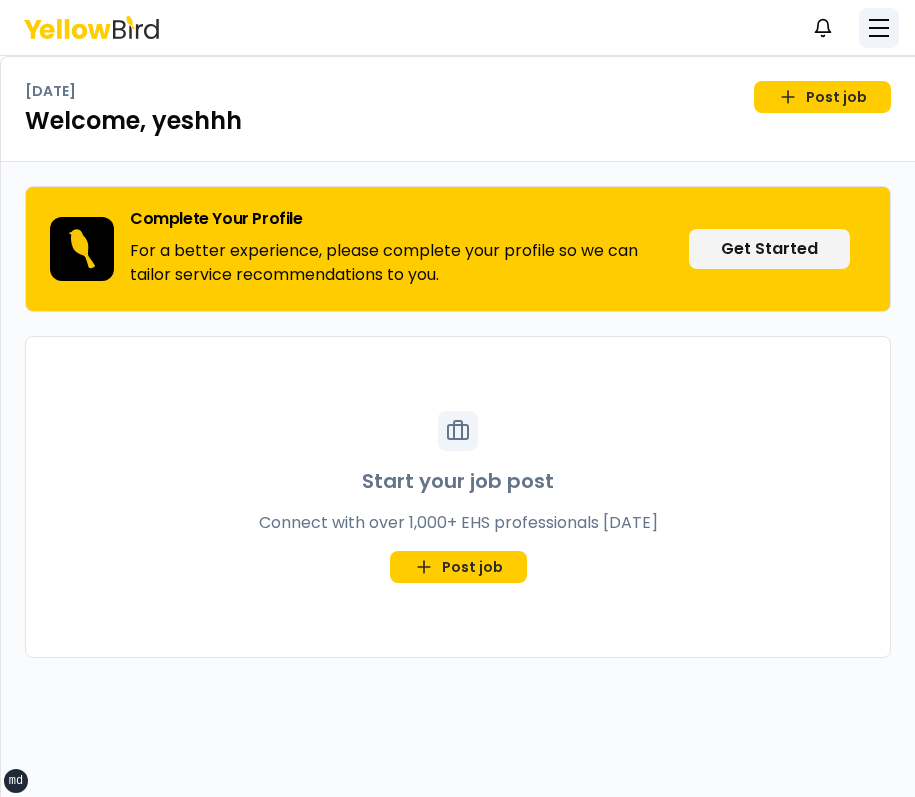 click at bounding box center (879, 28) 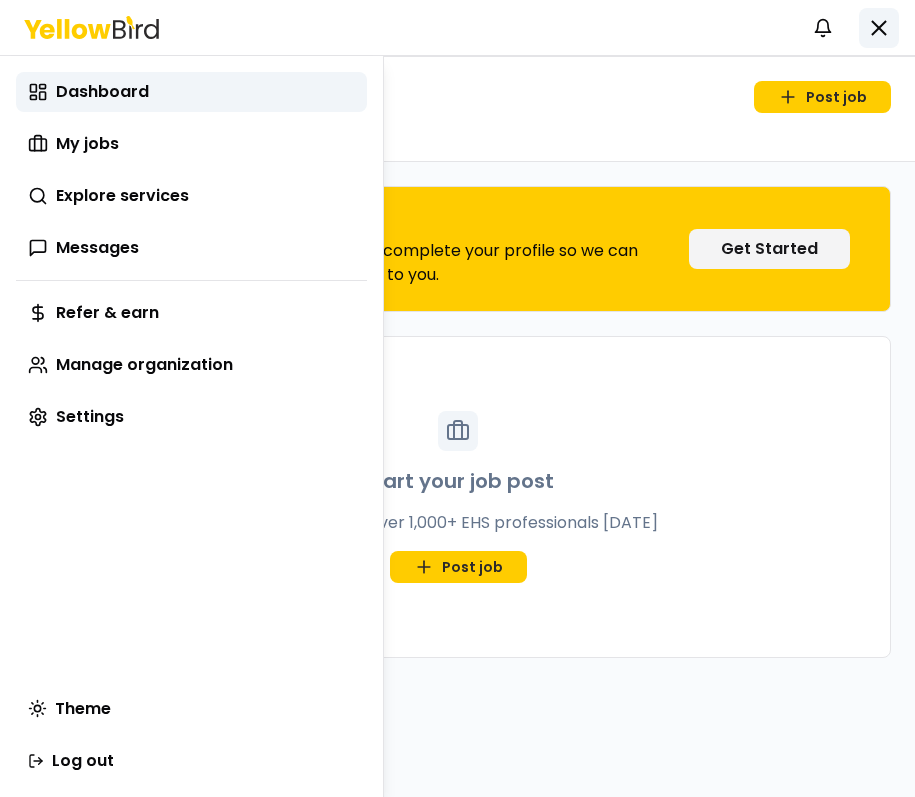 click on "xs sm md lg xl 2xl Notifications YG Dashboard My jobs Explore services Messages Refer & earn Manage organization Settings Tuesday, July 15 Post job Welcome, yeshhh Complete Your Profile For a better experience, please complete your profile so we can tailor service recommendations to you. Get Started Start your job post Connect with over 1,000+ EHS professionals today Post job
Menu Navigate to your desired page Dashboard My jobs Explore services Messages Refer & earn Manage organization Settings Theme Log out" at bounding box center (457, 398) 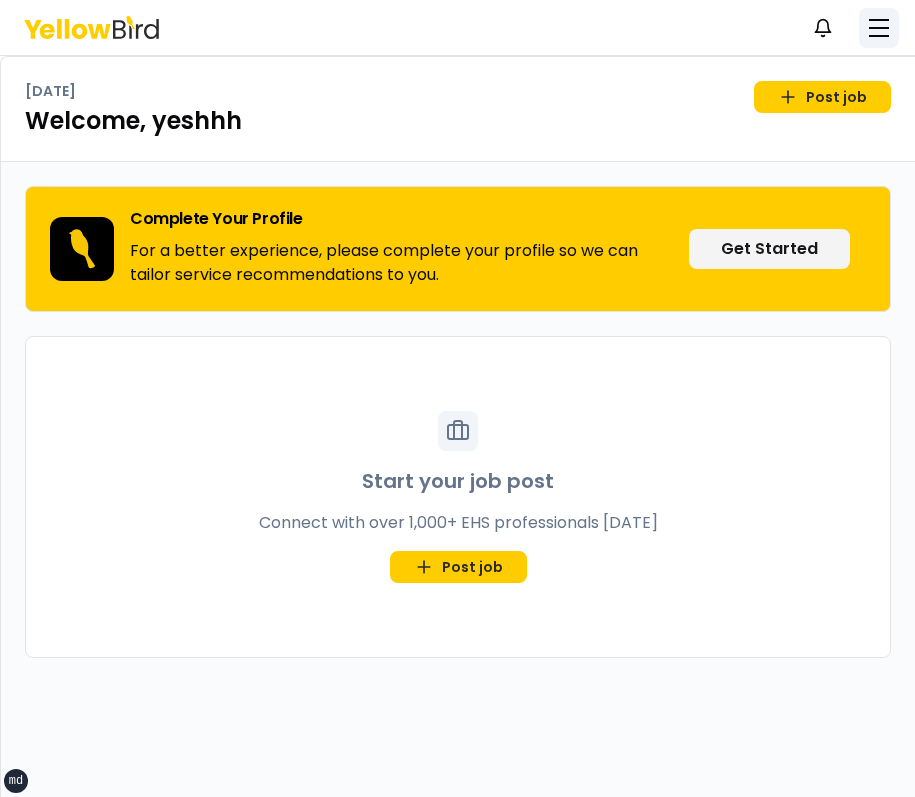 click at bounding box center [879, 28] 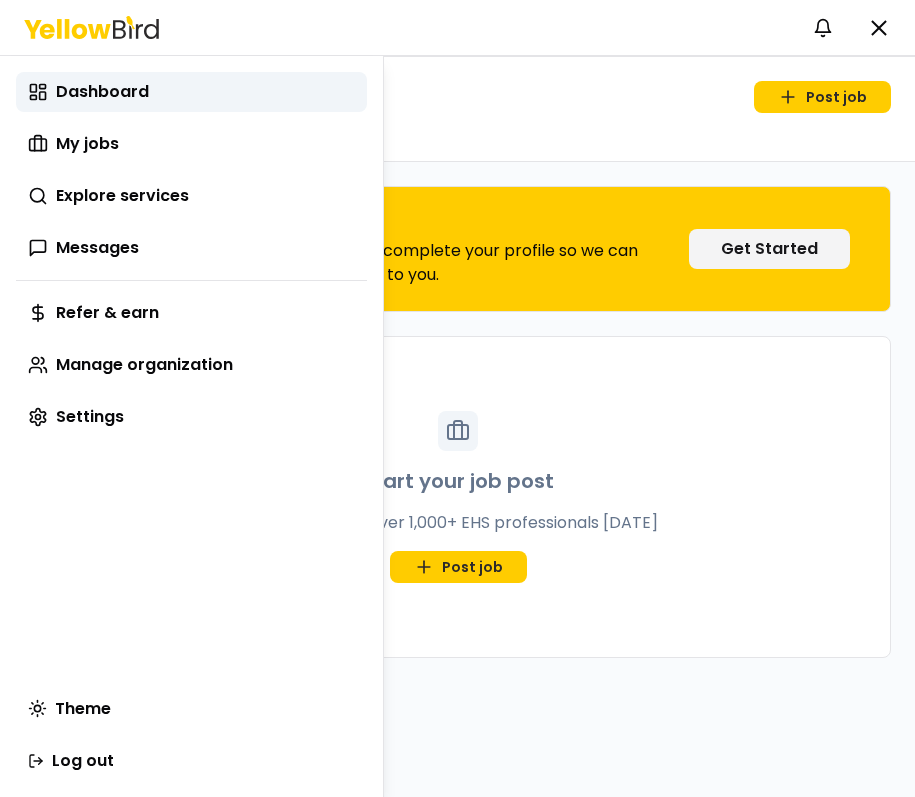 click on "xs sm md lg xl 2xl Notifications YG Dashboard My jobs Explore services Messages Refer & earn Manage organization Settings Tuesday, July 15 Post job Welcome, yeshhh Complete Your Profile For a better experience, please complete your profile so we can tailor service recommendations to you. Get Started Start your job post Connect with over 1,000+ EHS professionals today Post job
Menu Navigate to your desired page Dashboard My jobs Explore services Messages Refer & earn Manage organization Settings Theme Log out" at bounding box center (457, 398) 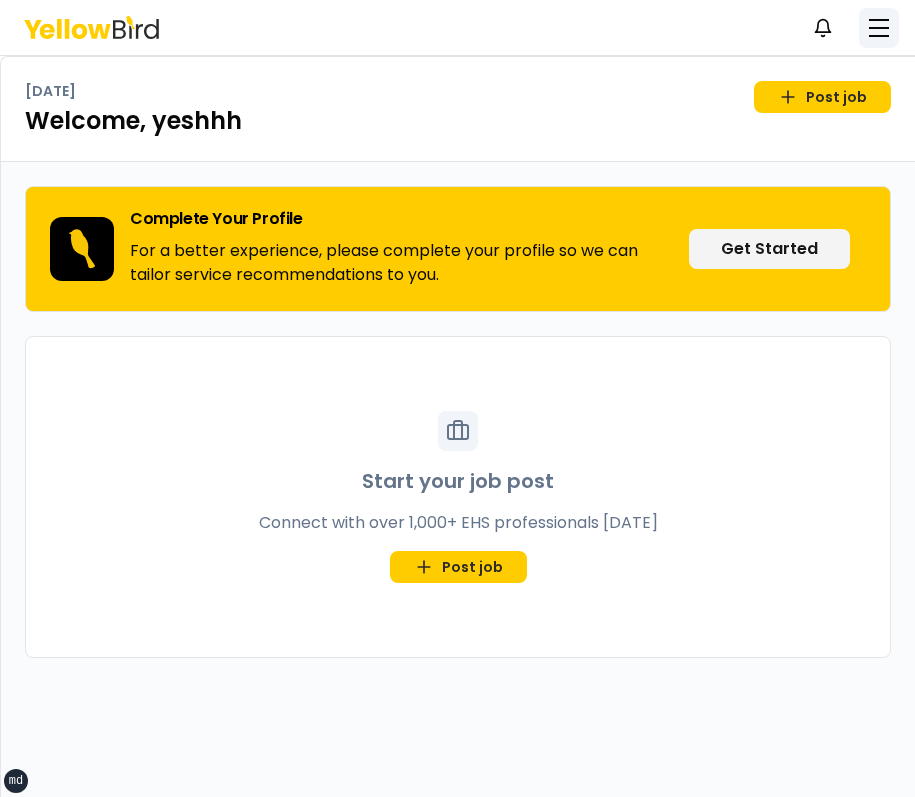 click at bounding box center [879, 36] 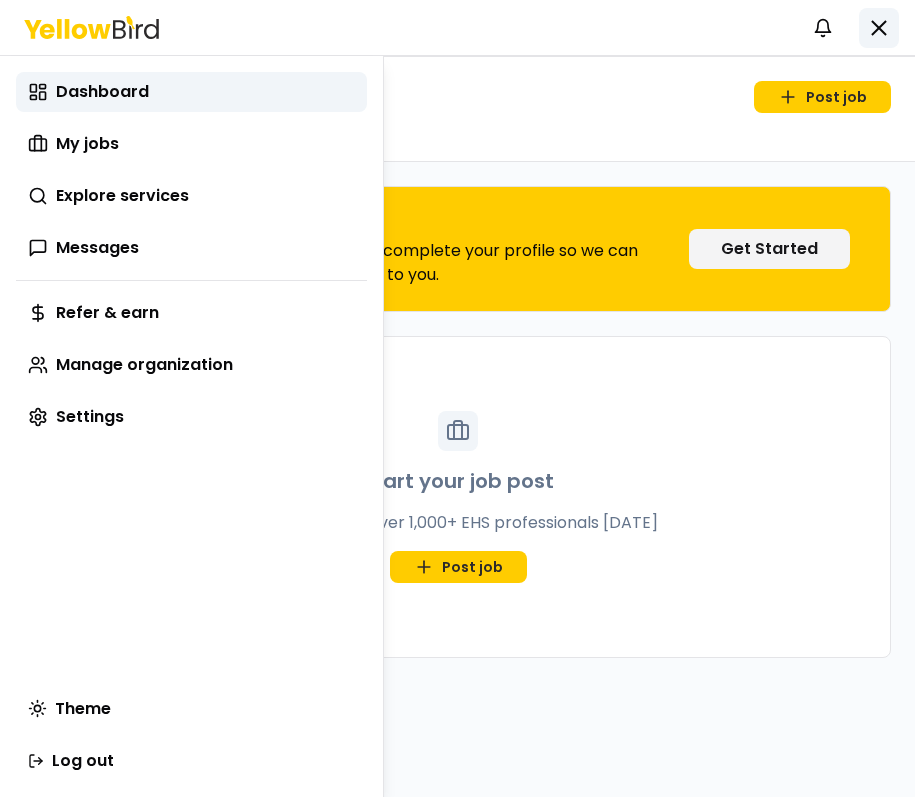 click on "xs sm md lg xl 2xl Notifications YG Dashboard My jobs Explore services Messages Refer & earn Manage organization Settings Tuesday, July 15 Post job Welcome, yeshhh Complete Your Profile For a better experience, please complete your profile so we can tailor service recommendations to you. Get Started Start your job post Connect with over 1,000+ EHS professionals today Post job
Menu Navigate to your desired page Dashboard My jobs Explore services Messages Refer & earn Manage organization Settings Theme Log out" at bounding box center [457, 398] 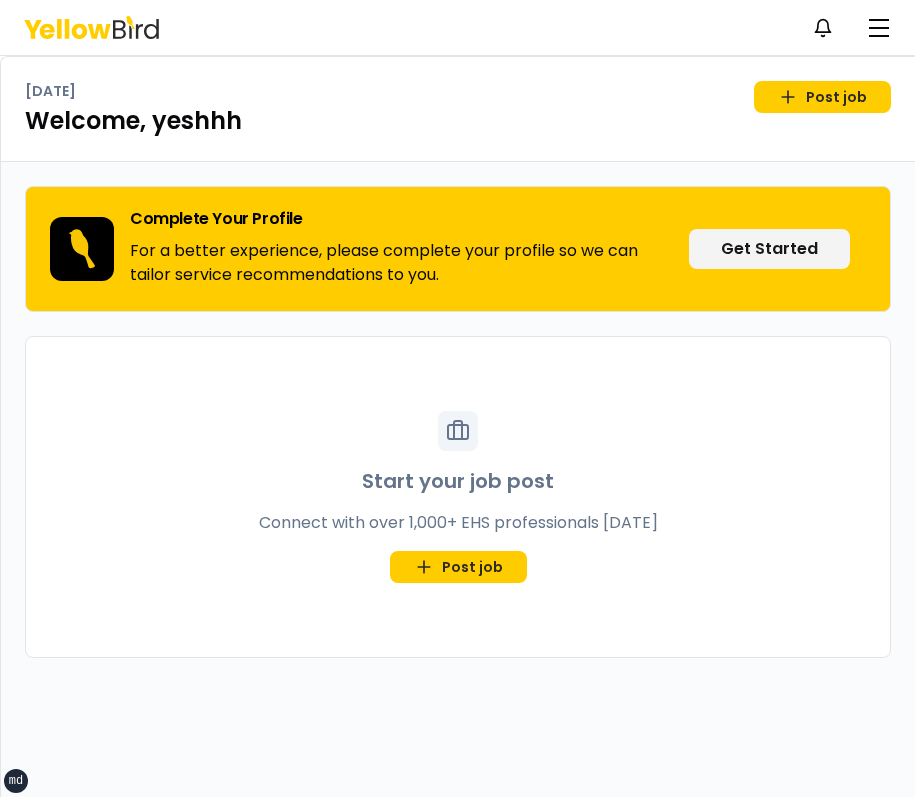 click on "Notifications YG" at bounding box center [457, 27] 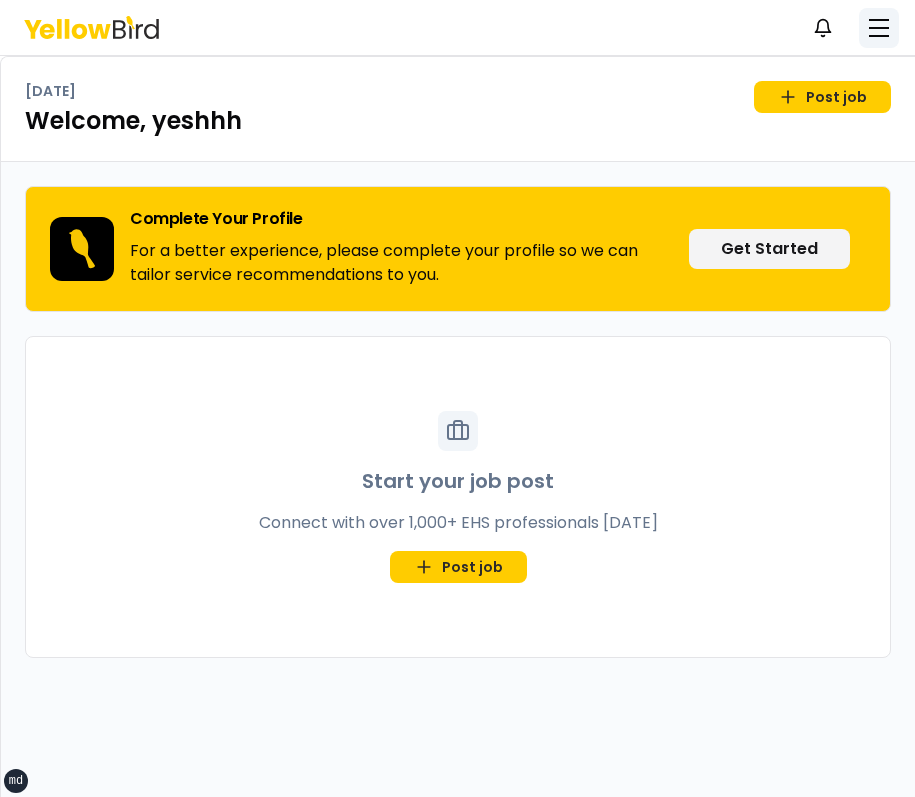 click at bounding box center (879, 28) 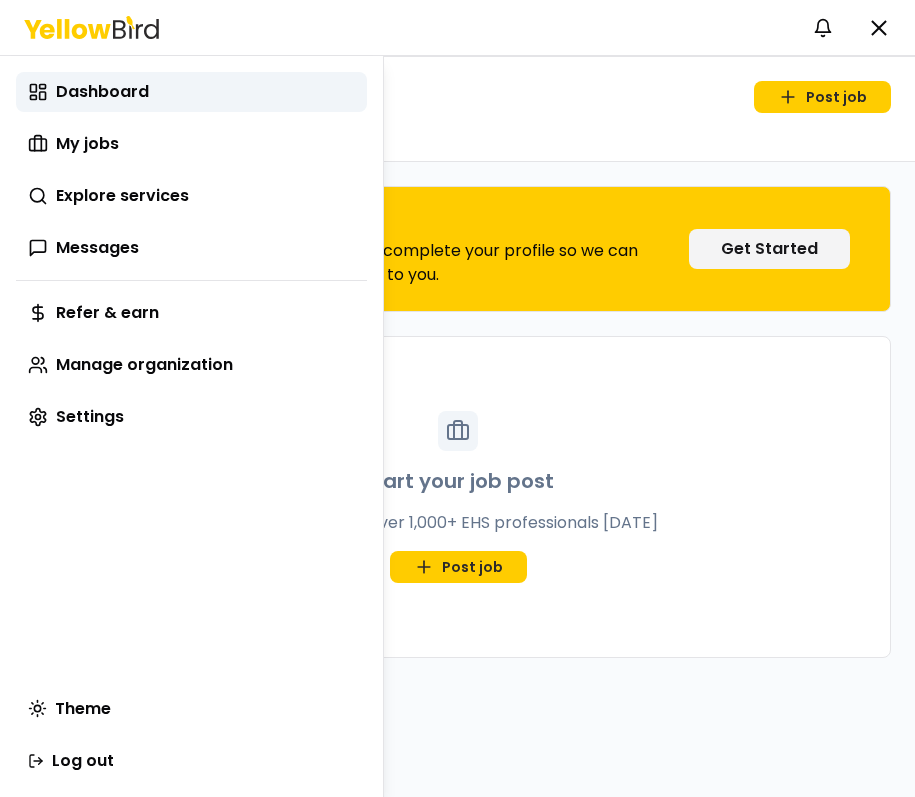 click on "xs sm md lg xl 2xl Notifications YG Dashboard My jobs Explore services Messages Refer & earn Manage organization Settings Tuesday, July 15 Post job Welcome, yeshhh Complete Your Profile For a better experience, please complete your profile so we can tailor service recommendations to you. Get Started Start your job post Connect with over 1,000+ EHS professionals today Post job
Menu Navigate to your desired page Dashboard My jobs Explore services Messages Refer & earn Manage organization Settings Theme Log out" at bounding box center [457, 398] 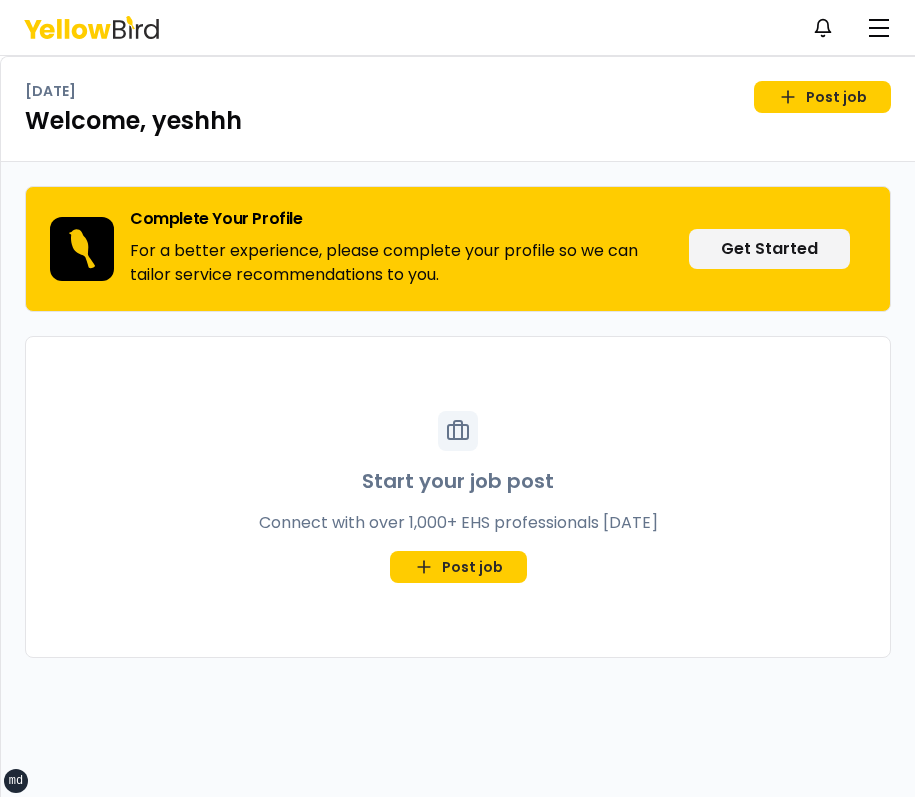 click on "Notifications YG" at bounding box center [457, 27] 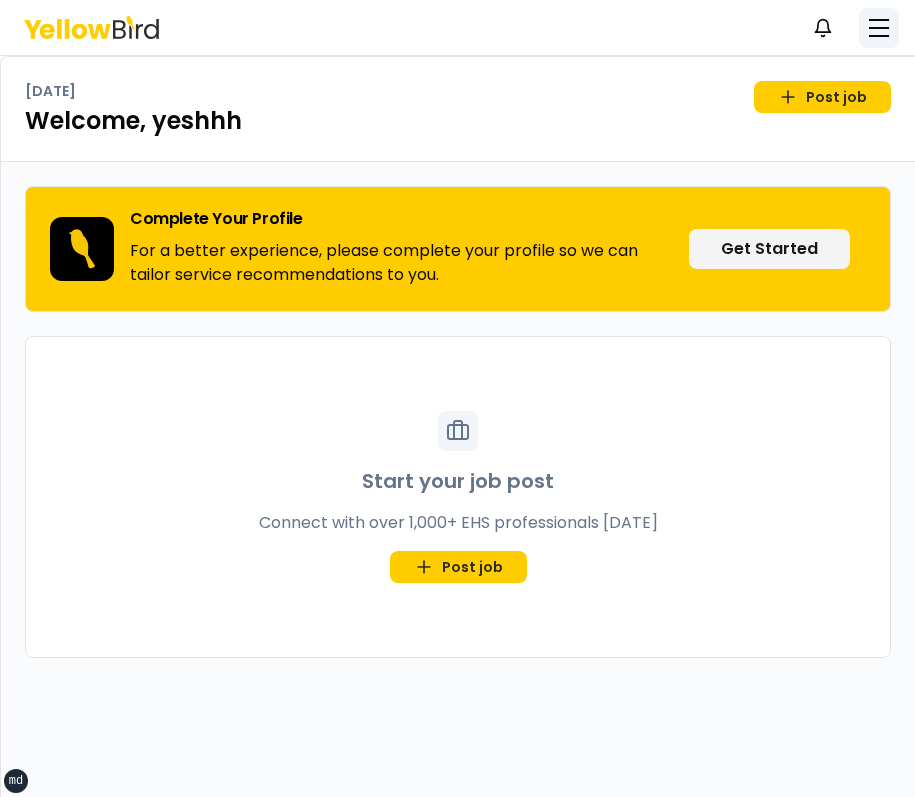 click at bounding box center (879, 28) 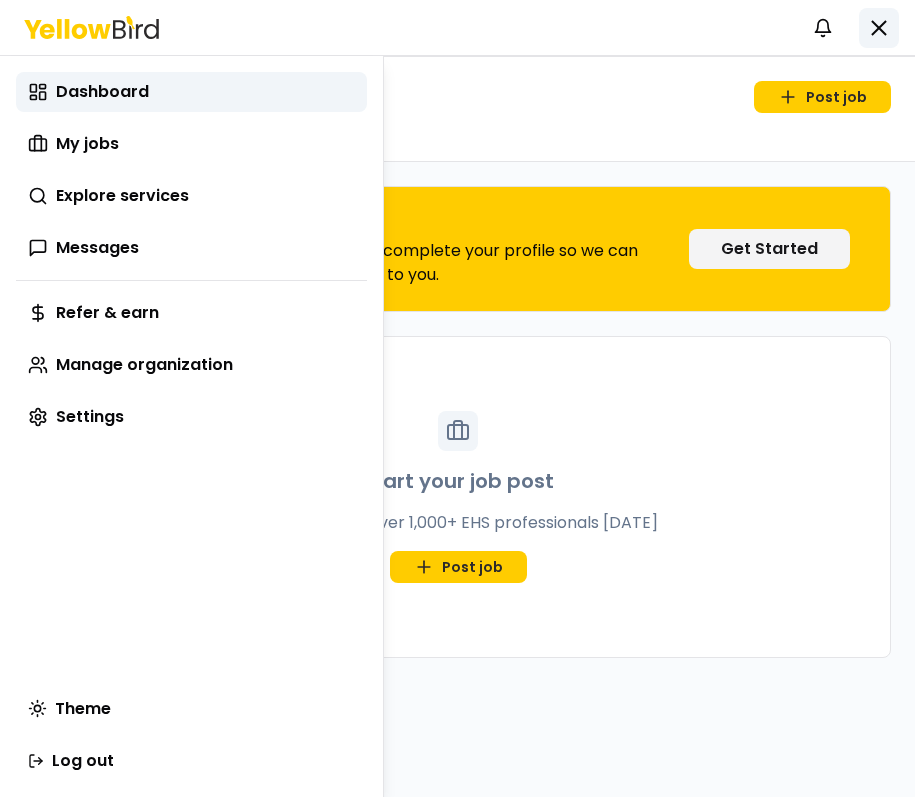 click on "xs sm md lg xl 2xl Notifications YG Dashboard My jobs Explore services Messages Refer & earn Manage organization Settings Tuesday, July 15 Post job Welcome, yeshhh Complete Your Profile For a better experience, please complete your profile so we can tailor service recommendations to you. Get Started Start your job post Connect with over 1,000+ EHS professionals today Post job
Menu Navigate to your desired page Dashboard My jobs Explore services Messages Refer & earn Manage organization Settings Theme Log out" at bounding box center (457, 398) 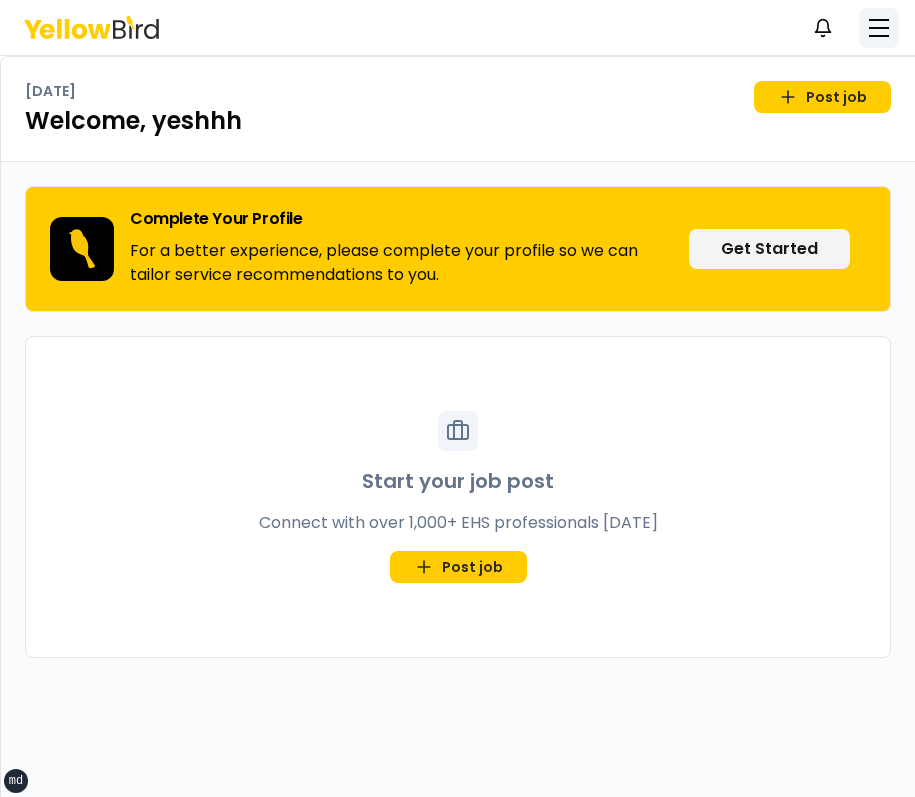 click at bounding box center [879, 28] 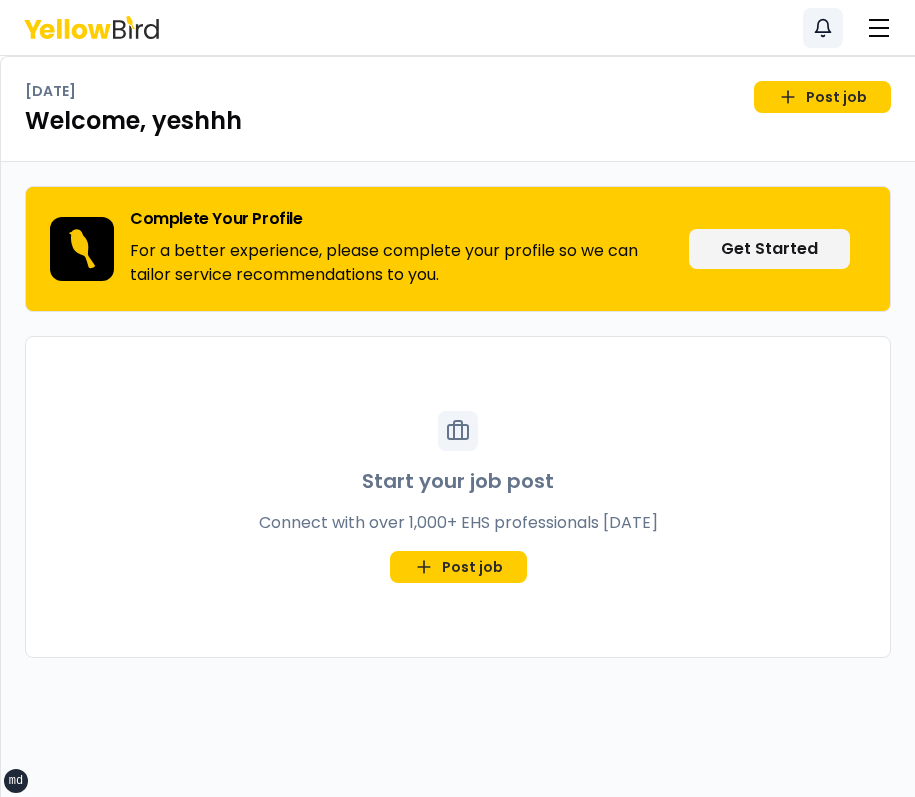 click on "Notifications" at bounding box center (823, 28) 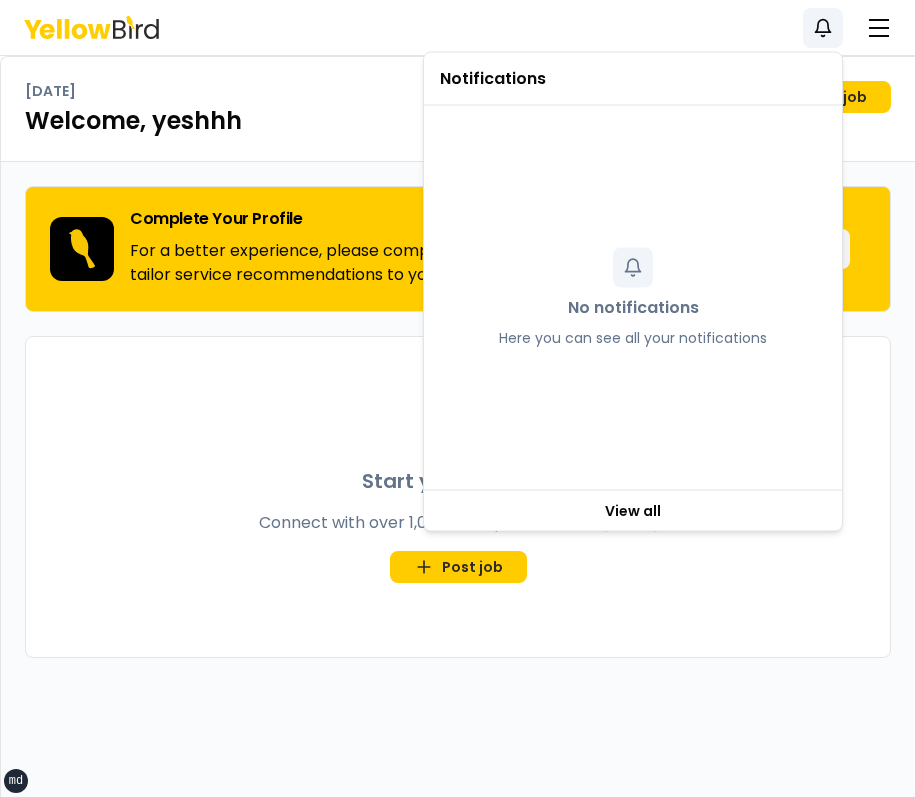 click on "Notifications YG" at bounding box center [457, 27] 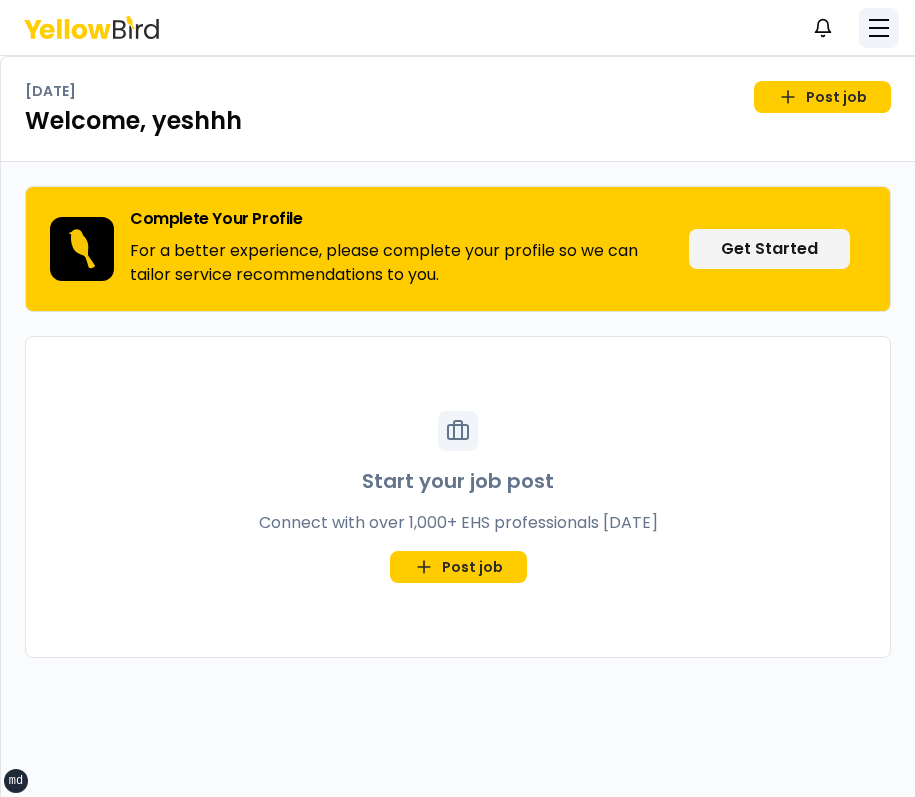 click at bounding box center (879, 28) 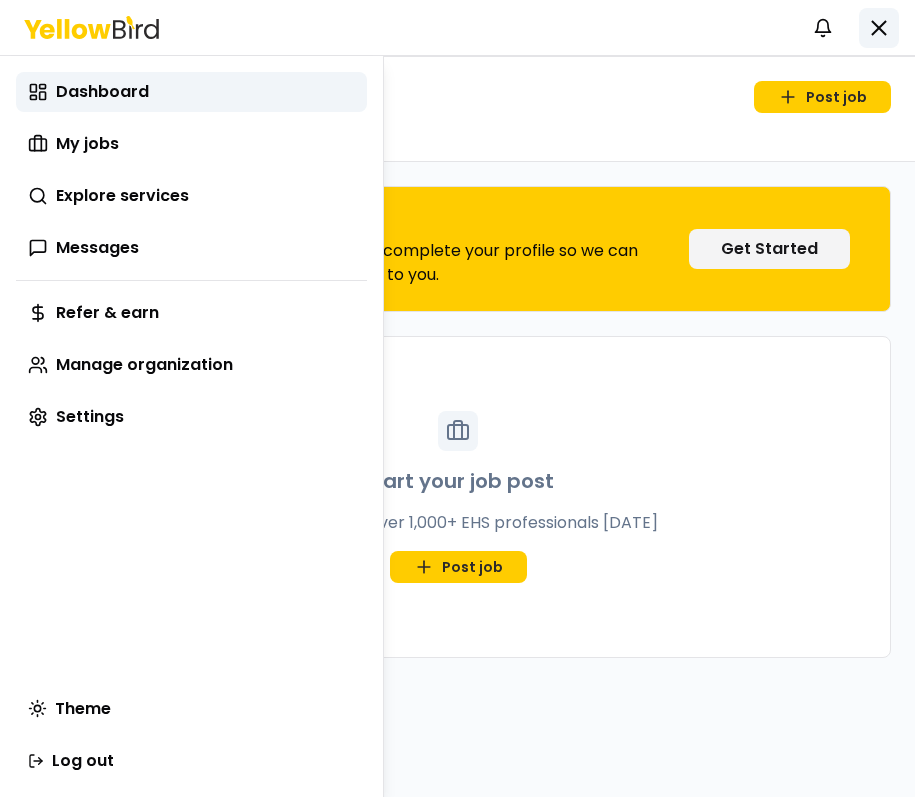 click on "xs sm md lg xl 2xl Notifications YG Dashboard My jobs Explore services Messages Refer & earn Manage organization Settings Tuesday, July 15 Post job Welcome, yeshhh Complete Your Profile For a better experience, please complete your profile so we can tailor service recommendations to you. Get Started Start your job post Connect with over 1,000+ EHS professionals today Post job
Menu Navigate to your desired page Dashboard My jobs Explore services Messages Refer & earn Manage organization Settings Theme Log out" at bounding box center (457, 398) 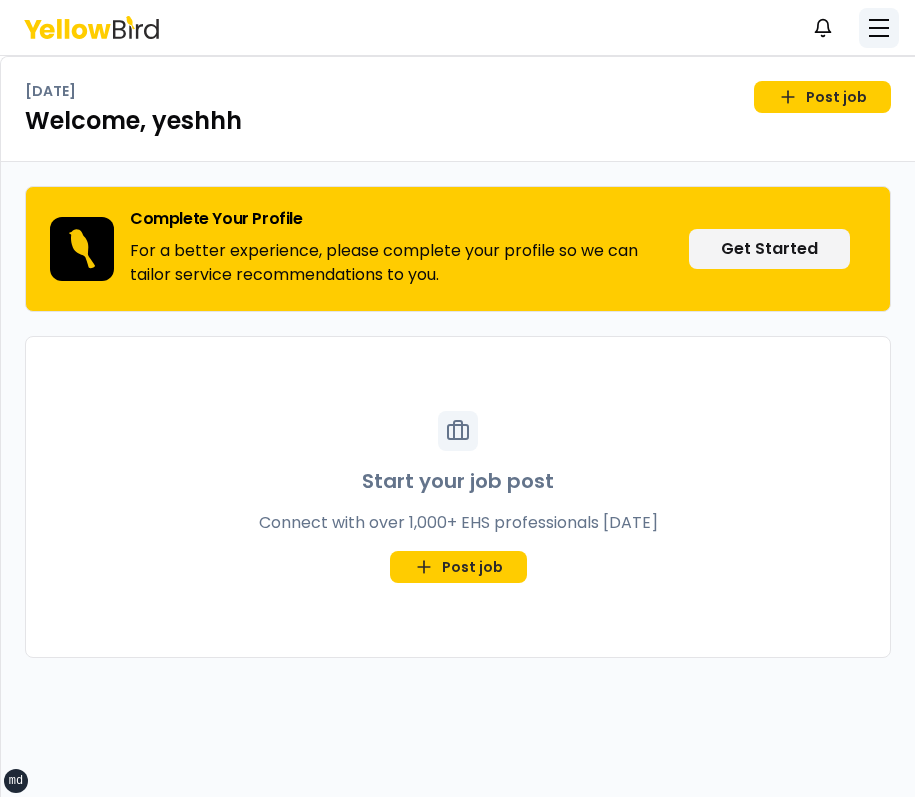 click at bounding box center [879, 20] 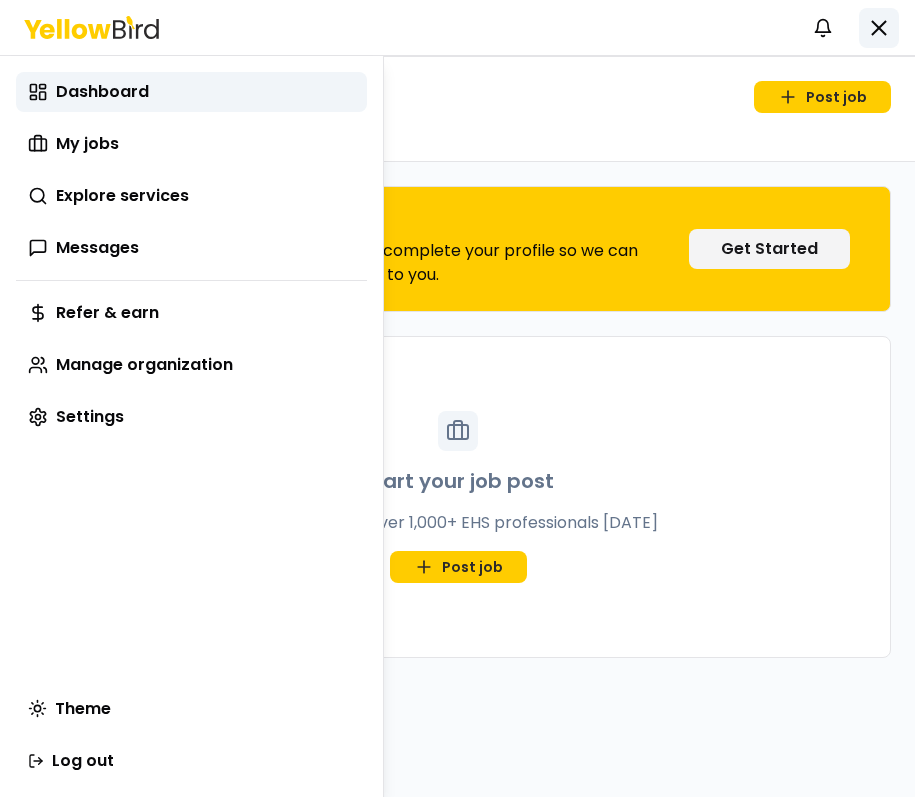 click on "xs sm md lg xl 2xl Notifications YG Dashboard My jobs Explore services Messages Refer & earn Manage organization Settings Tuesday, July 15 Post job Welcome, yeshhh Complete Your Profile For a better experience, please complete your profile so we can tailor service recommendations to you. Get Started Start your job post Connect with over 1,000+ EHS professionals today Post job
Menu Navigate to your desired page Dashboard My jobs Explore services Messages Refer & earn Manage organization Settings Theme Log out" at bounding box center [457, 398] 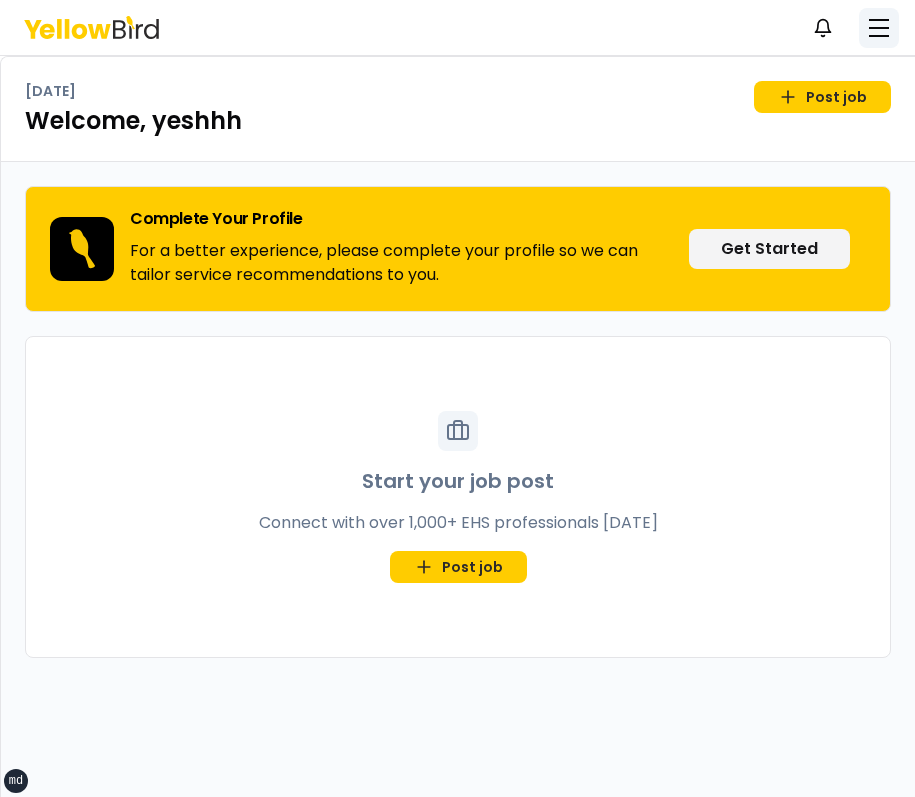 click at bounding box center [879, 28] 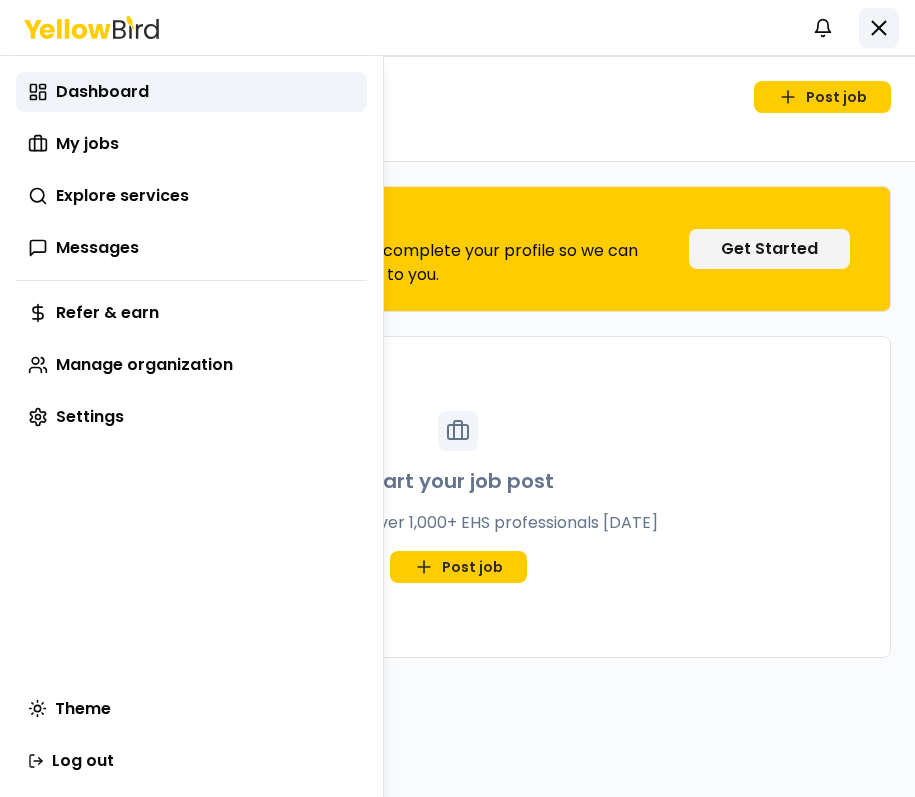 click on "xs sm md lg xl 2xl Notifications YG Dashboard My jobs Explore services Messages Refer & earn Manage organization Settings Tuesday, July 15 Post job Welcome, yeshhh Complete Your Profile For a better experience, please complete your profile so we can tailor service recommendations to you. Get Started Start your job post Connect with over 1,000+ EHS professionals today Post job
Menu Navigate to your desired page Dashboard My jobs Explore services Messages Refer & earn Manage organization Settings Theme Log out" at bounding box center (457, 398) 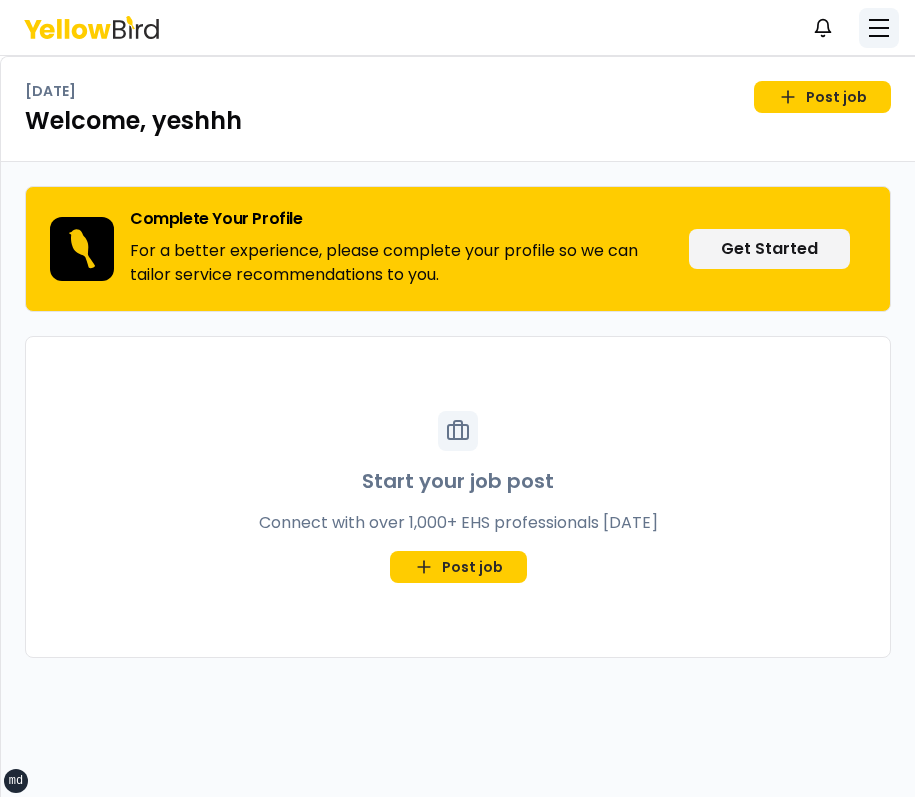 click at bounding box center [879, 28] 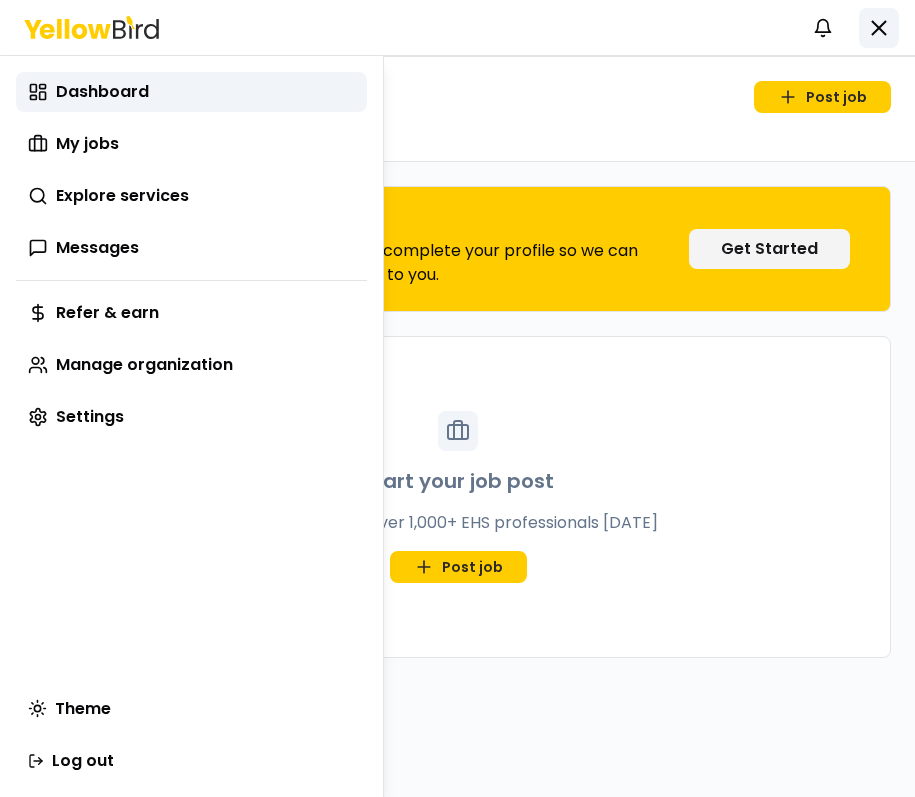 click on "xs sm md lg xl 2xl Notifications YG Dashboard My jobs Explore services Messages Refer & earn Manage organization Settings Tuesday, July 15 Post job Welcome, yeshhh Complete Your Profile For a better experience, please complete your profile so we can tailor service recommendations to you. Get Started Start your job post Connect with over 1,000+ EHS professionals today Post job
Menu Navigate to your desired page Dashboard My jobs Explore services Messages Refer & earn Manage organization Settings Theme Log out" at bounding box center (457, 398) 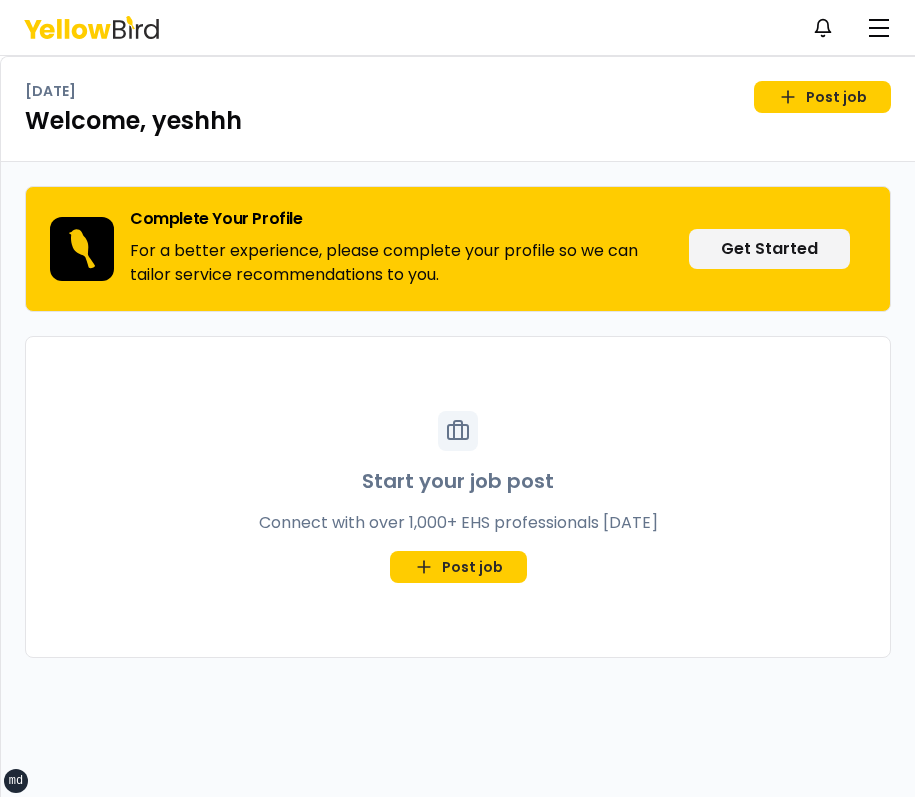 click on "Notifications YG" at bounding box center (457, 27) 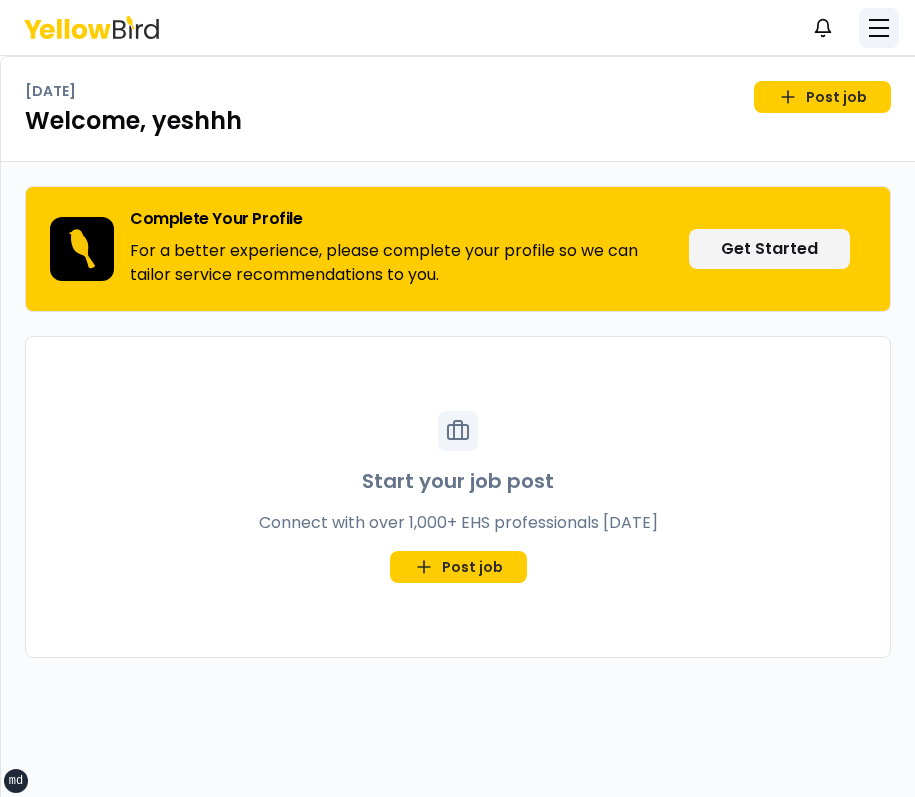 click at bounding box center (879, 28) 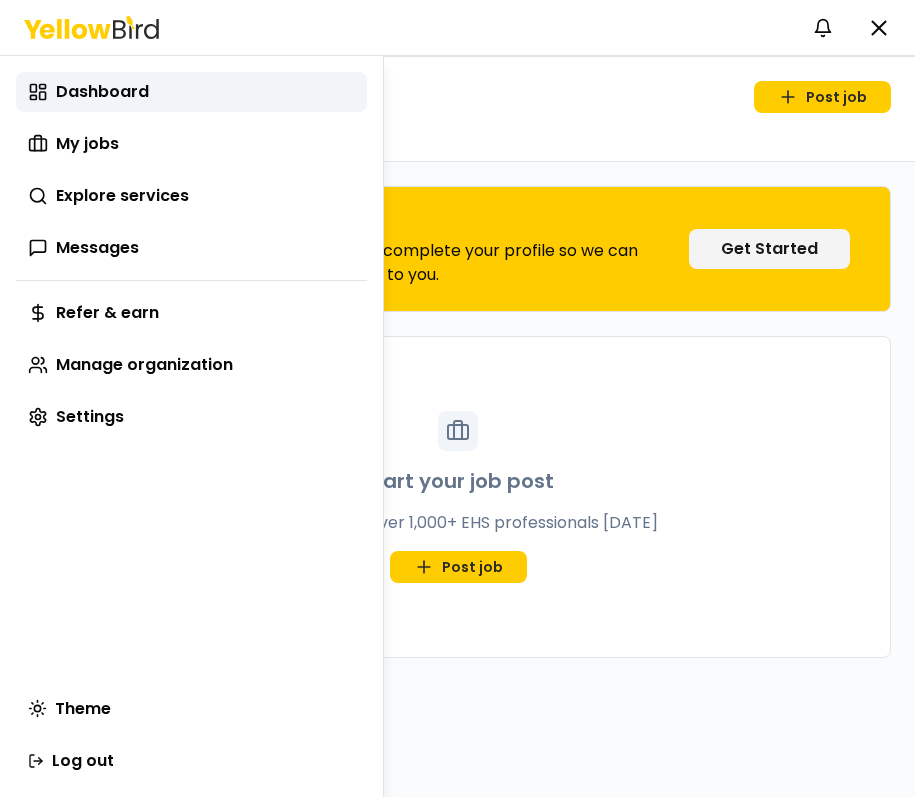 click on "xs sm md lg xl 2xl Notifications YG Dashboard My jobs Explore services Messages Refer & earn Manage organization Settings Tuesday, July 15 Post job Welcome, yeshhh Complete Your Profile For a better experience, please complete your profile so we can tailor service recommendations to you. Get Started Start your job post Connect with over 1,000+ EHS professionals today Post job
Menu Navigate to your desired page Dashboard My jobs Explore services Messages Refer & earn Manage organization Settings Theme Log out" at bounding box center (457, 398) 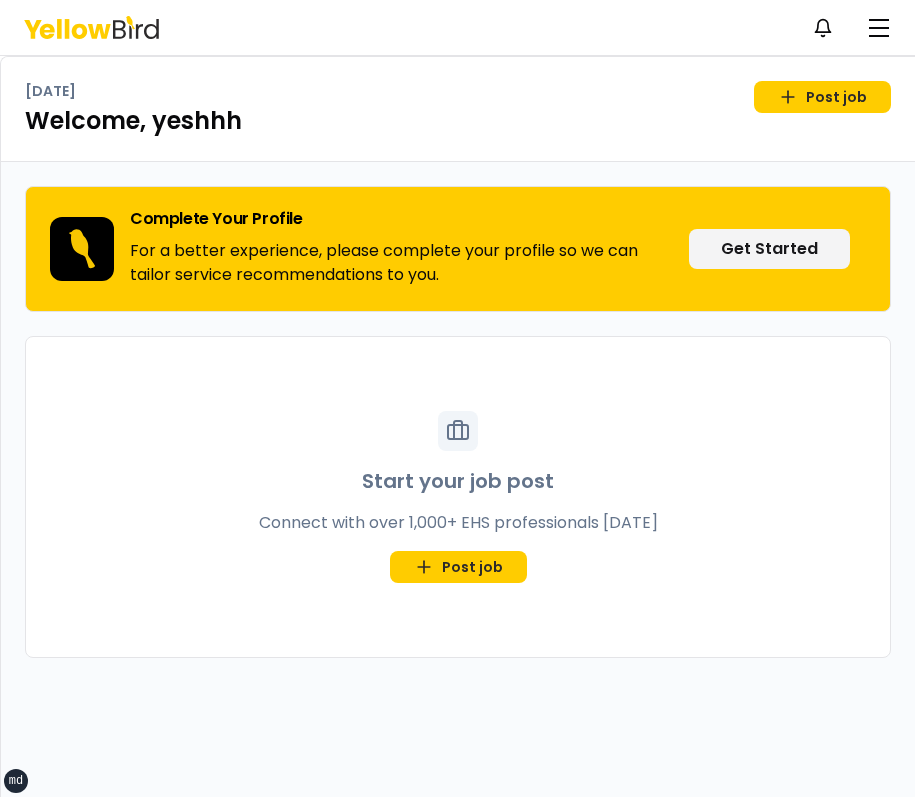 click on "Notifications YG" at bounding box center (457, 27) 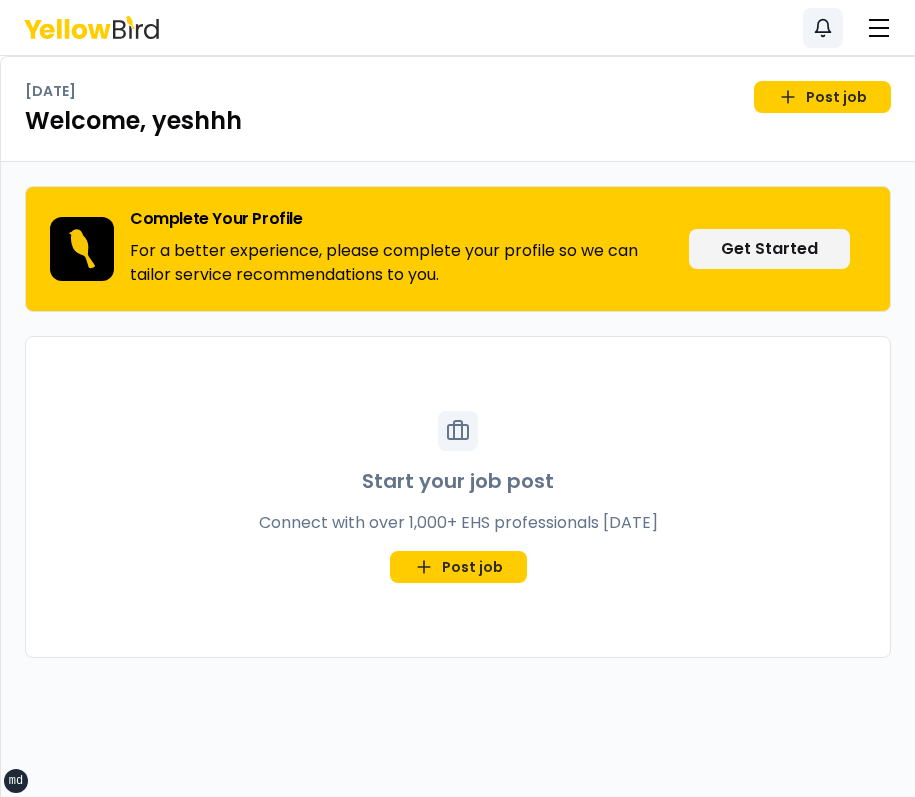 click on "Notifications" at bounding box center (823, 28) 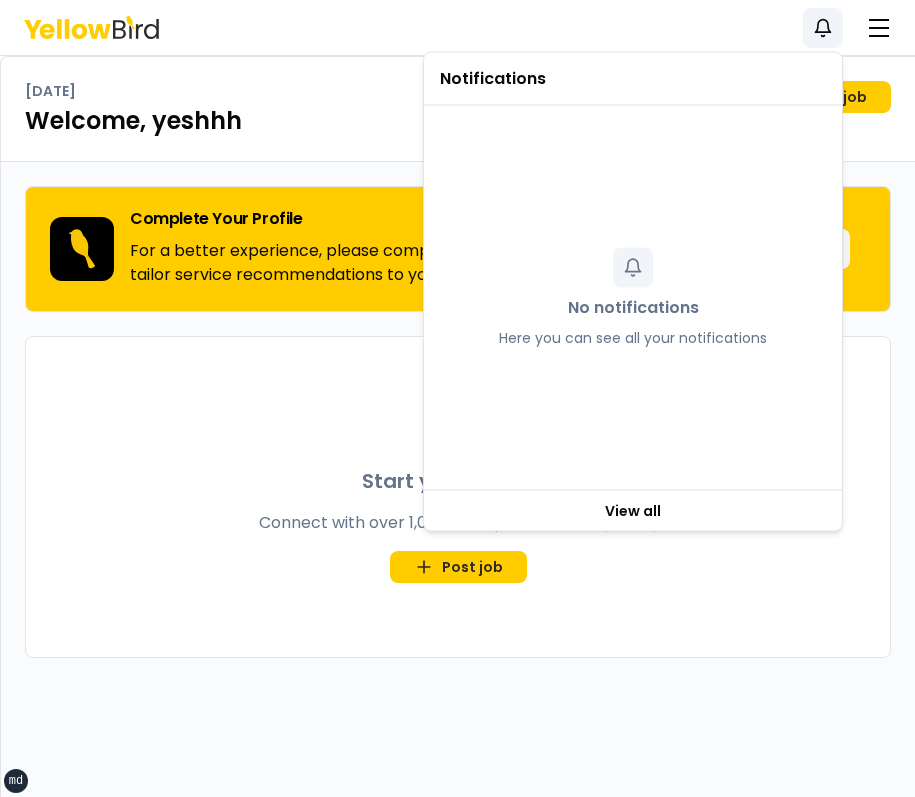 click on "Notifications YG" at bounding box center (457, 27) 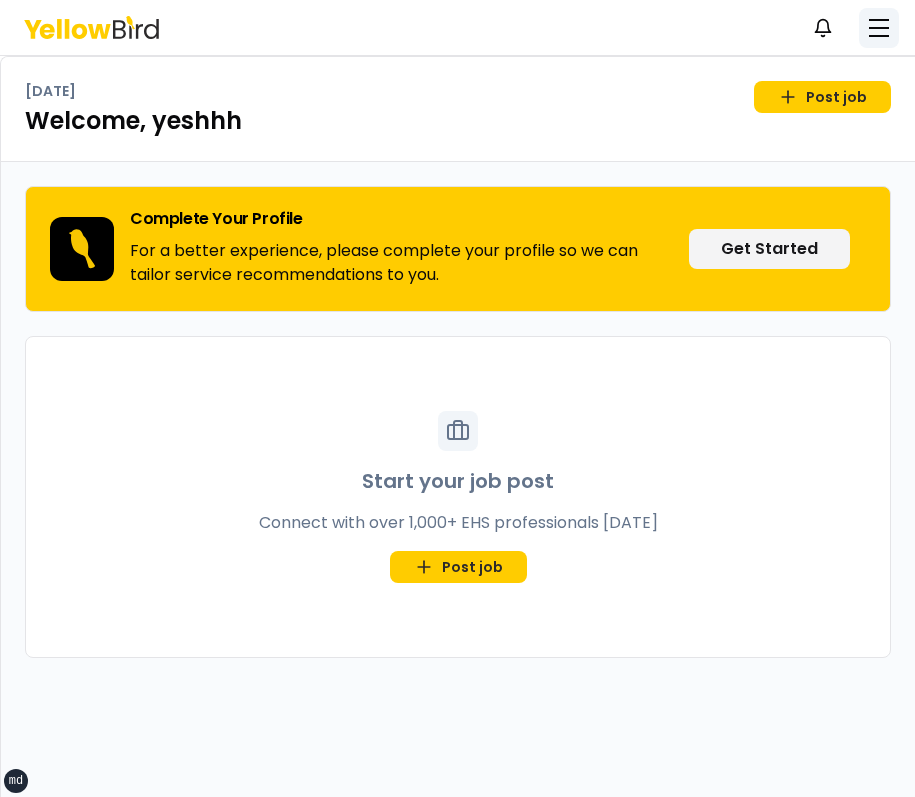 click at bounding box center [879, 28] 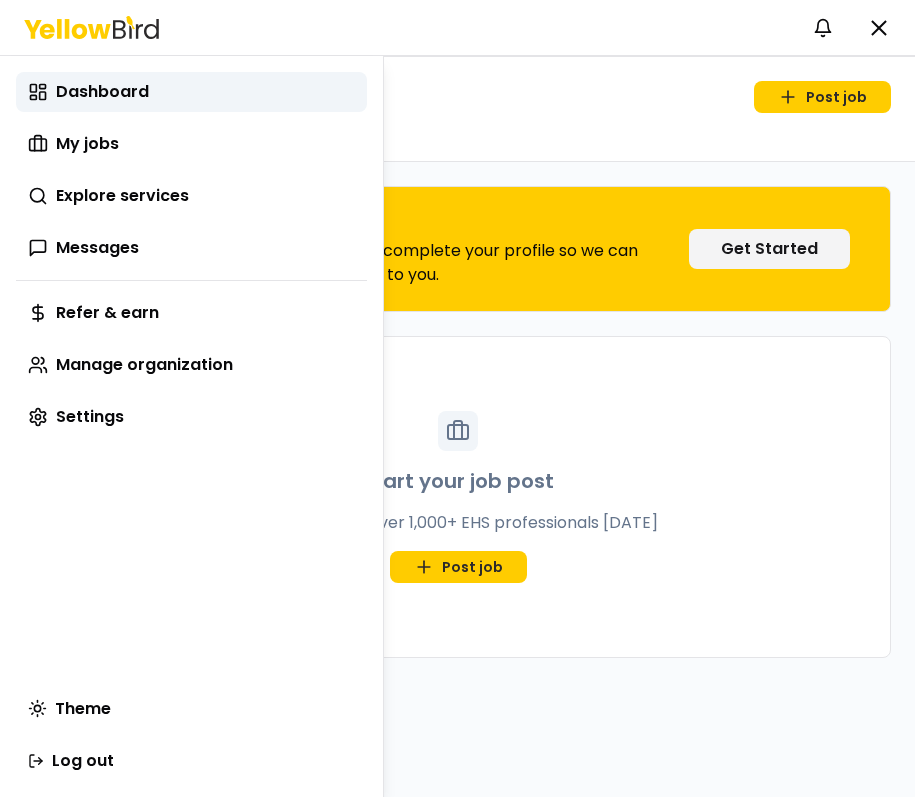 click on "xs sm md lg xl 2xl Notifications YG Dashboard My jobs Explore services Messages Refer & earn Manage organization Settings Tuesday, July 15 Post job Welcome, yeshhh Complete Your Profile For a better experience, please complete your profile so we can tailor service recommendations to you. Get Started Start your job post Connect with over 1,000+ EHS professionals today Post job
Menu Navigate to your desired page Dashboard My jobs Explore services Messages Refer & earn Manage organization Settings Theme Log out" at bounding box center [457, 398] 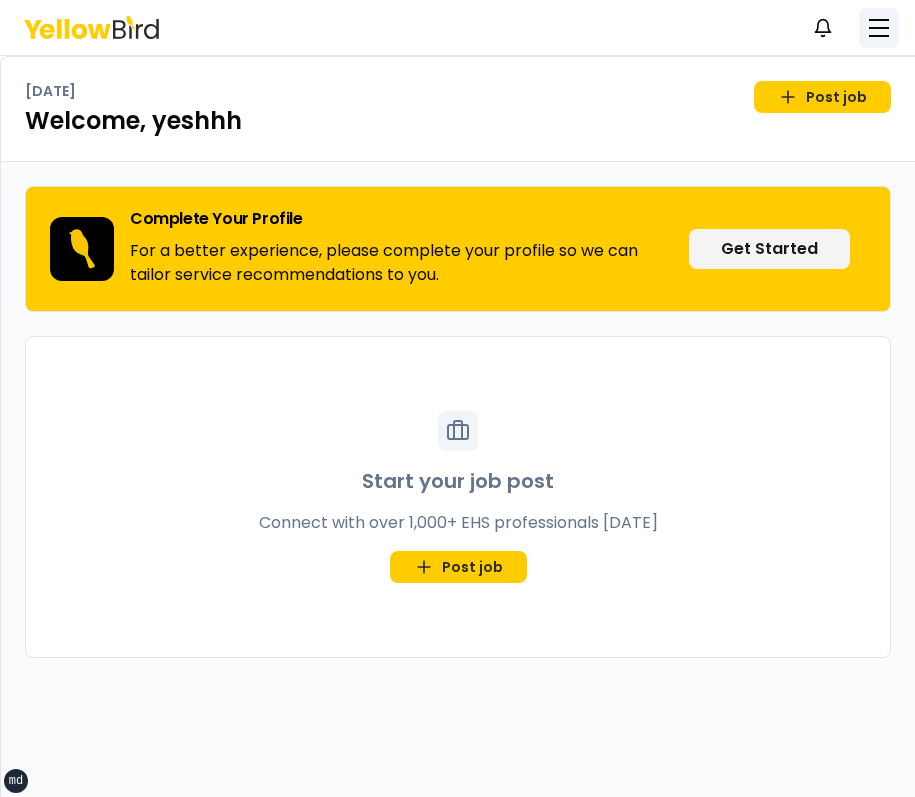 click at bounding box center (879, 28) 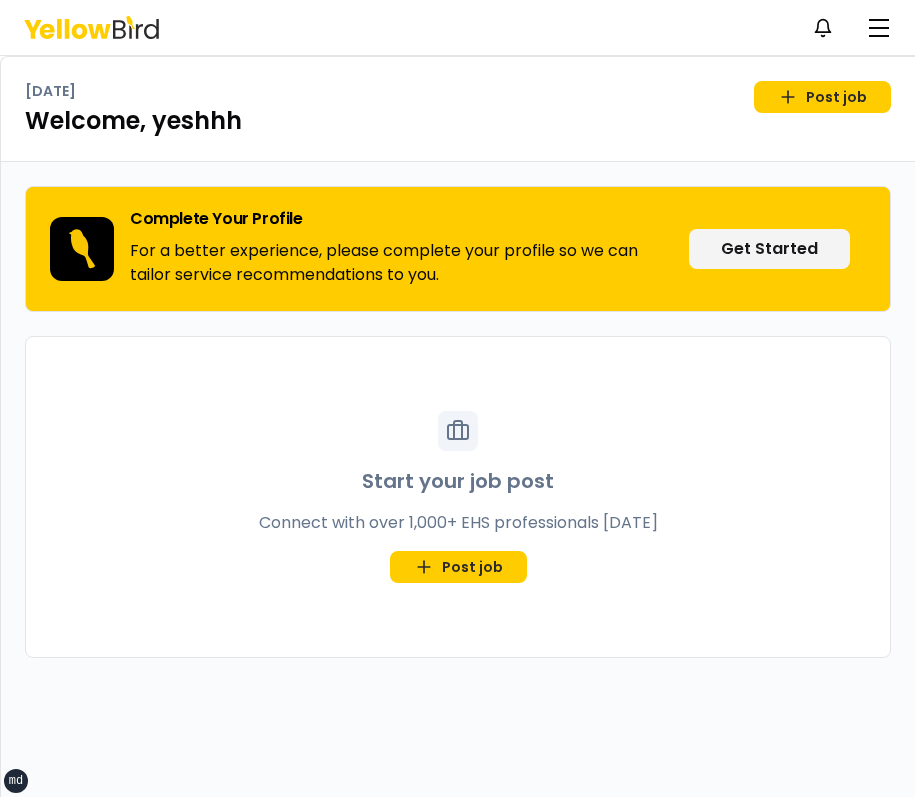 click on "xs sm md lg xl 2xl Notifications YG Dashboard My jobs Explore services Messages Refer & earn Manage organization Settings Tuesday, July 15 Post job Welcome, yeshhh Complete Your Profile For a better experience, please complete your profile so we can tailor service recommendations to you. Get Started Start your job post Connect with over 1,000+ EHS professionals today Post job" at bounding box center [457, 398] 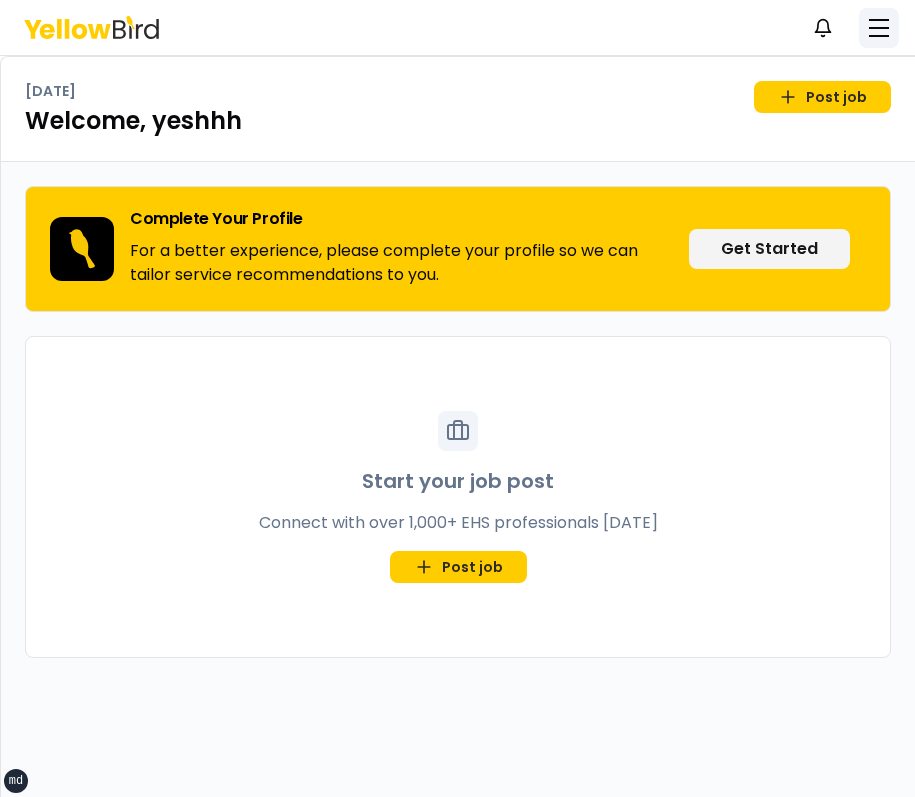 click at bounding box center [879, 28] 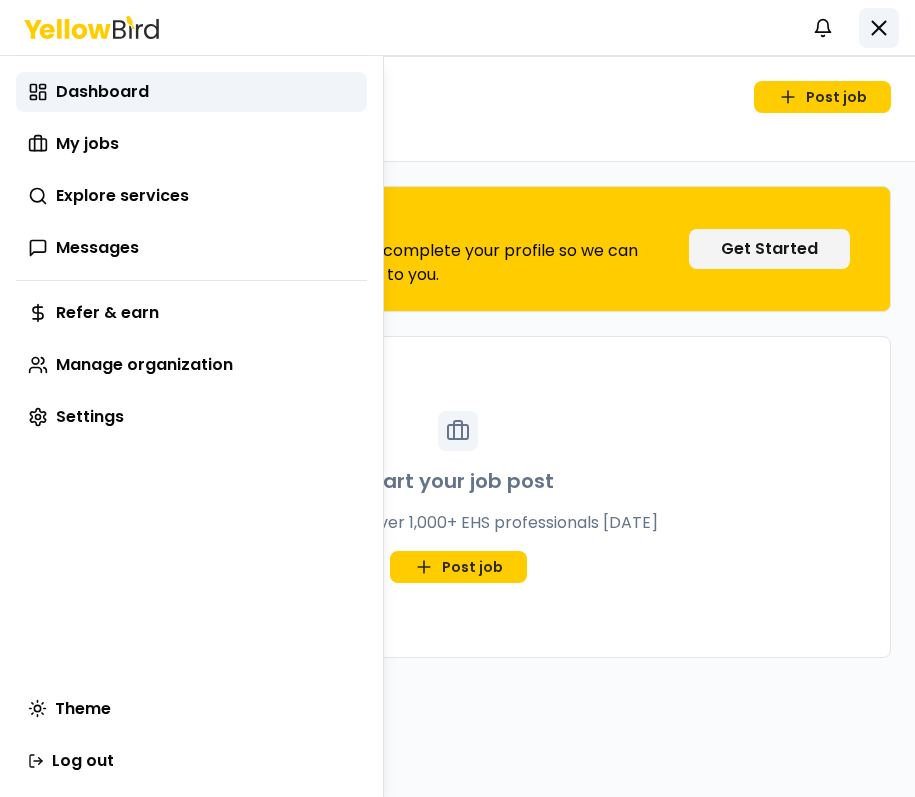 click on "xs sm md lg xl 2xl Notifications YG Dashboard My jobs Explore services Messages Refer & earn Manage organization Settings Tuesday, July 15 Post job Welcome, yeshhh Complete Your Profile For a better experience, please complete your profile so we can tailor service recommendations to you. Get Started Start your job post Connect with over 1,000+ EHS professionals today Post job
Menu Navigate to your desired page Dashboard My jobs Explore services Messages Refer & earn Manage organization Settings Theme Log out" at bounding box center [457, 398] 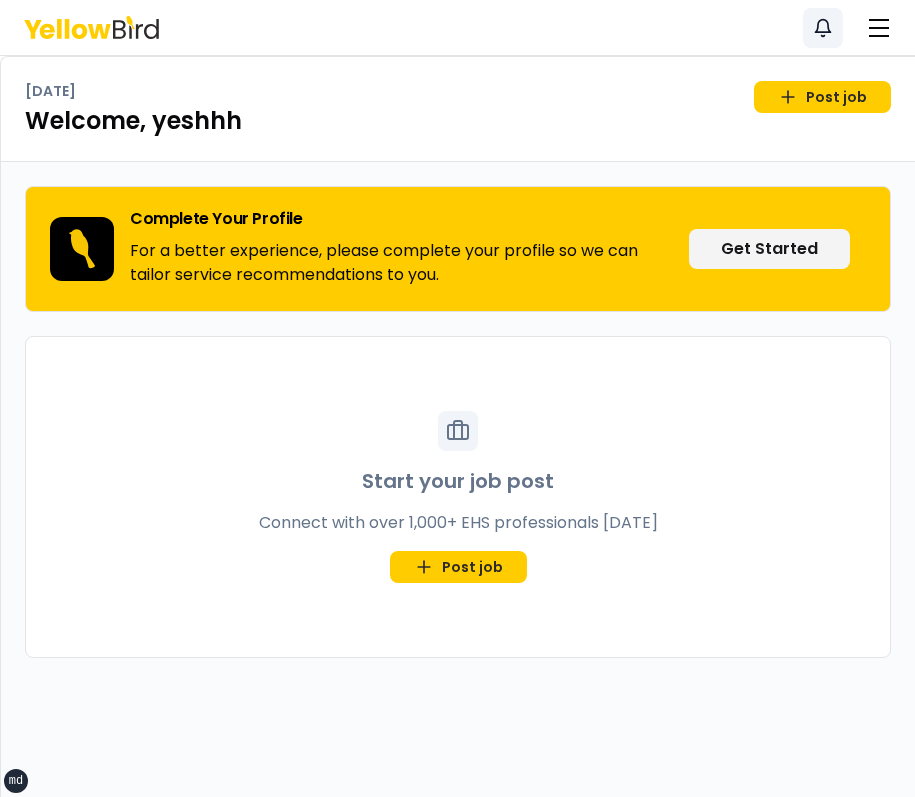 click on "Notifications" at bounding box center (823, 28) 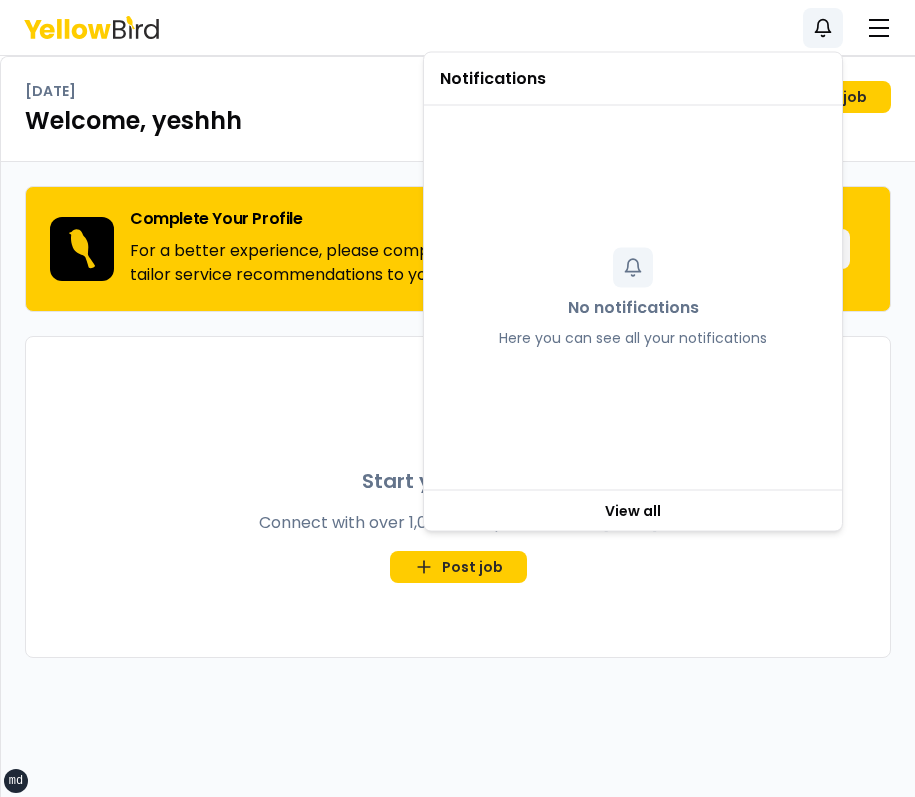 click on "Notifications YG" at bounding box center [457, 27] 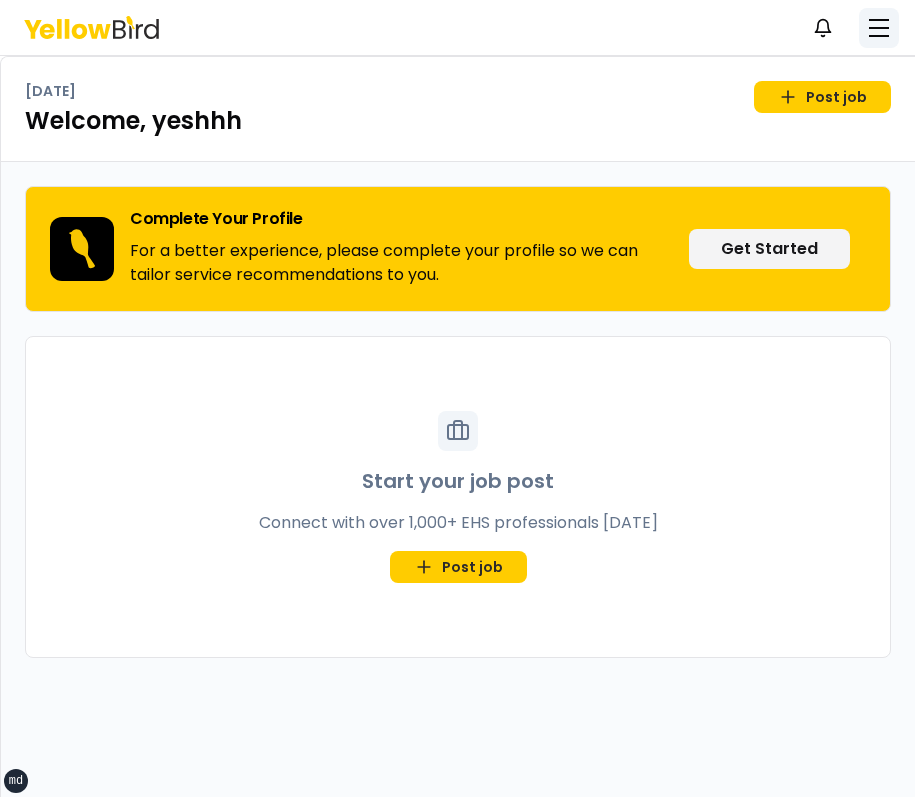 click at bounding box center [879, 28] 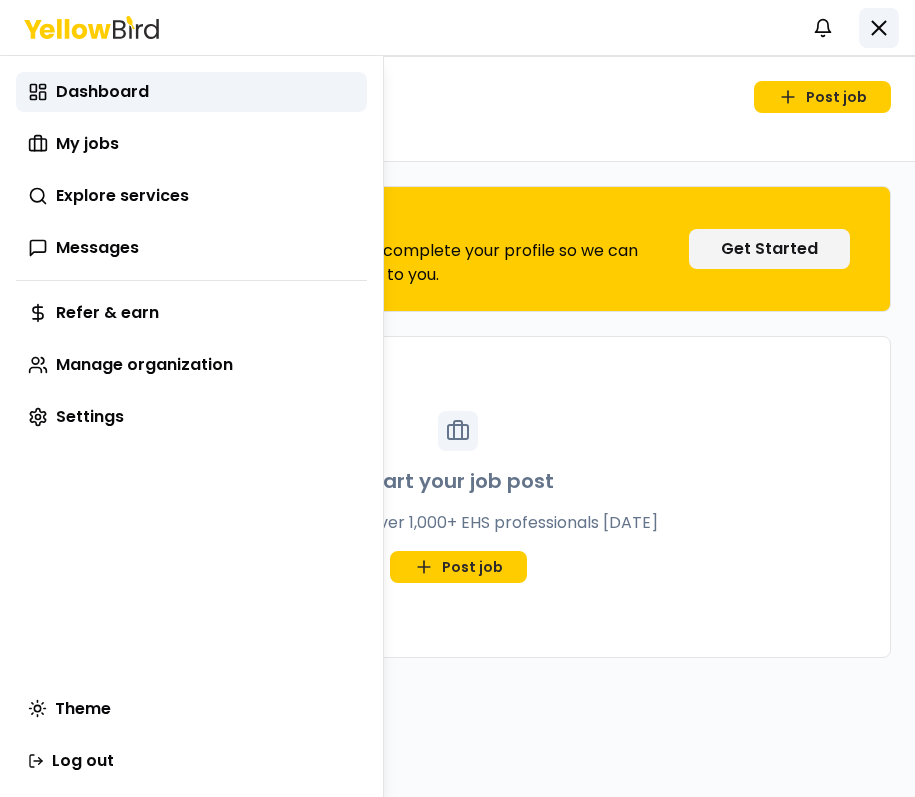 click on "xs sm md lg xl 2xl Notifications YG Dashboard My jobs Explore services Messages Refer & earn Manage organization Settings Tuesday, July 15 Post job Welcome, yeshhh Complete Your Profile For a better experience, please complete your profile so we can tailor service recommendations to you. Get Started Start your job post Connect with over 1,000+ EHS professionals today Post job
Menu Navigate to your desired page Dashboard My jobs Explore services Messages Refer & earn Manage organization Settings Theme Log out" at bounding box center (457, 398) 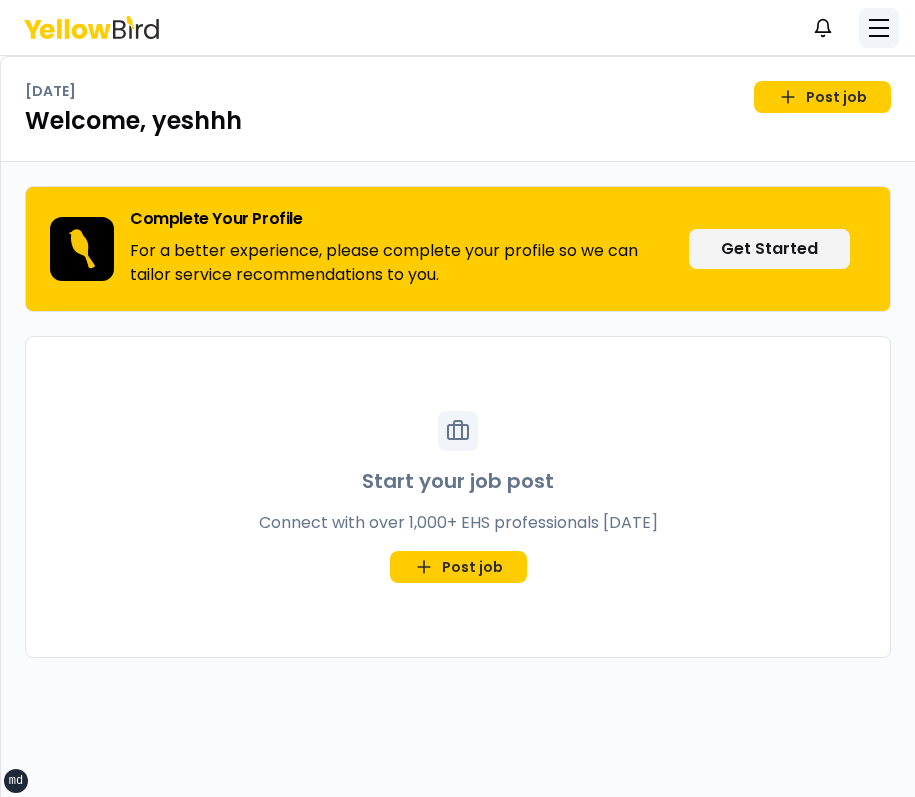 click at bounding box center [879, 28] 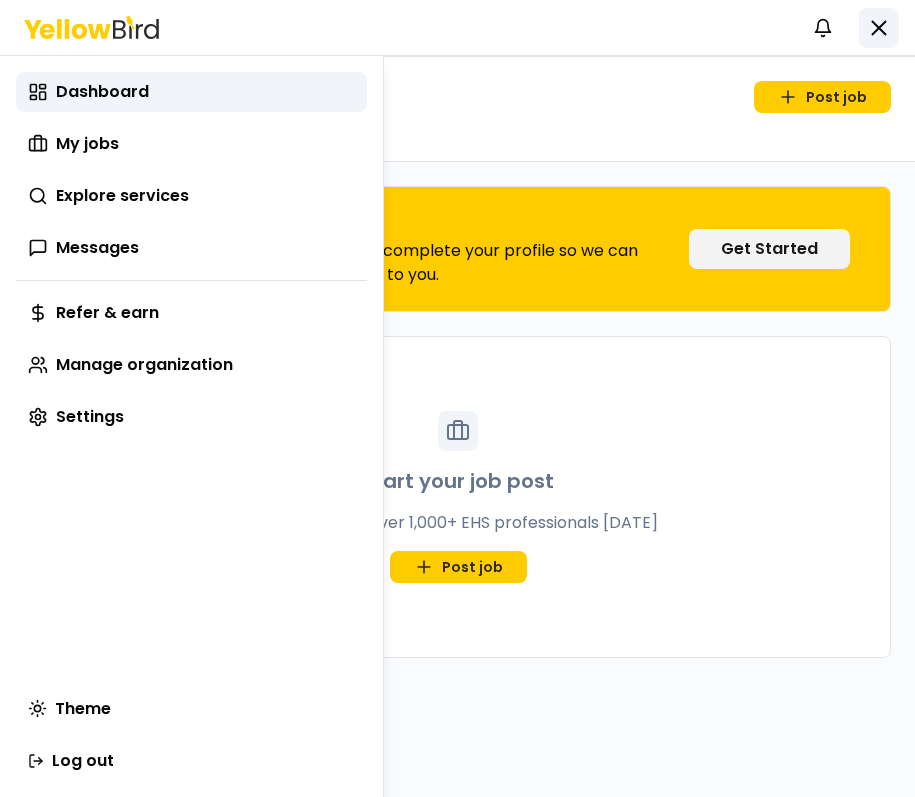 click on "xs sm md lg xl 2xl Notifications YG Dashboard My jobs Explore services Messages Refer & earn Manage organization Settings Tuesday, July 15 Post job Welcome, yeshhh Complete Your Profile For a better experience, please complete your profile so we can tailor service recommendations to you. Get Started Start your job post Connect with over 1,000+ EHS professionals today Post job
Menu Navigate to your desired page Dashboard My jobs Explore services Messages Refer & earn Manage organization Settings Theme Log out" at bounding box center [457, 398] 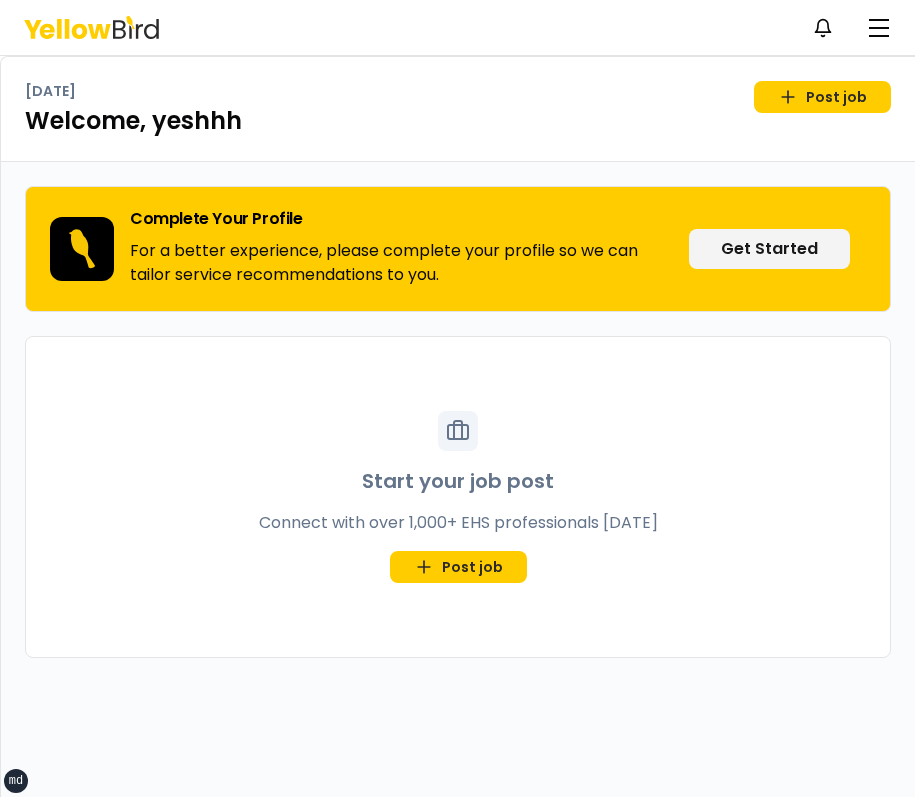 click on "Notifications YG" at bounding box center [457, 27] 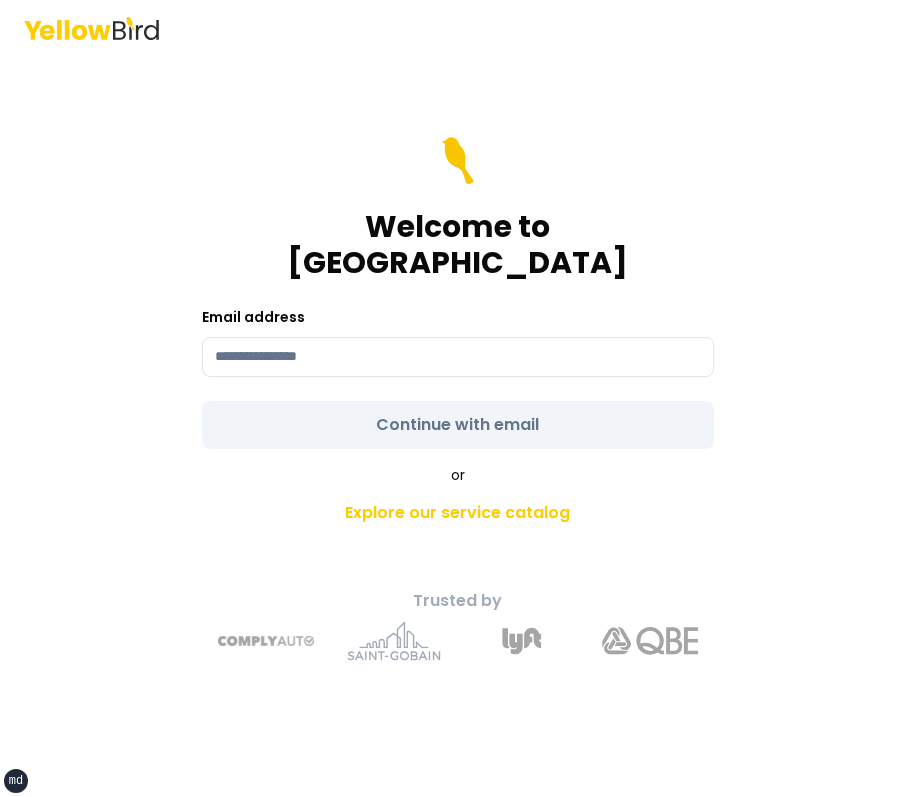 scroll, scrollTop: 0, scrollLeft: 0, axis: both 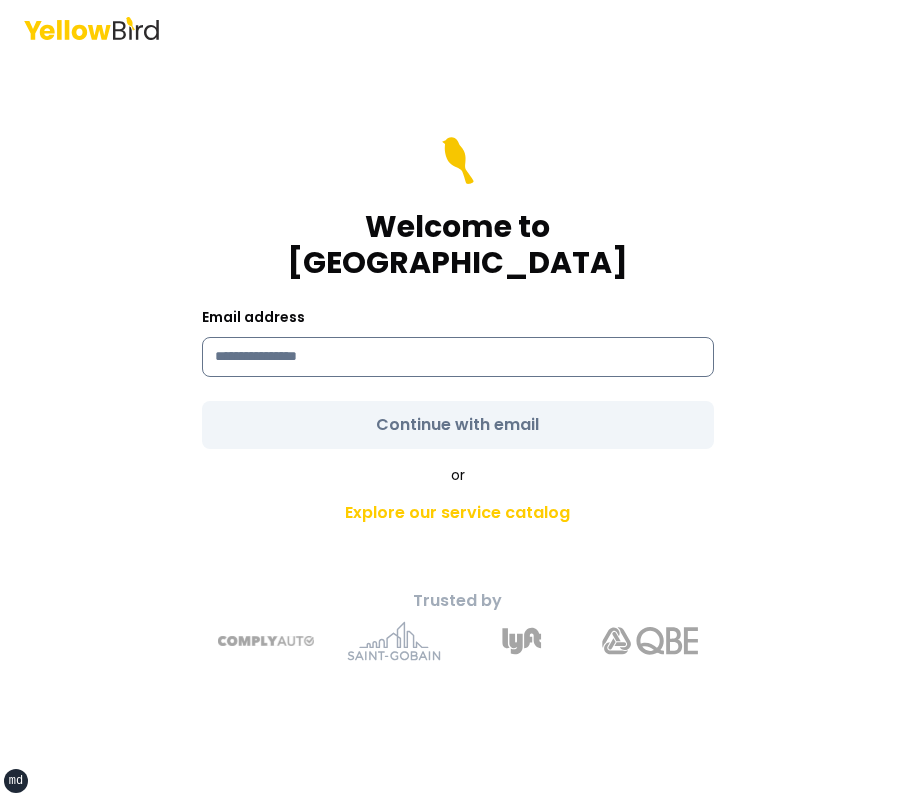 click at bounding box center [458, 357] 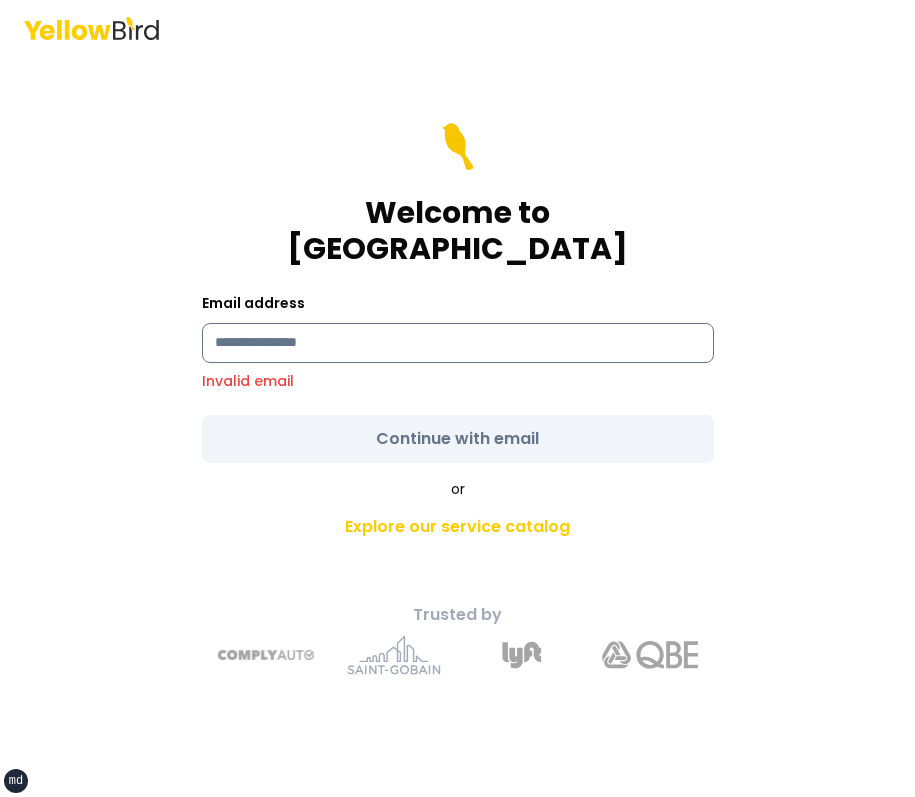 click at bounding box center (458, 343) 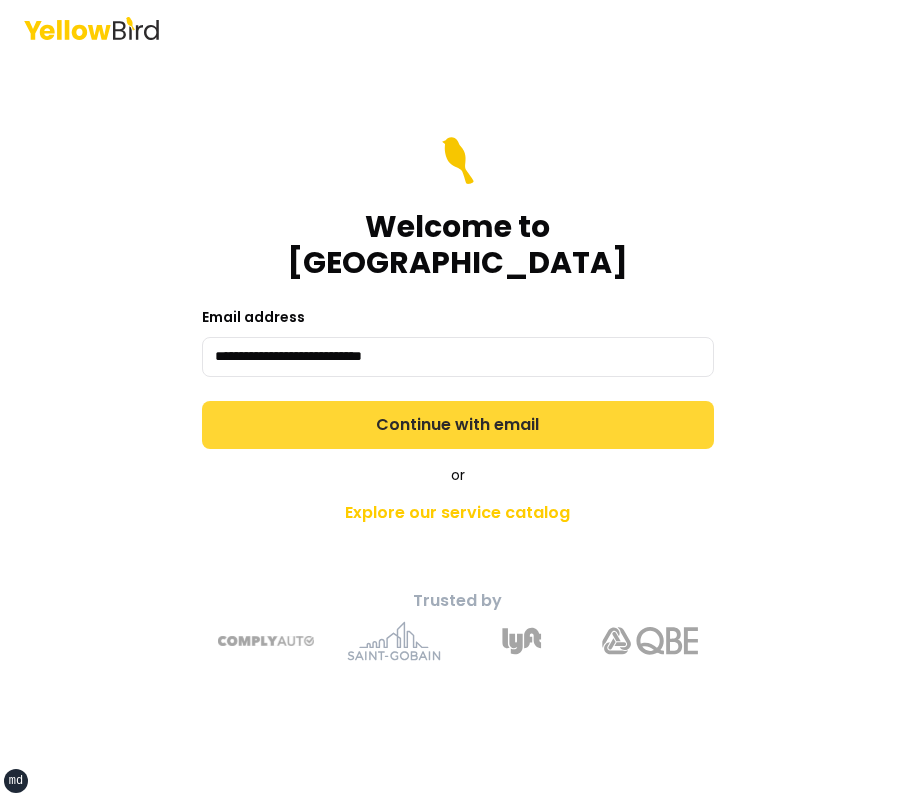 type on "**********" 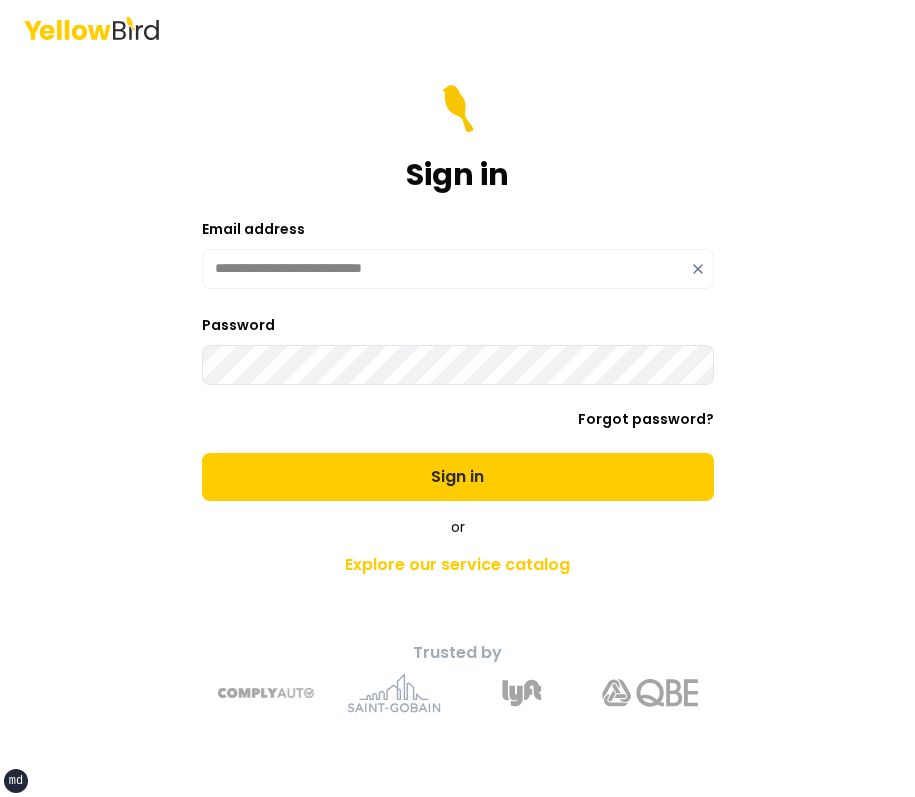 click on "Sign in" at bounding box center (458, 477) 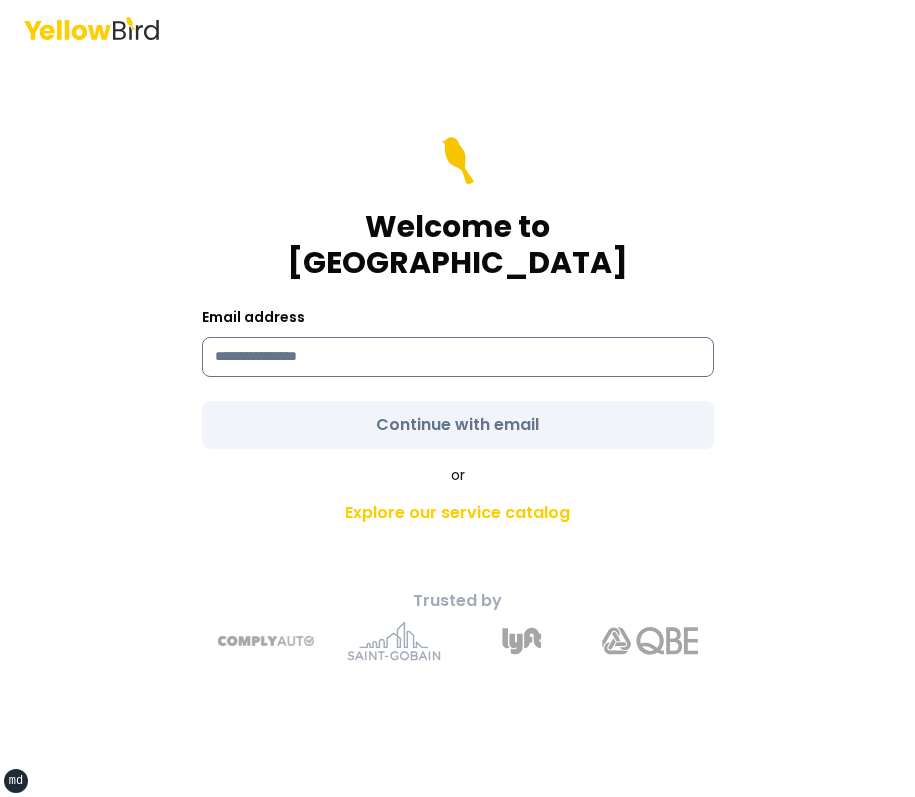 click at bounding box center [458, 357] 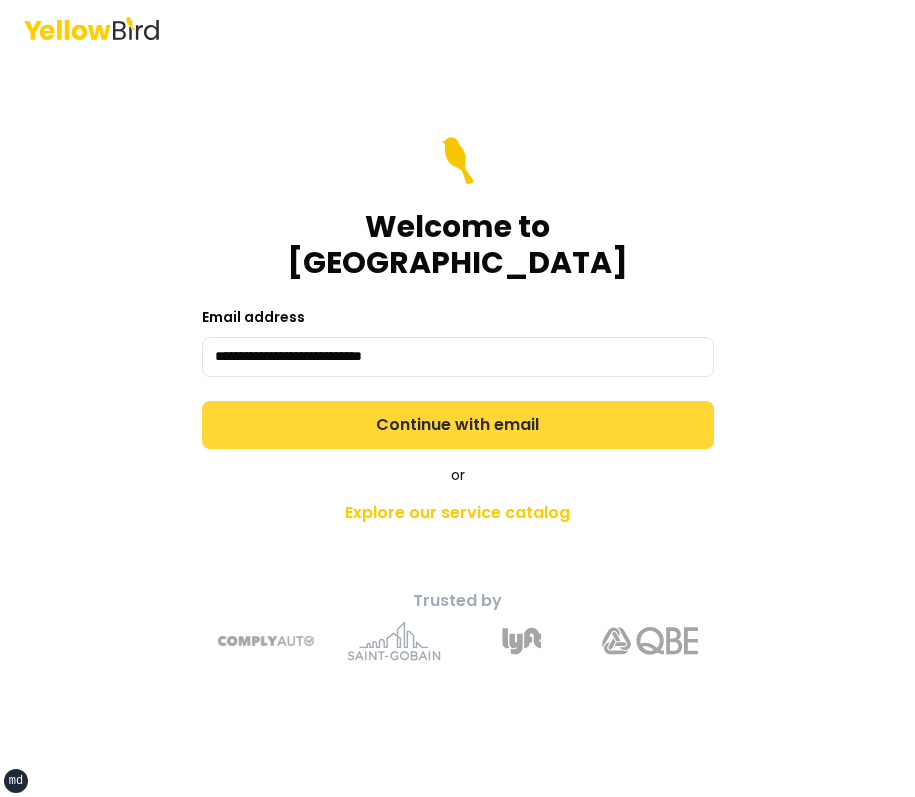type on "**********" 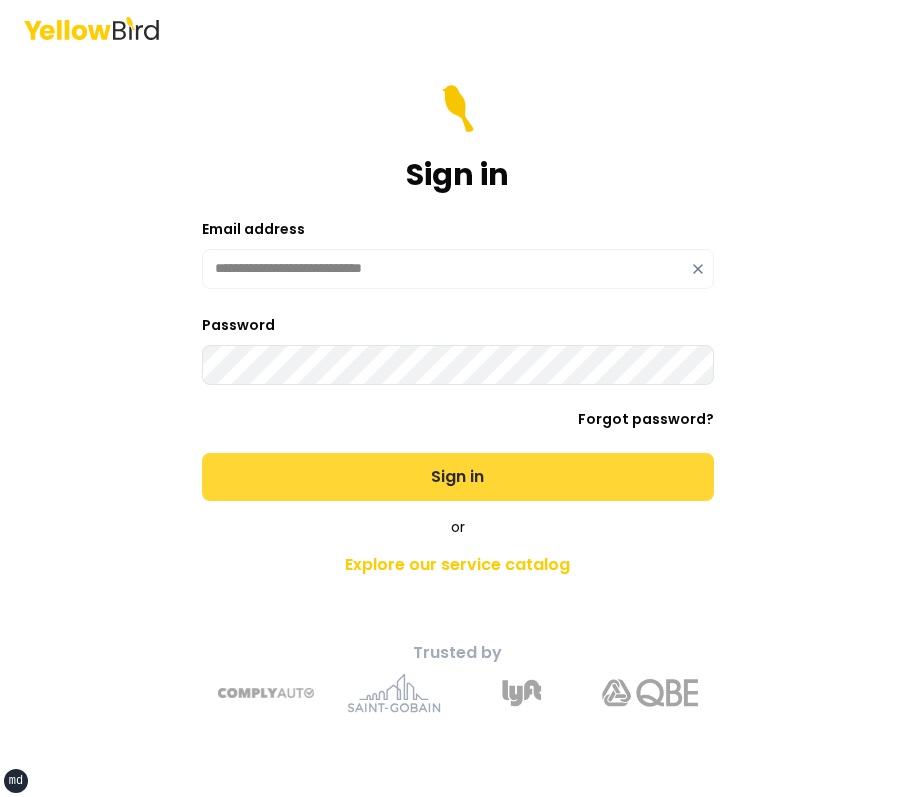 click on "Sign in" at bounding box center [458, 477] 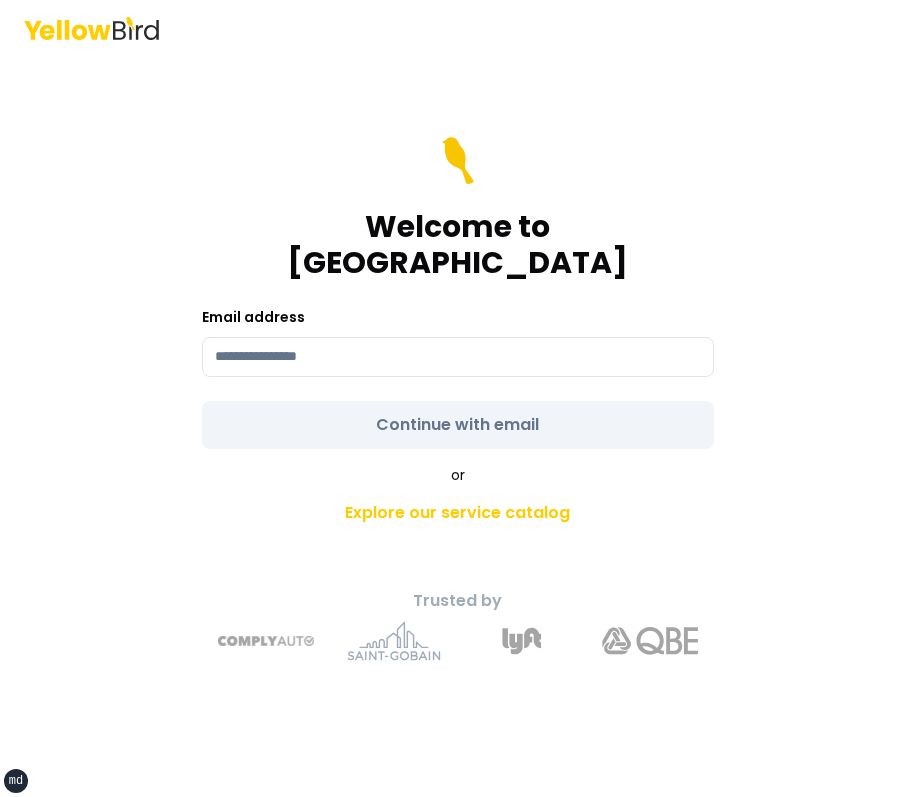 click on "Welcome to YellowBird Email address Continue with email or Explore our service catalog Trusted by" at bounding box center (458, 426) 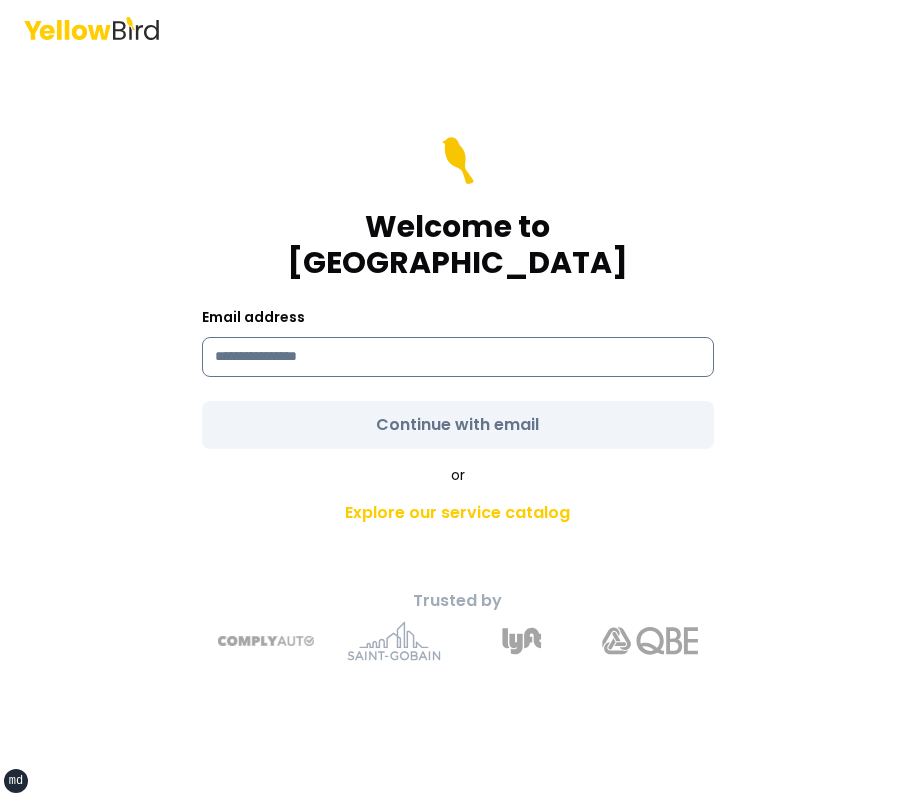 click at bounding box center [458, 357] 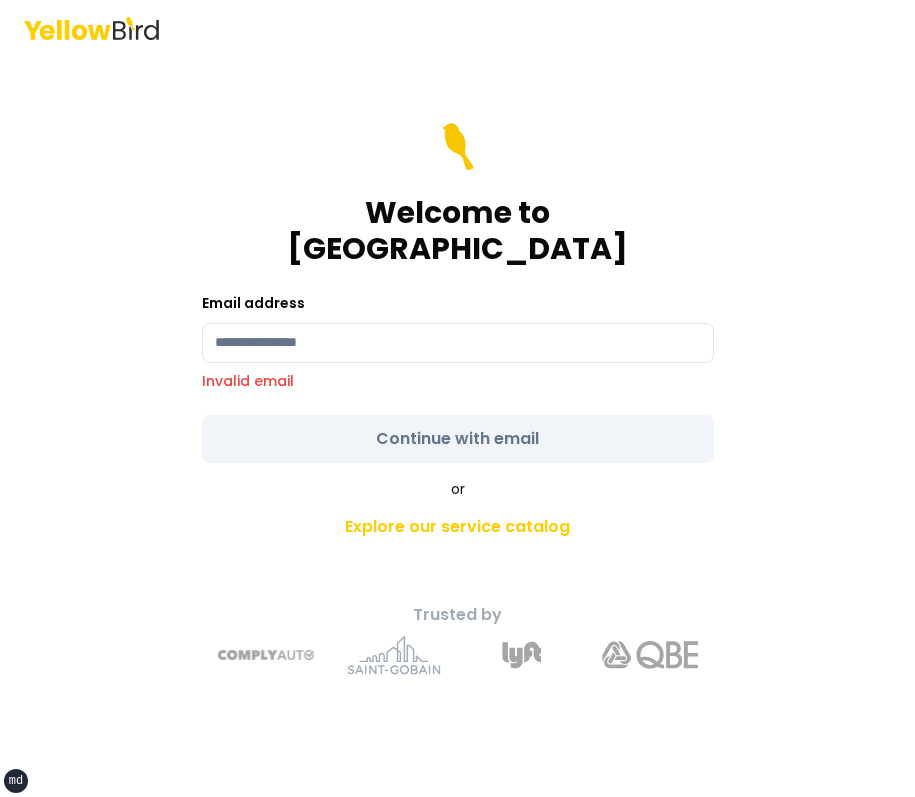 click on "Welcome to YellowBird Email address Invalid email Continue with email" at bounding box center (458, 293) 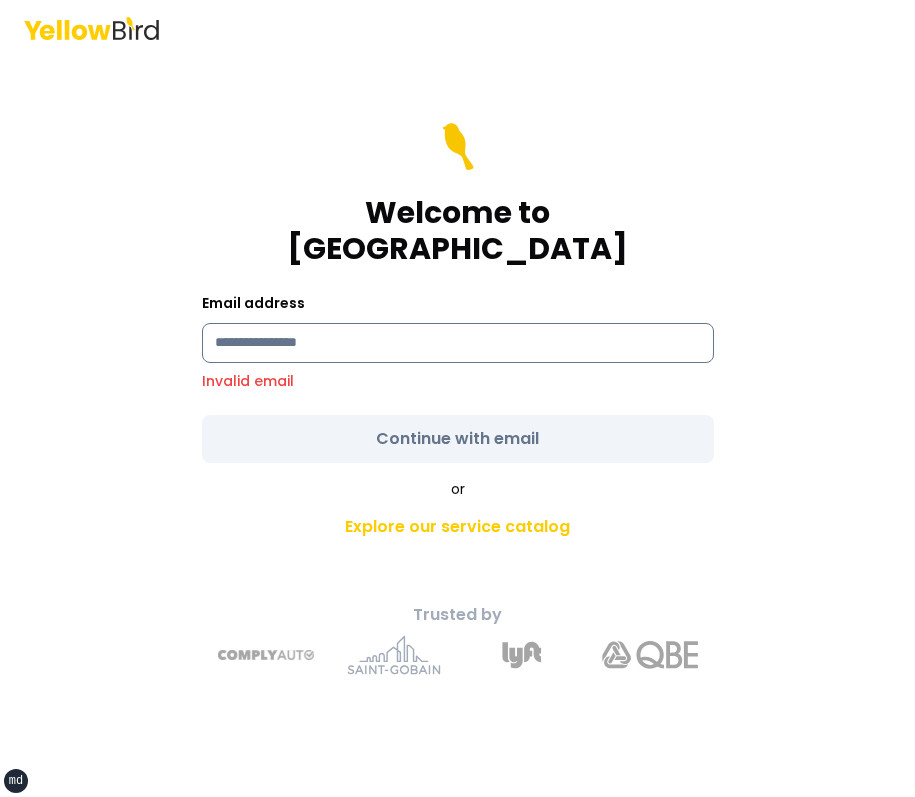 click at bounding box center (458, 343) 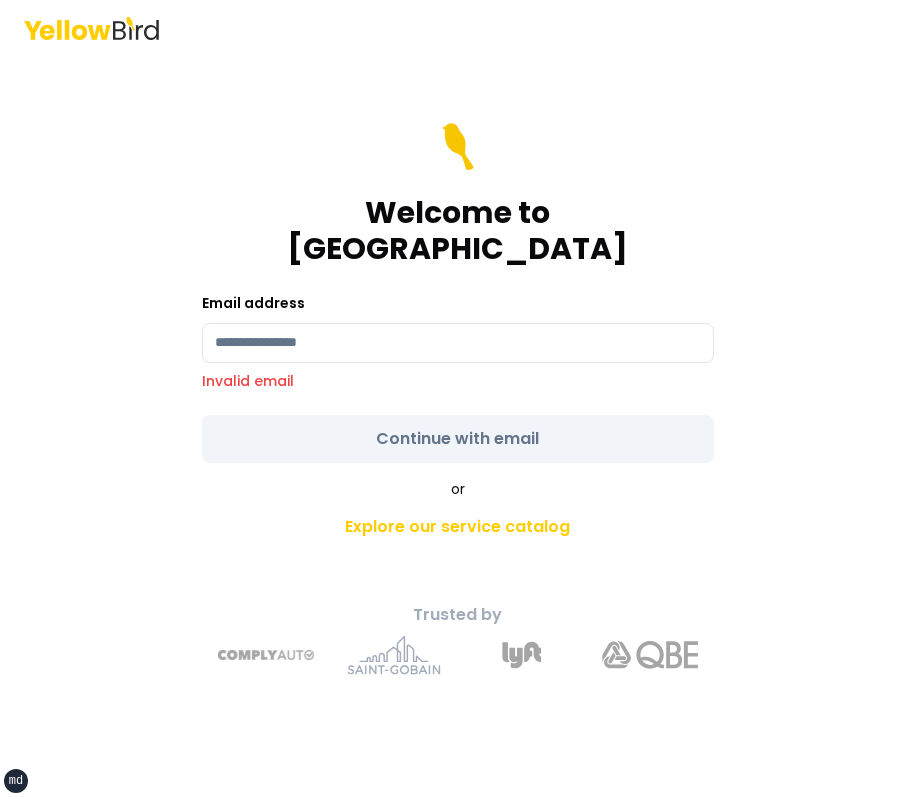 click on "Email address Invalid email" at bounding box center [458, 341] 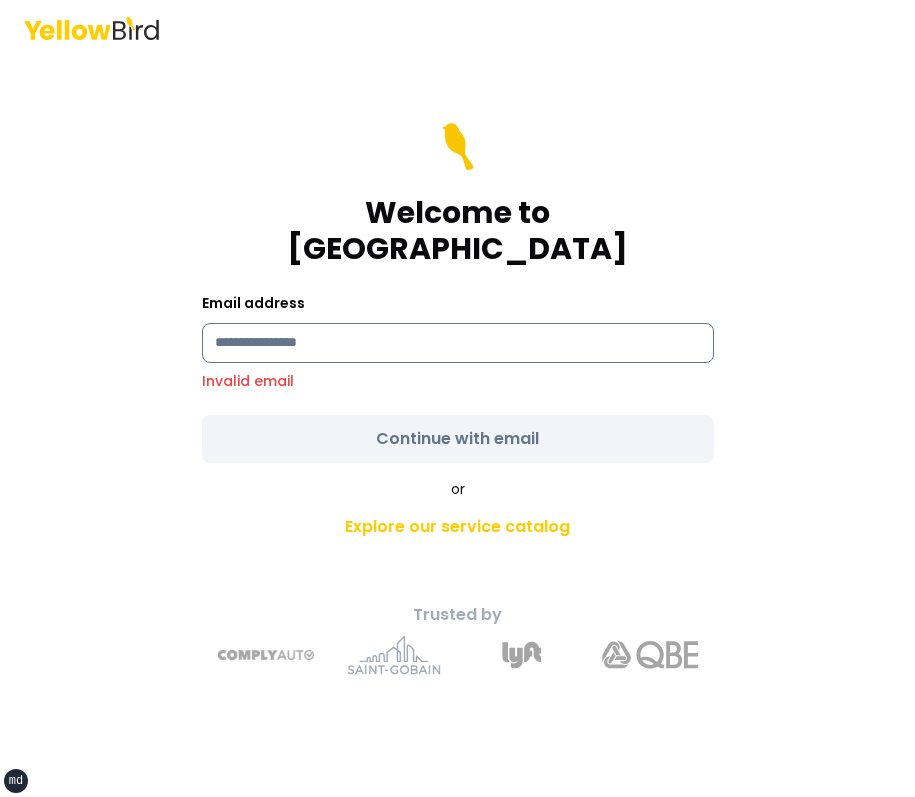 click at bounding box center [458, 343] 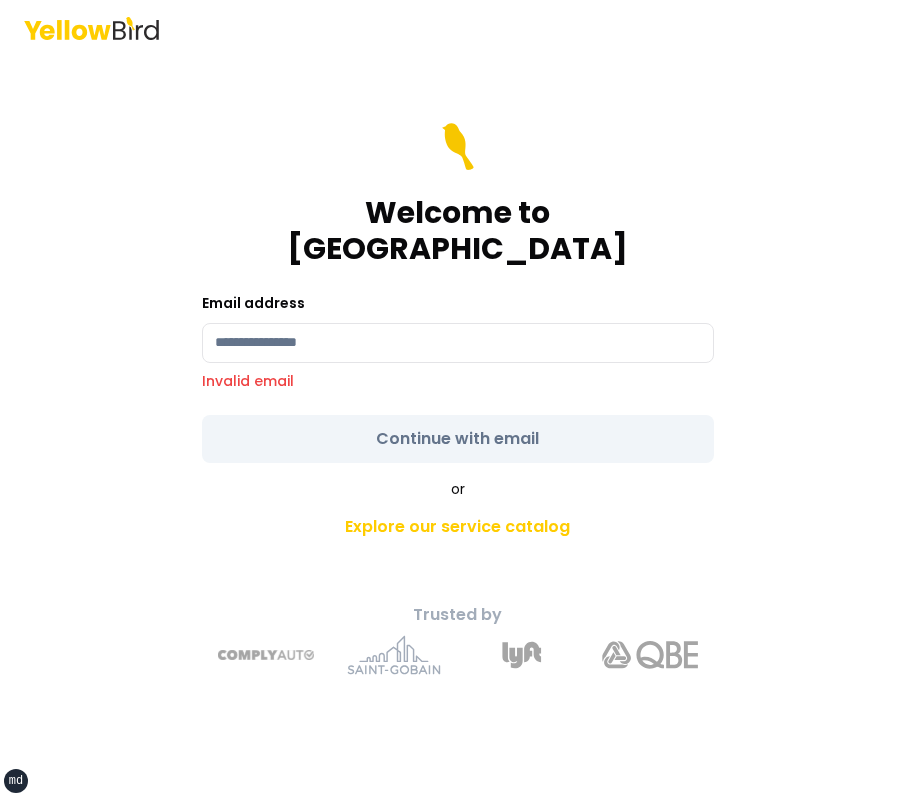 click on "Welcome to YellowBird Email address Invalid email Continue with email" at bounding box center (458, 293) 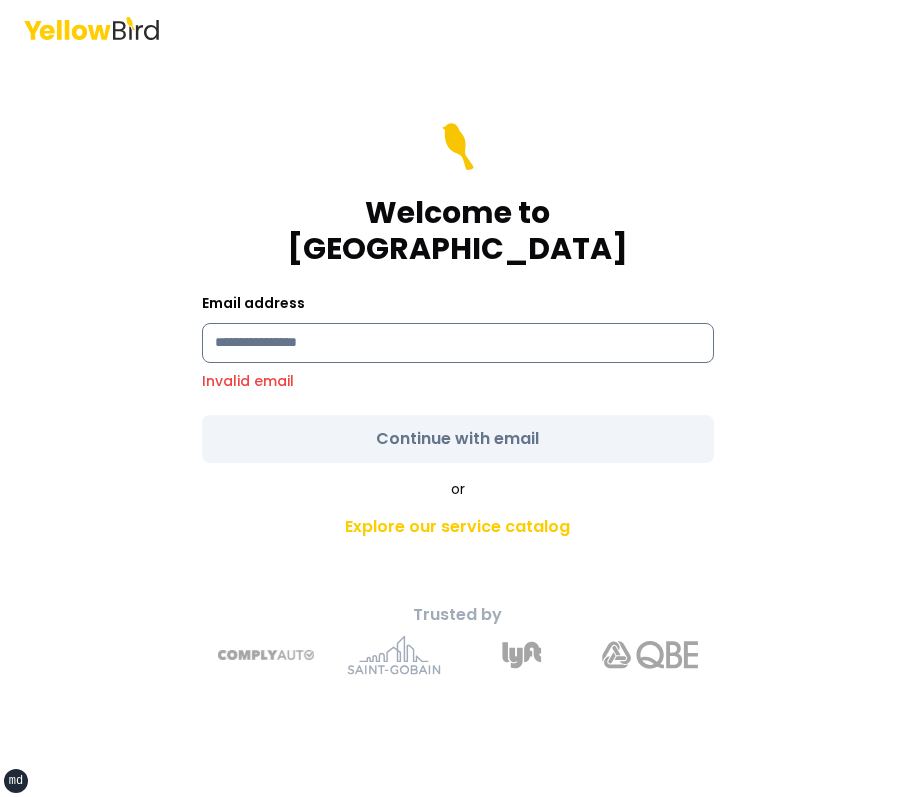 click at bounding box center (458, 343) 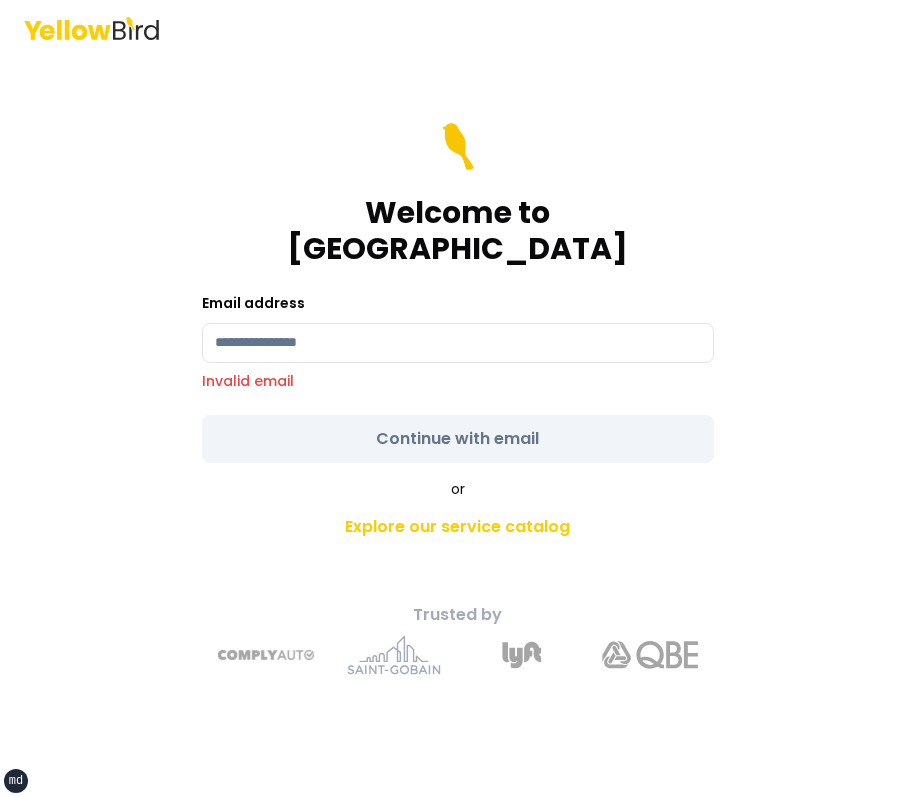 click on "Email address" at bounding box center [253, 303] 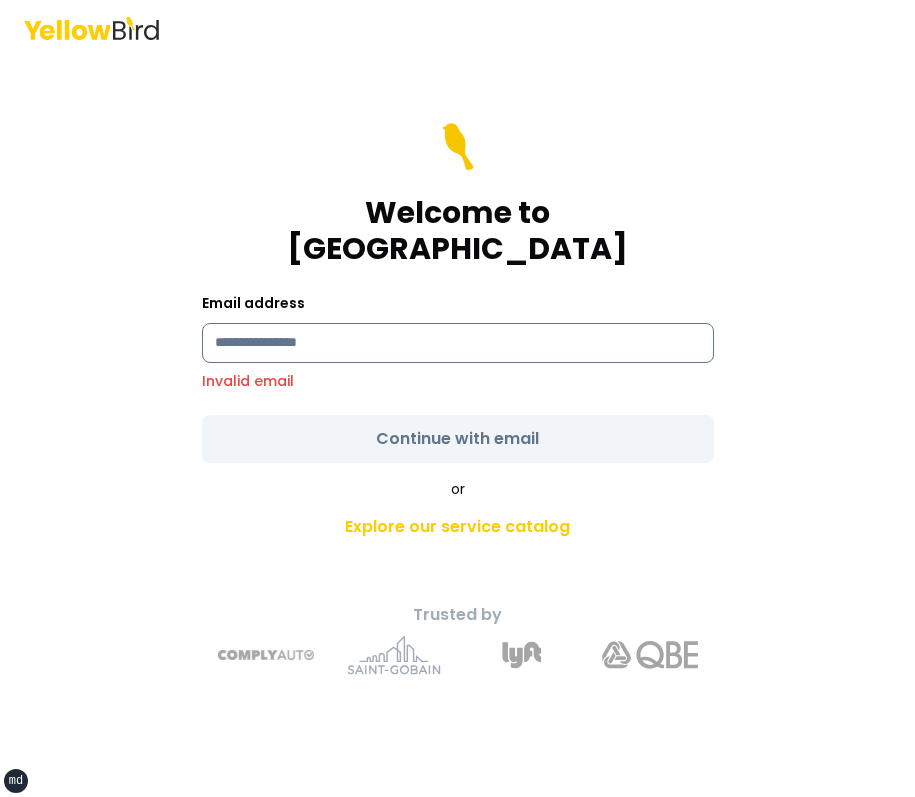 click at bounding box center (458, 343) 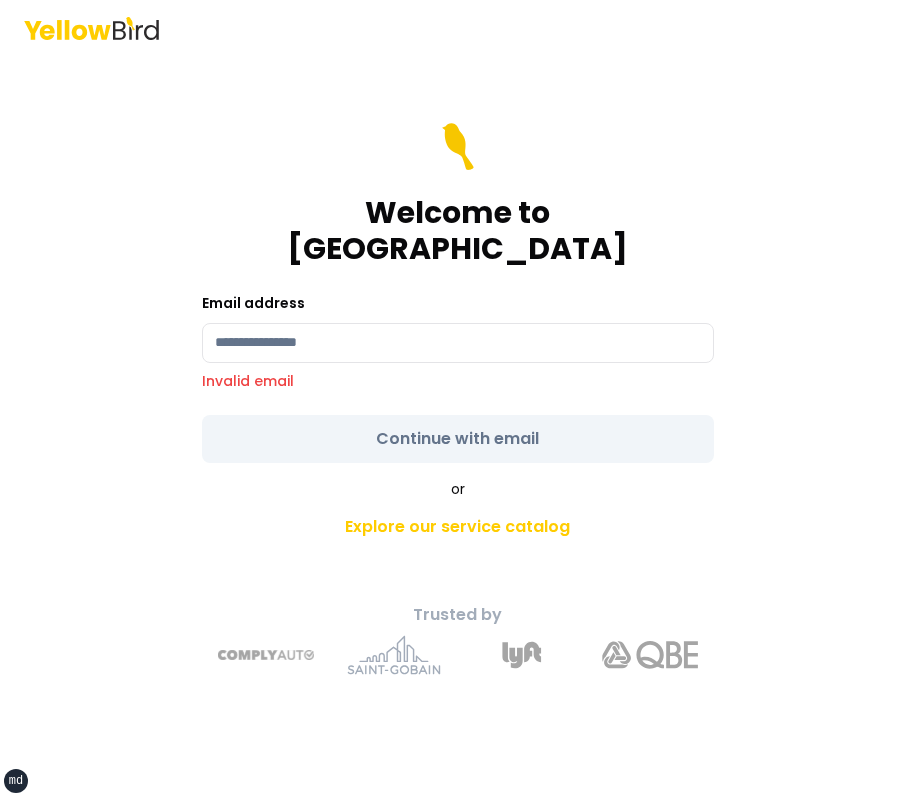 click on "Welcome to YellowBird Email address Invalid email Continue with email" at bounding box center [458, 293] 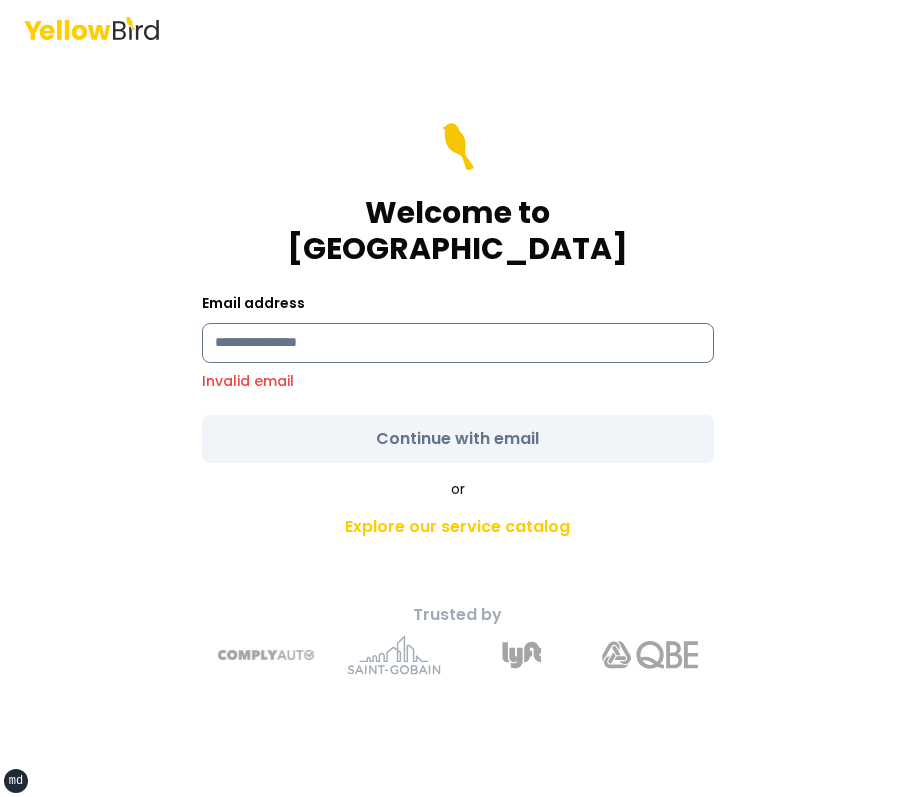 click at bounding box center [458, 343] 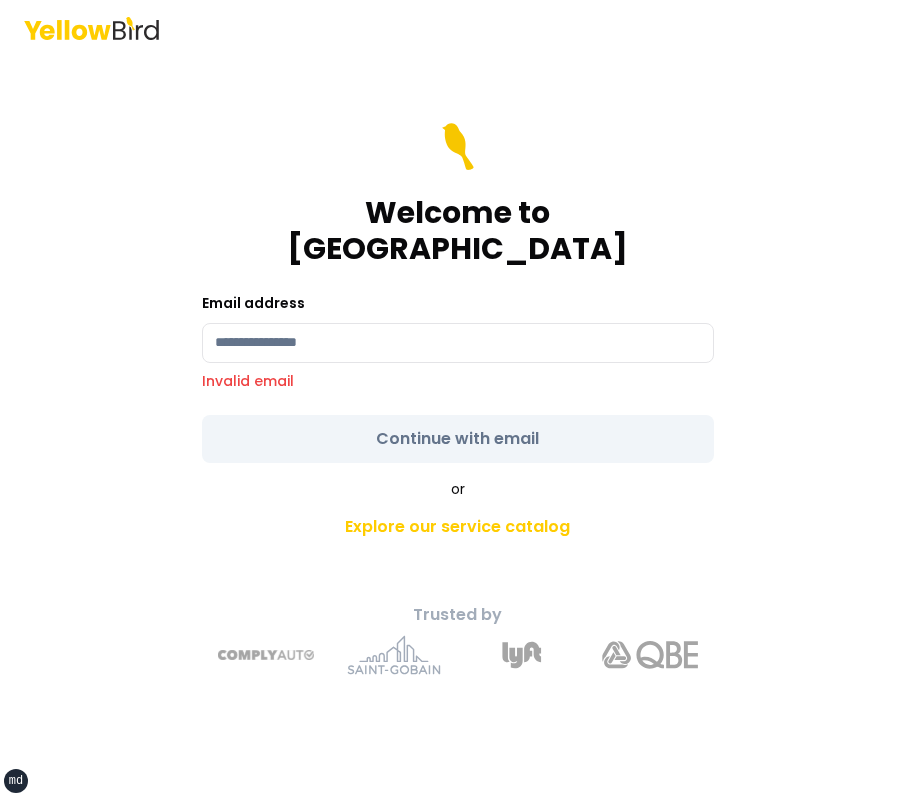 click on "Welcome to YellowBird Email address Invalid email Continue with email or Explore our service catalog Trusted by" at bounding box center [458, 427] 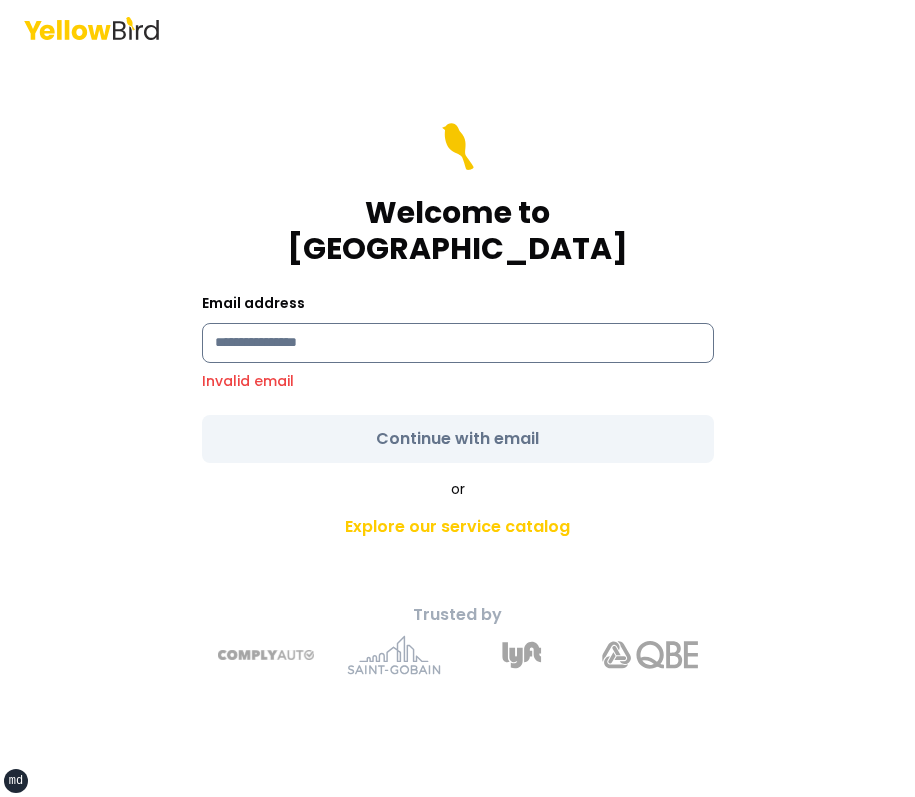 click at bounding box center (458, 343) 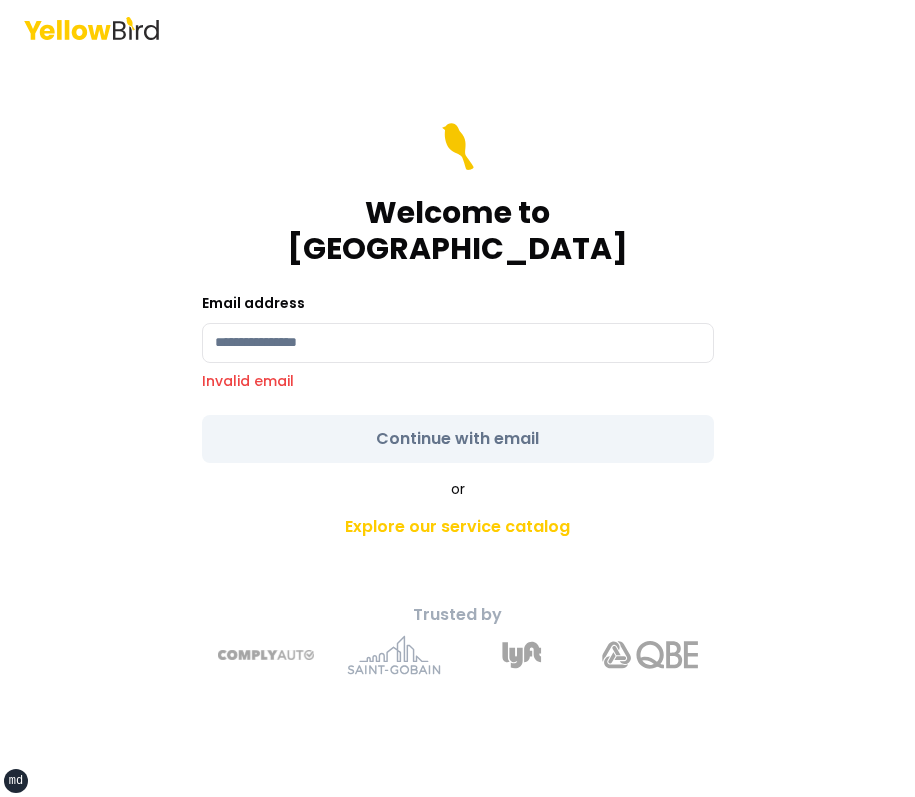 click on "Welcome to YellowBird Email address Invalid email Continue with email or Explore our service catalog Trusted by" at bounding box center [458, 427] 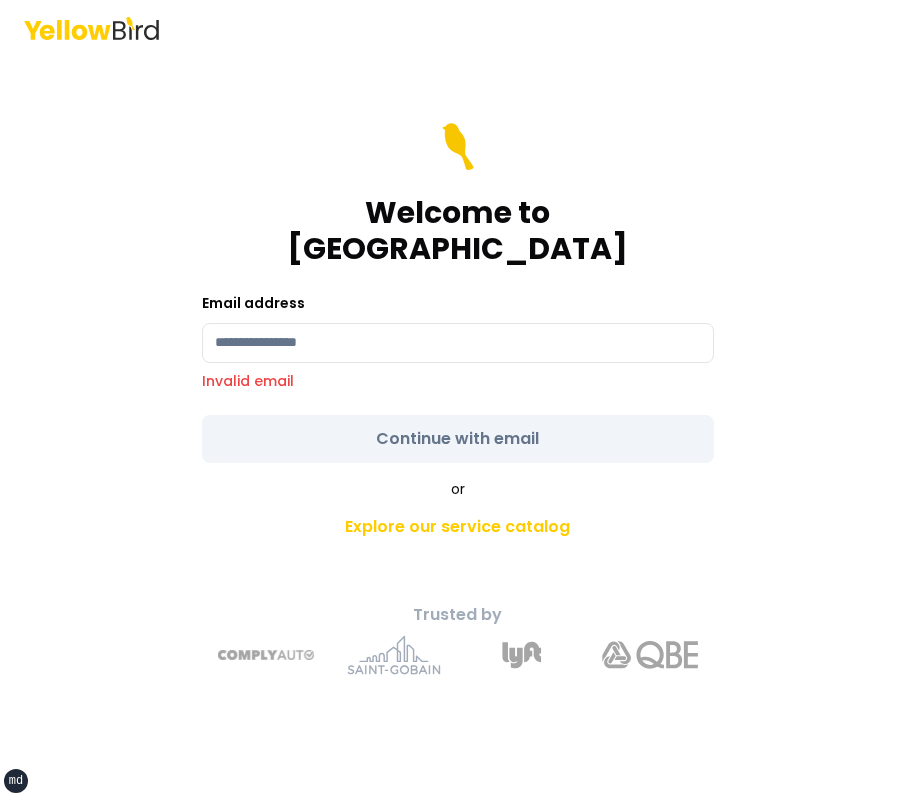 click on "Email address Invalid email" at bounding box center (458, 341) 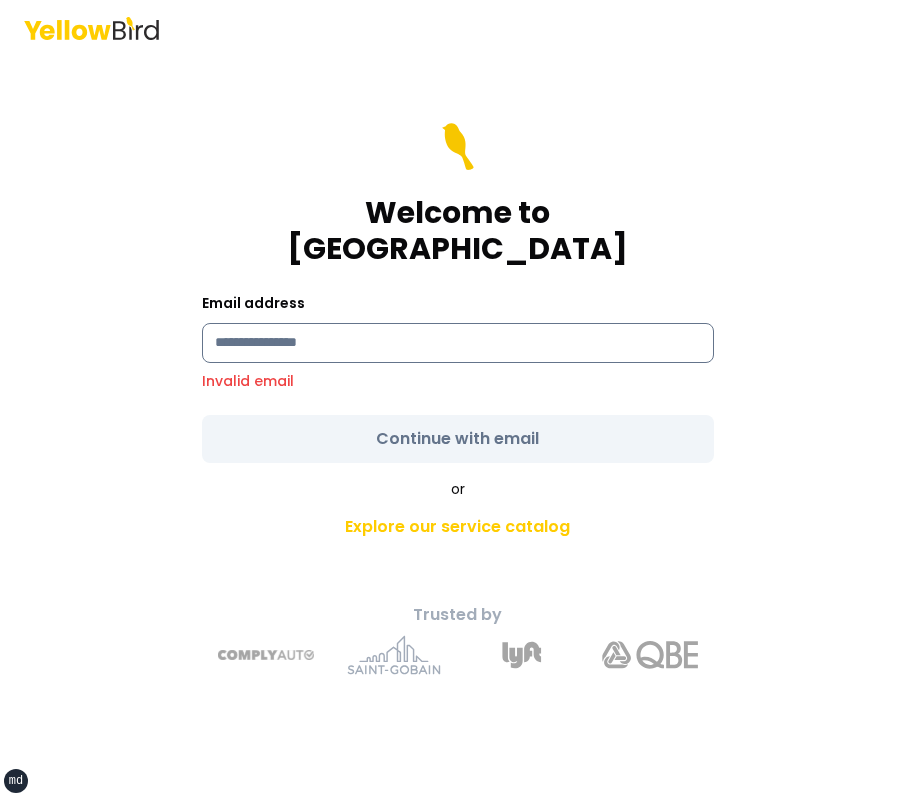 click at bounding box center (458, 343) 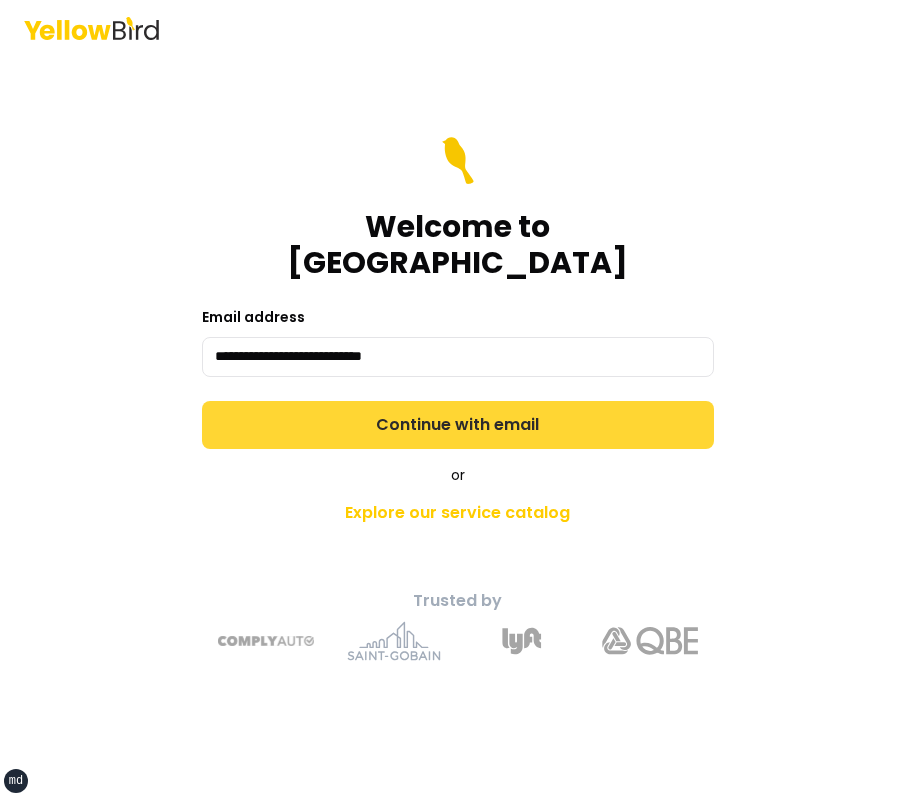 type on "**********" 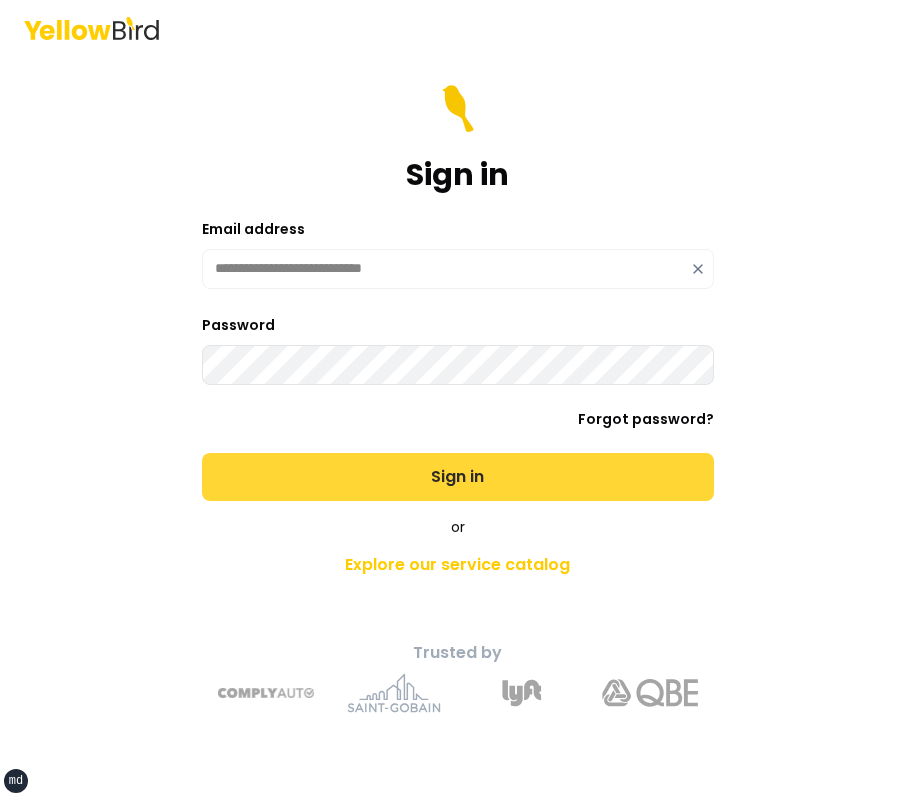 click on "Sign in" at bounding box center (458, 477) 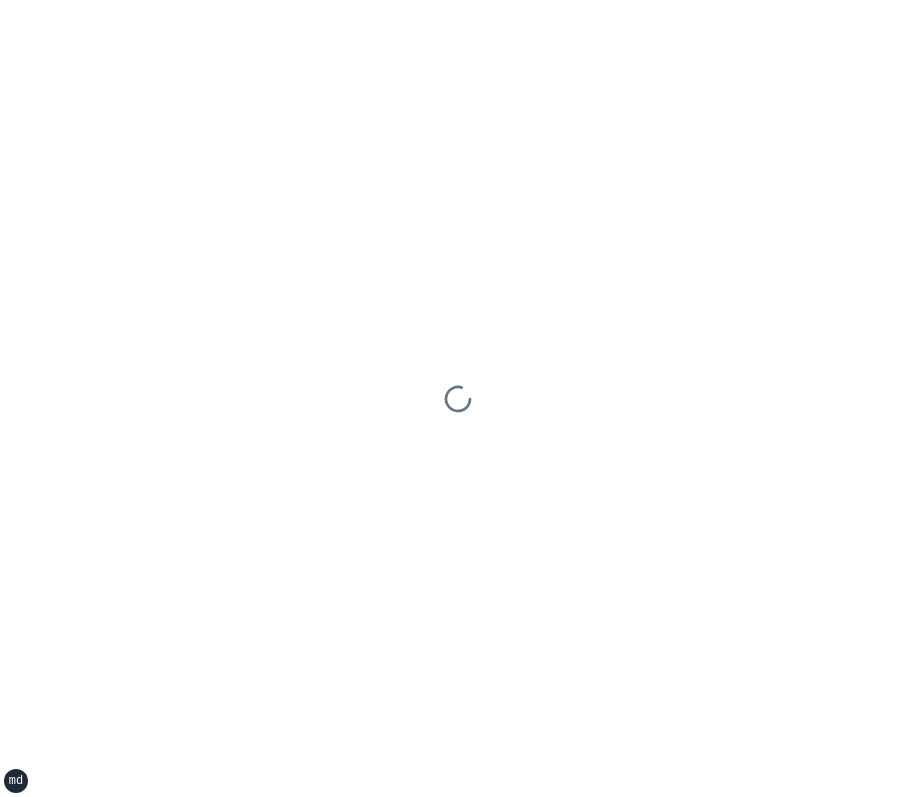 scroll, scrollTop: 0, scrollLeft: 0, axis: both 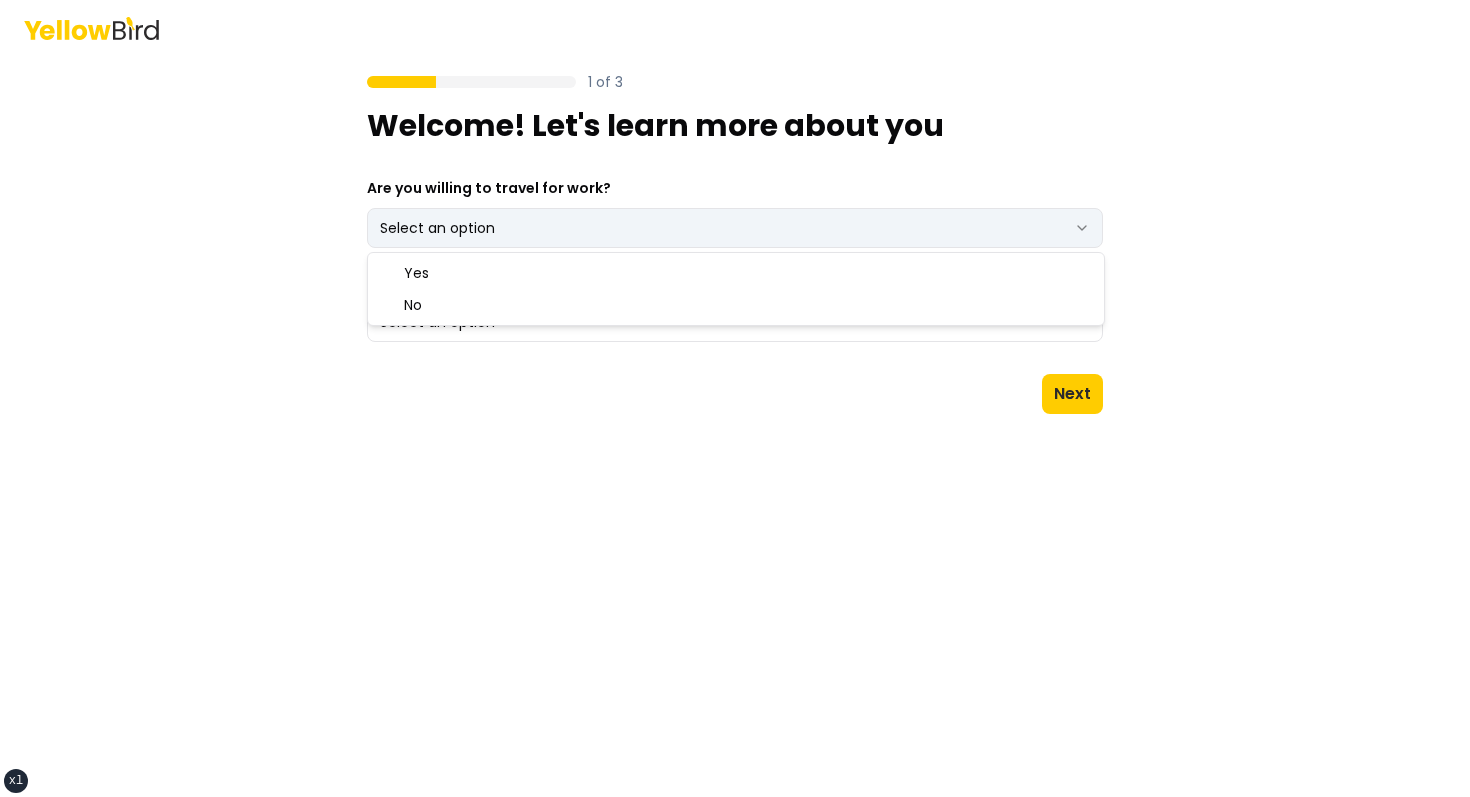 click on "xs sm md lg xl 2xl 1 of 3 Welcome! Let's learn more about you Are you willing to travel for work? Select an option *** ** What do you hope to achieve with YellowBird? Select an option Next
Yes No" at bounding box center [735, 398] 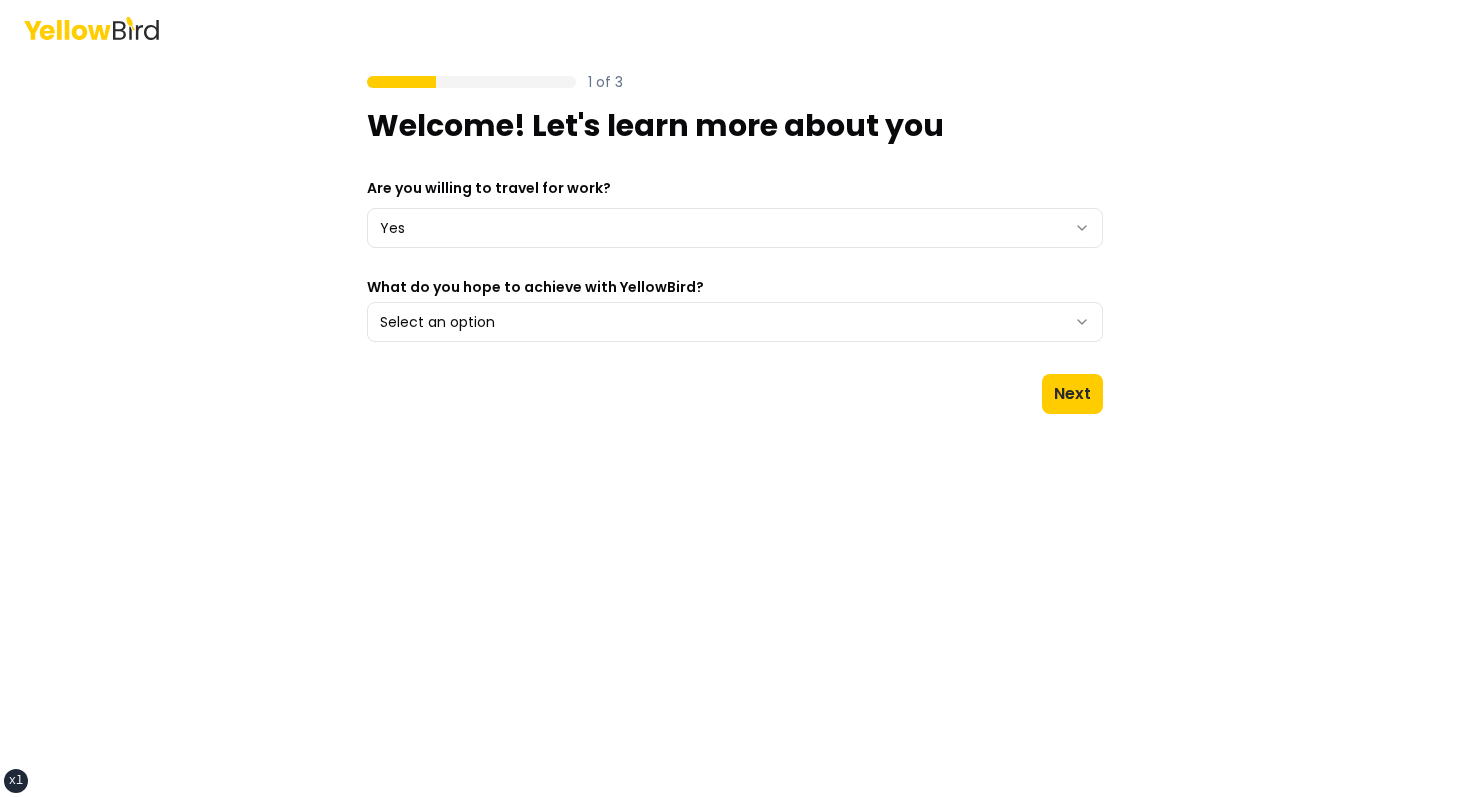 click on "What do you hope to achieve with YellowBird?" at bounding box center [735, 287] 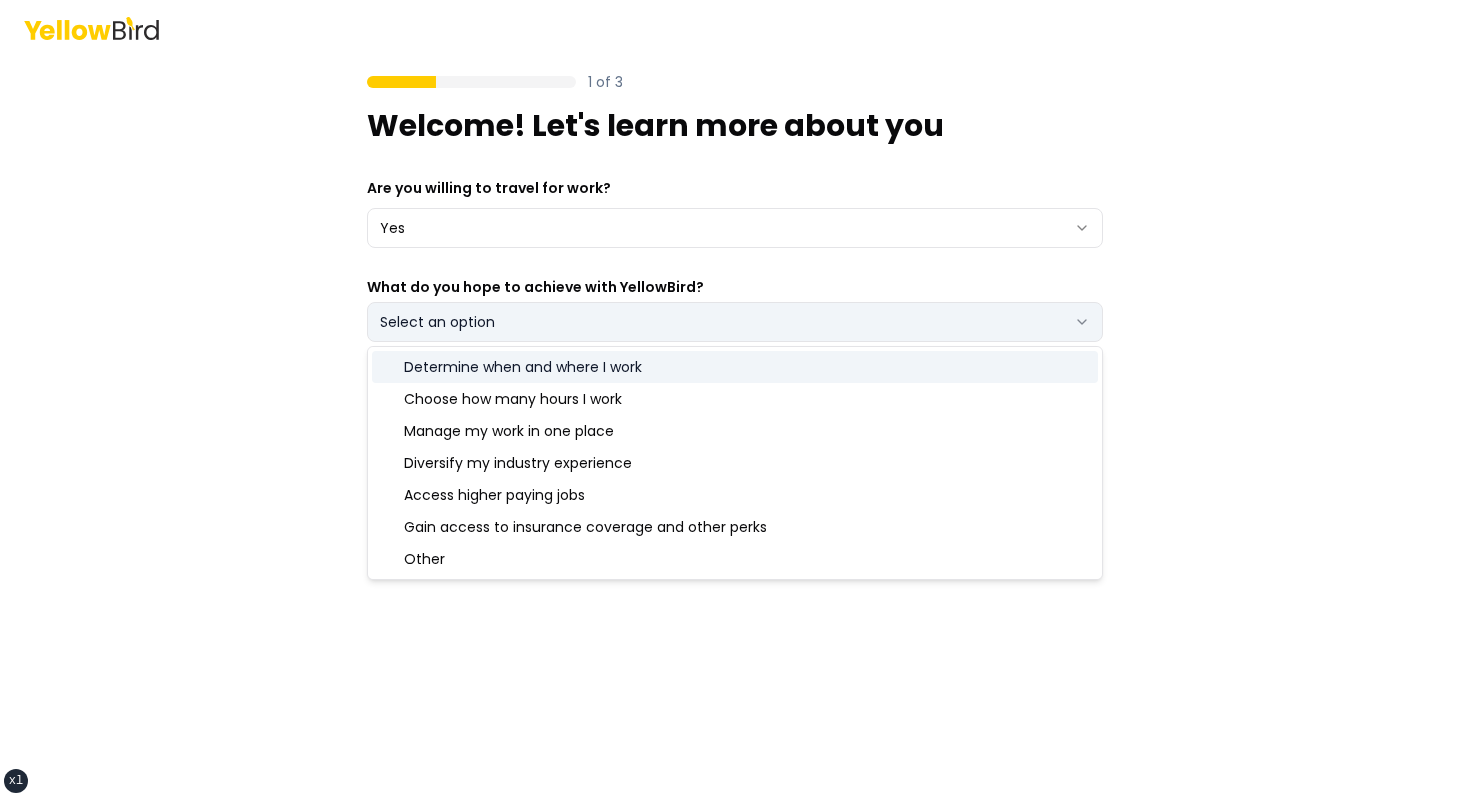 click on "Select an option" at bounding box center [735, 322] 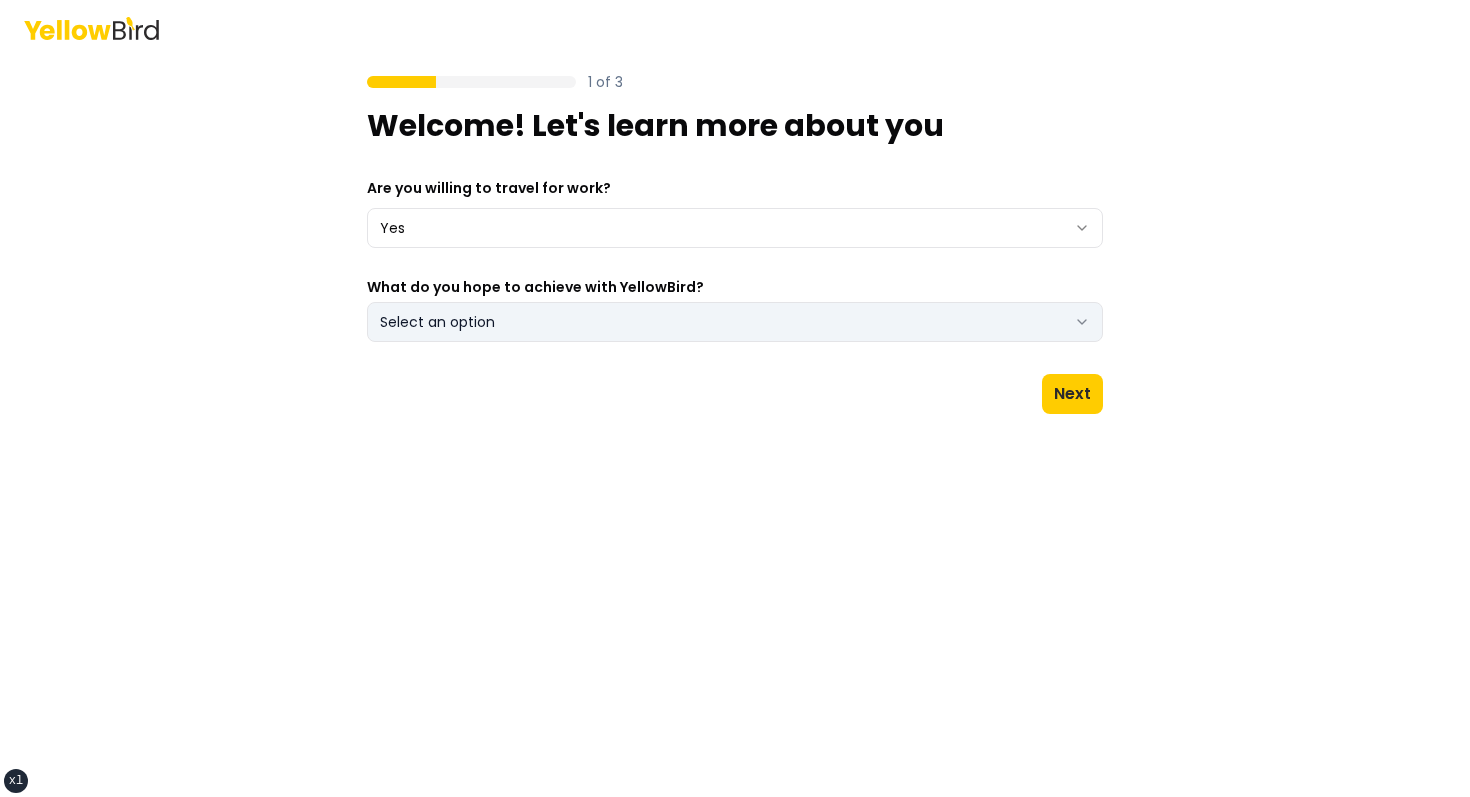 click on "Select an option" at bounding box center (735, 322) 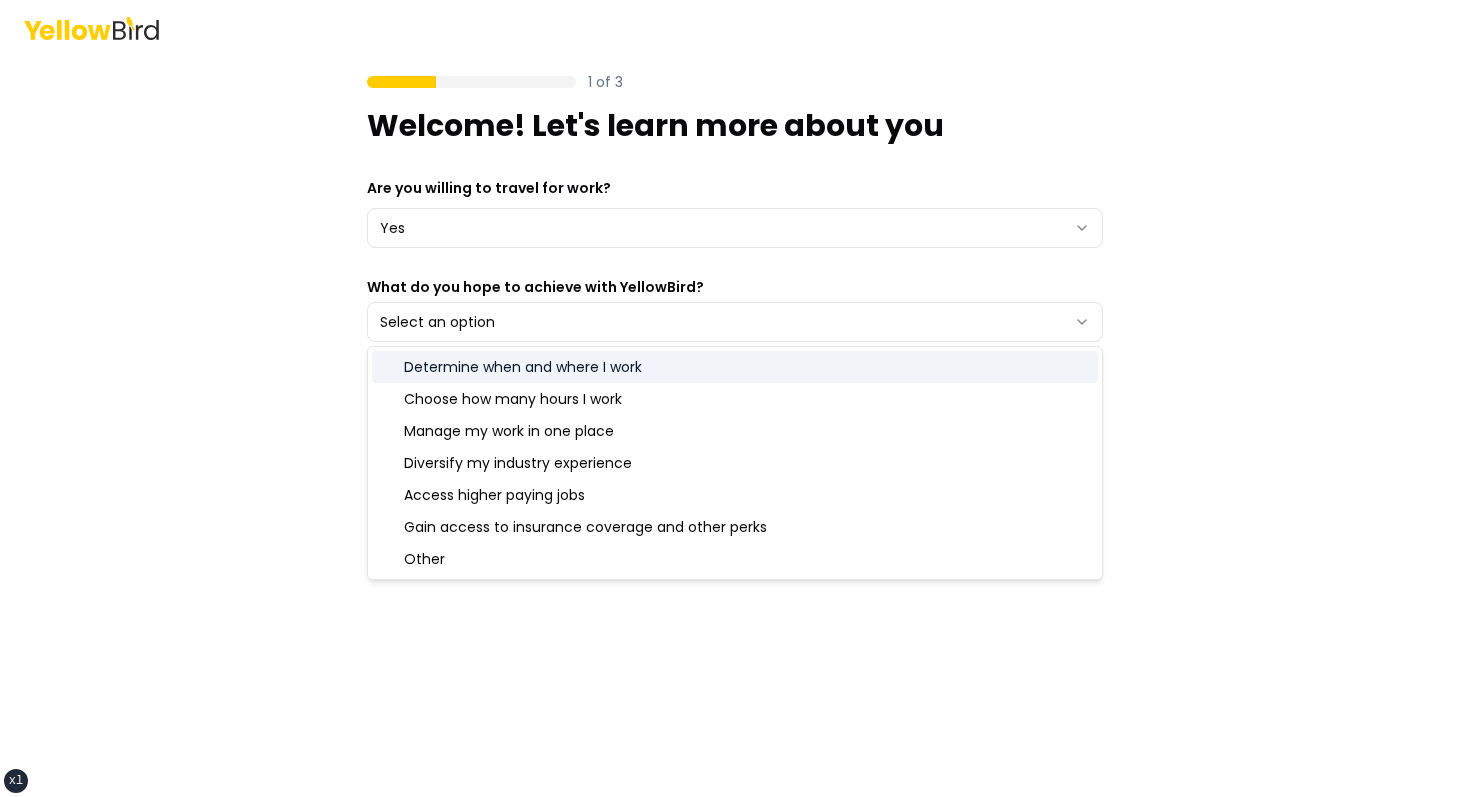 click on "Choose how many hours I work" at bounding box center [735, 399] 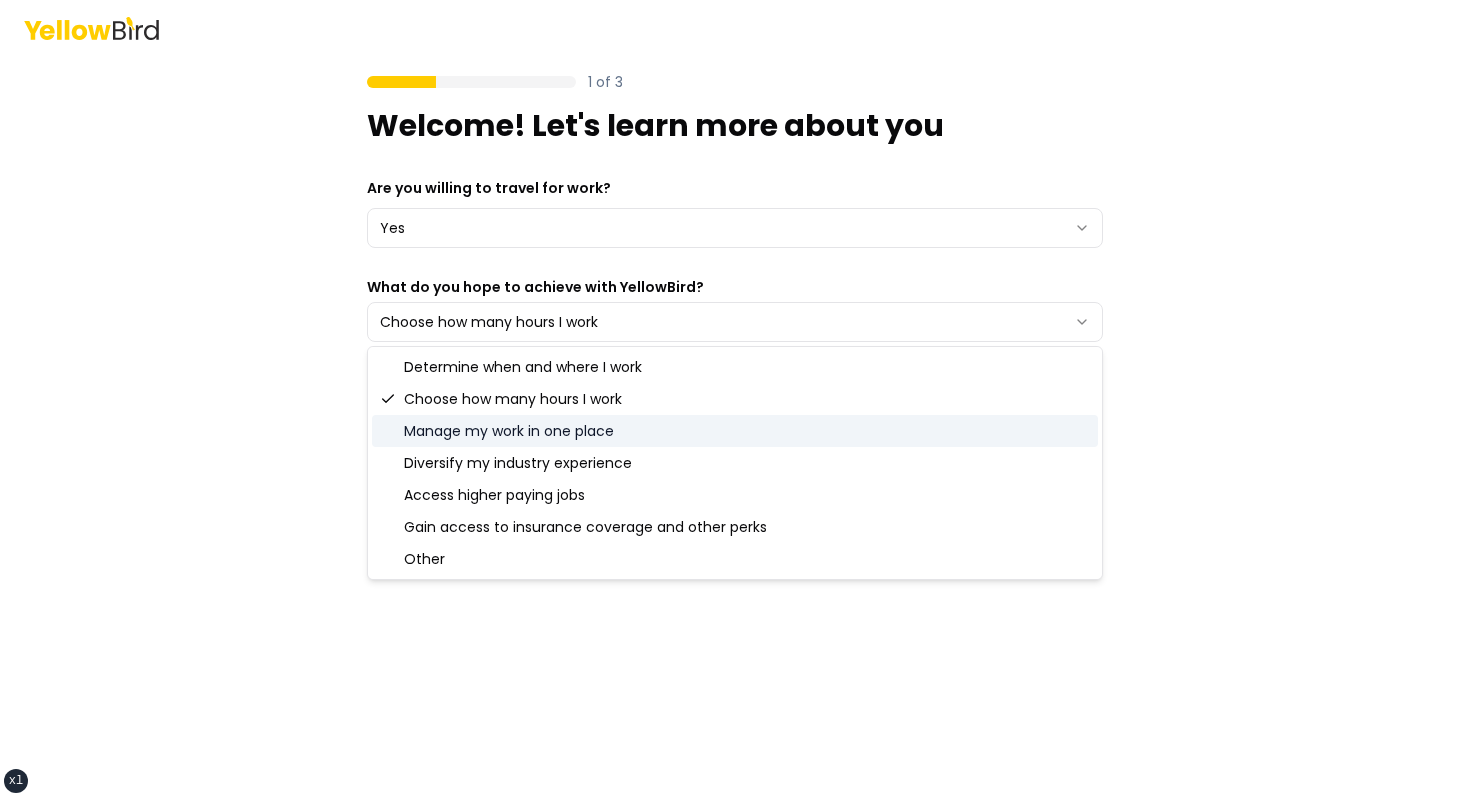 click on "1 of 3 Welcome! Let's learn more about you Are you willing to travel for work? Yes *** ** What do you hope to achieve with YellowBird? Choose how many hours I work Next" at bounding box center (735, 398) 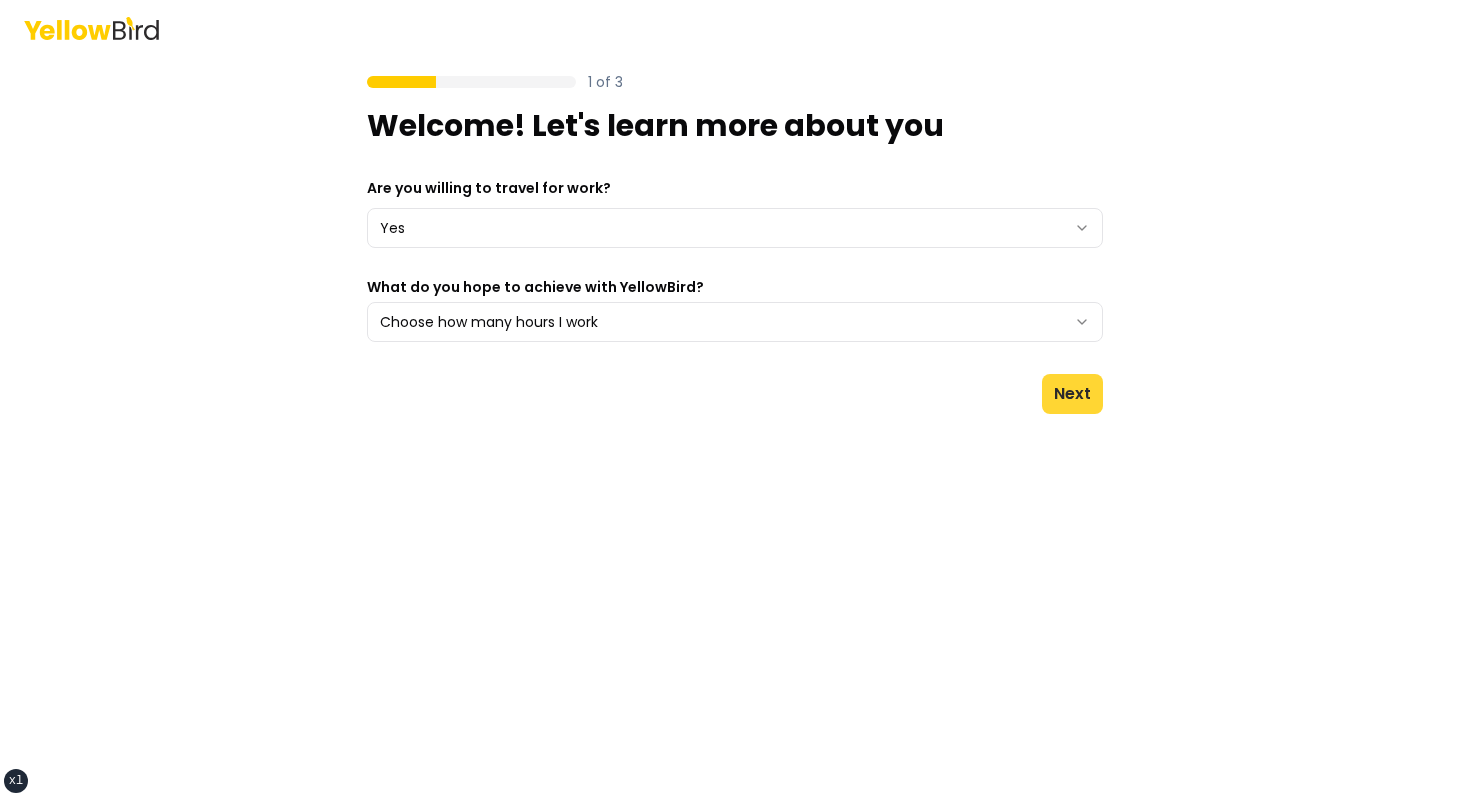 click on "Next" at bounding box center (1072, 394) 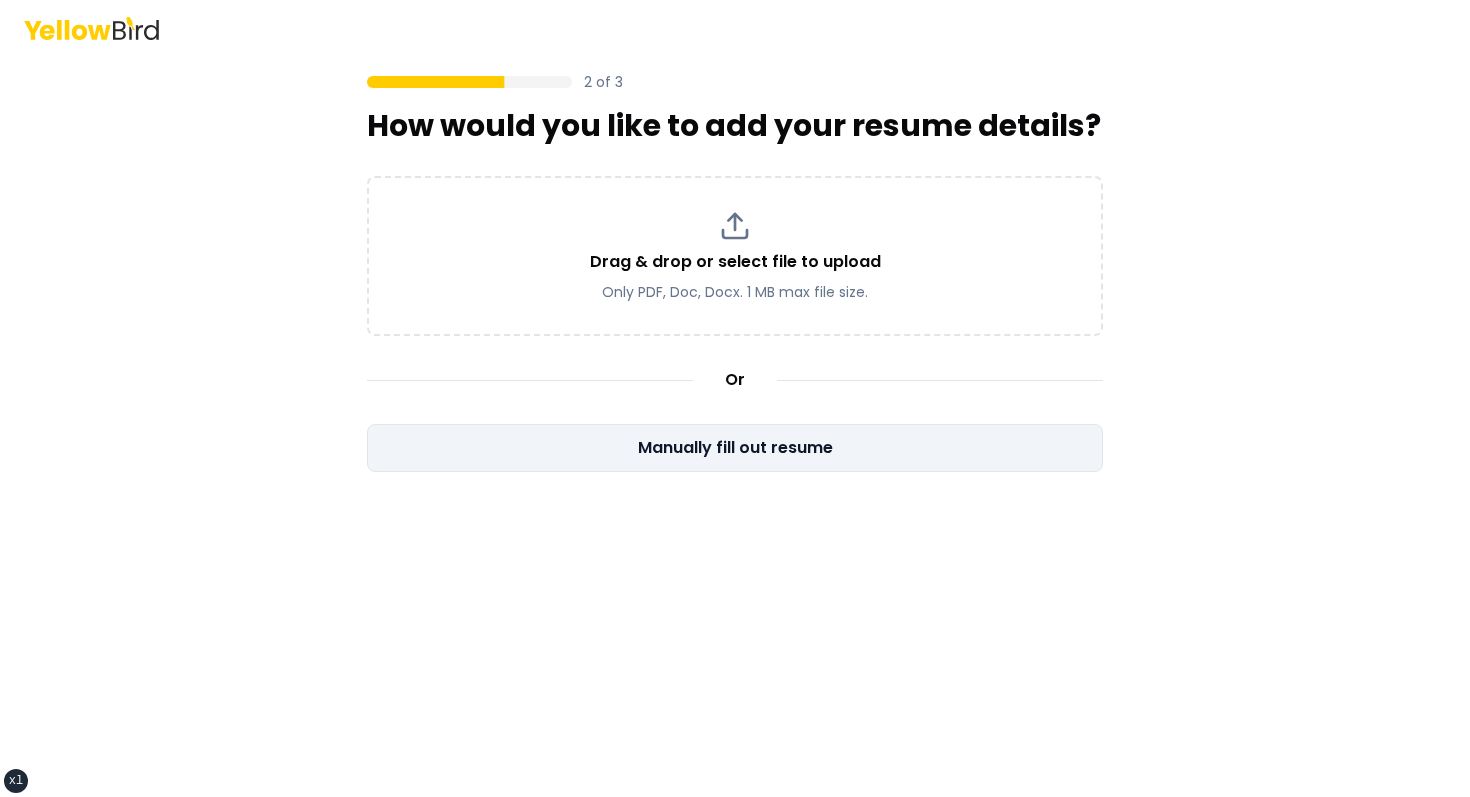 click on "Manually fill out resume" at bounding box center (735, 448) 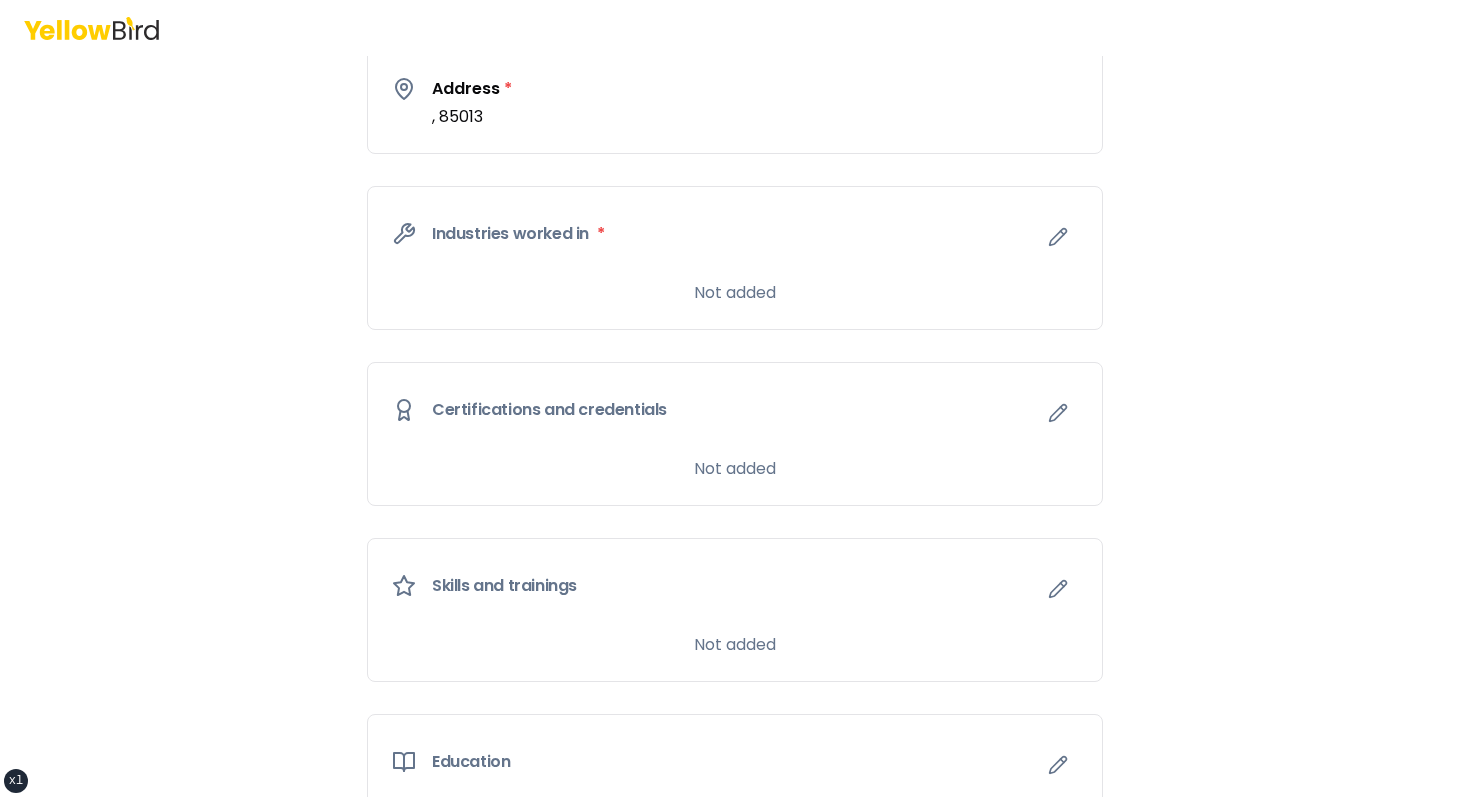 scroll, scrollTop: 0, scrollLeft: 0, axis: both 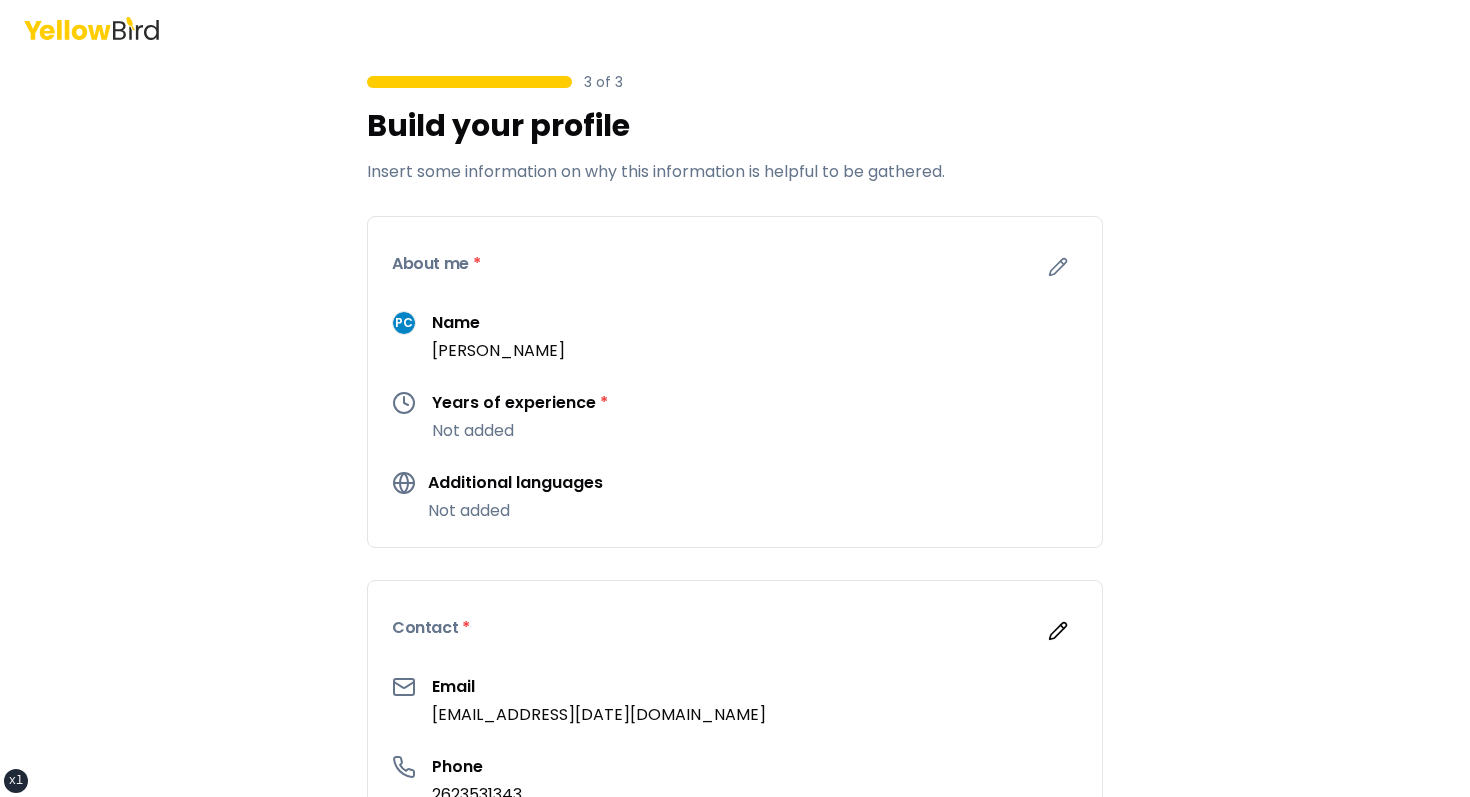 click on "3 of 3 Build your profile Insert some information on why this information is helpful to be gathered. About me * PC Name Phil Cowan Years of experience * Not added Additional languages Not added Contact * Email pcowan+oct25@goyellowbird.com Phone 2623531343 Address * ,   85013 Industries worked in * Not added Certifications and credentials Not added Skills and trainings Not added Education Not added Back Confirm profile If you need more time, you can finish building your profile later." at bounding box center (735, 454) 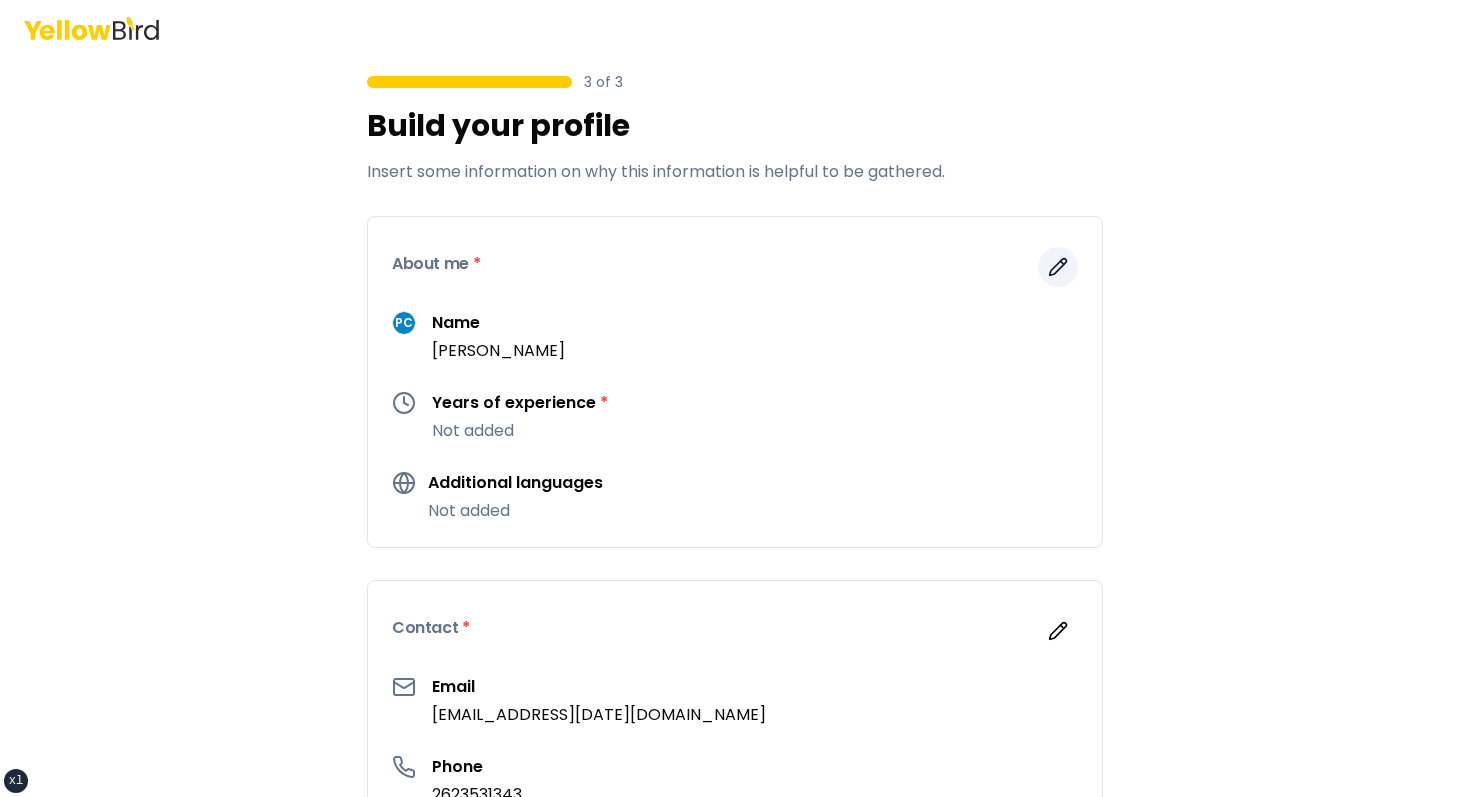 click on "About me *" at bounding box center (735, 264) 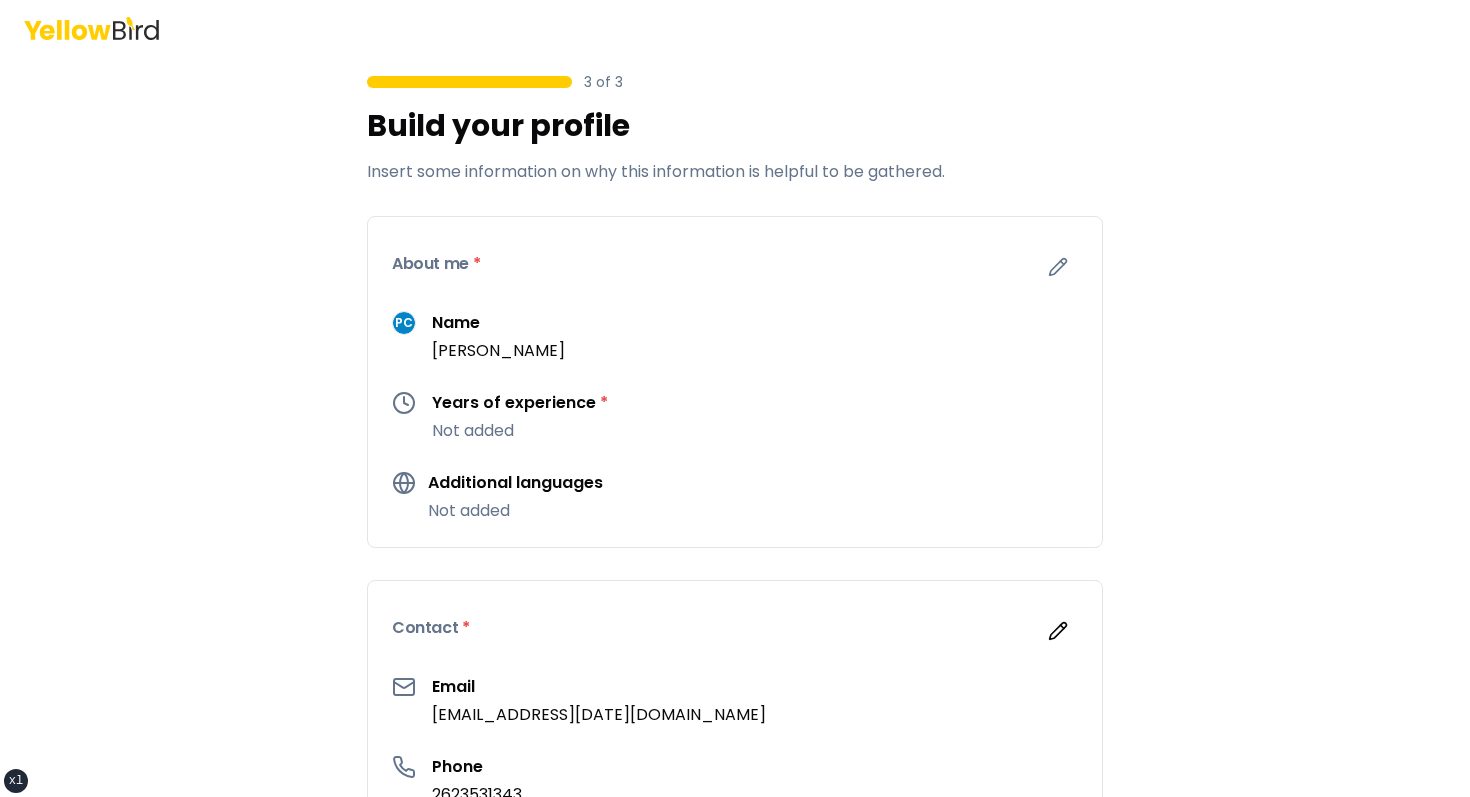 click on "Not added" at bounding box center [520, 431] 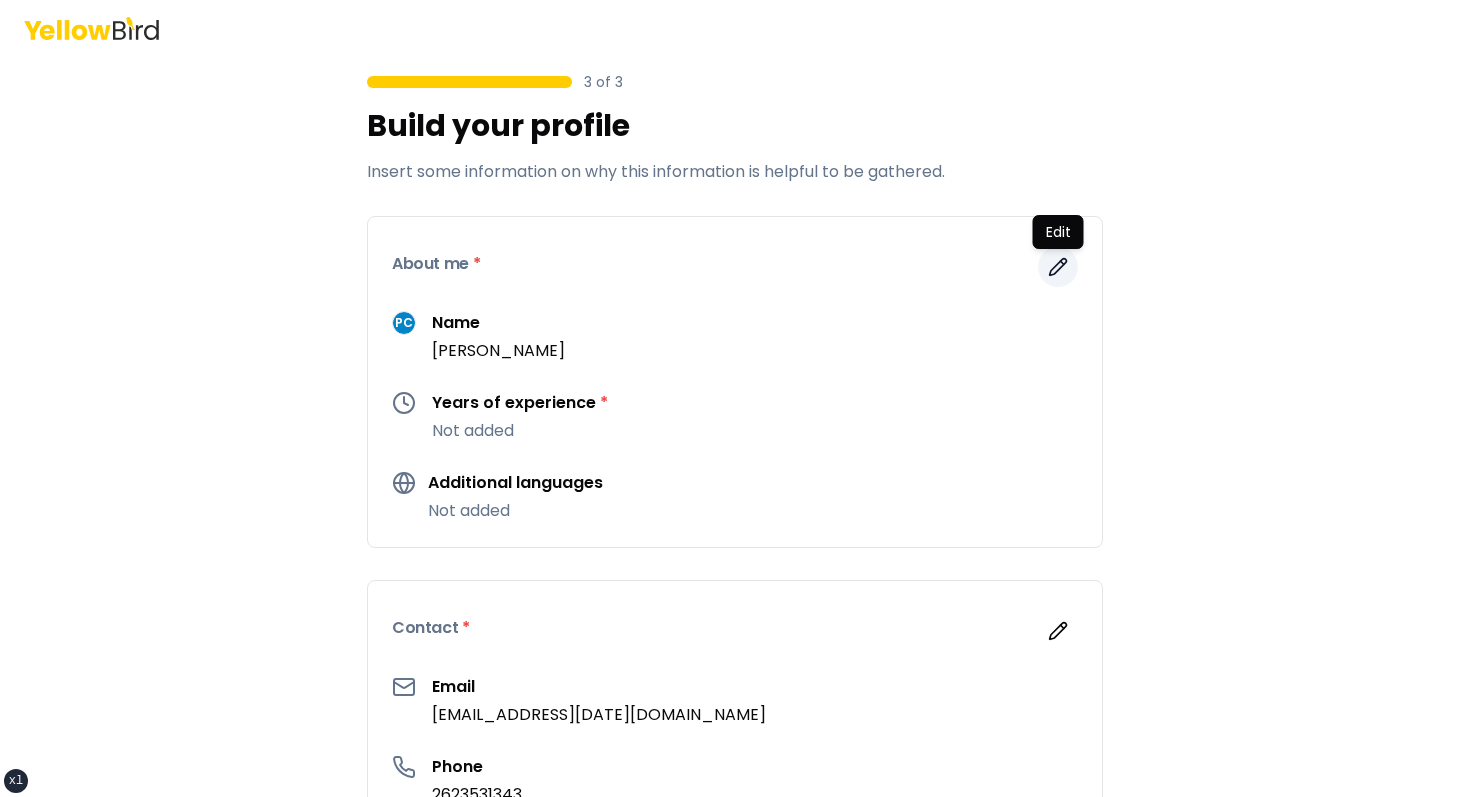 click 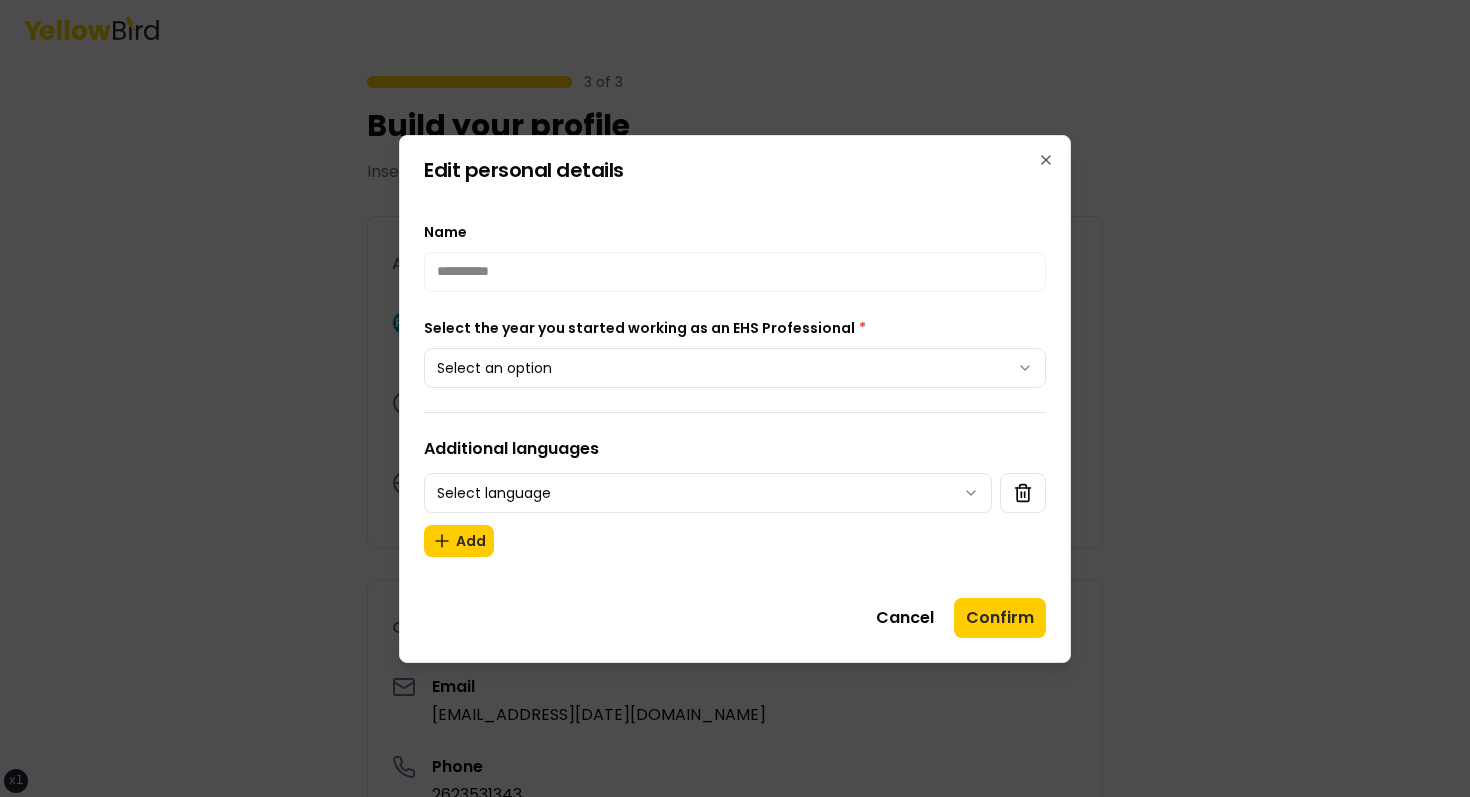 click on "**********" at bounding box center (735, 398) 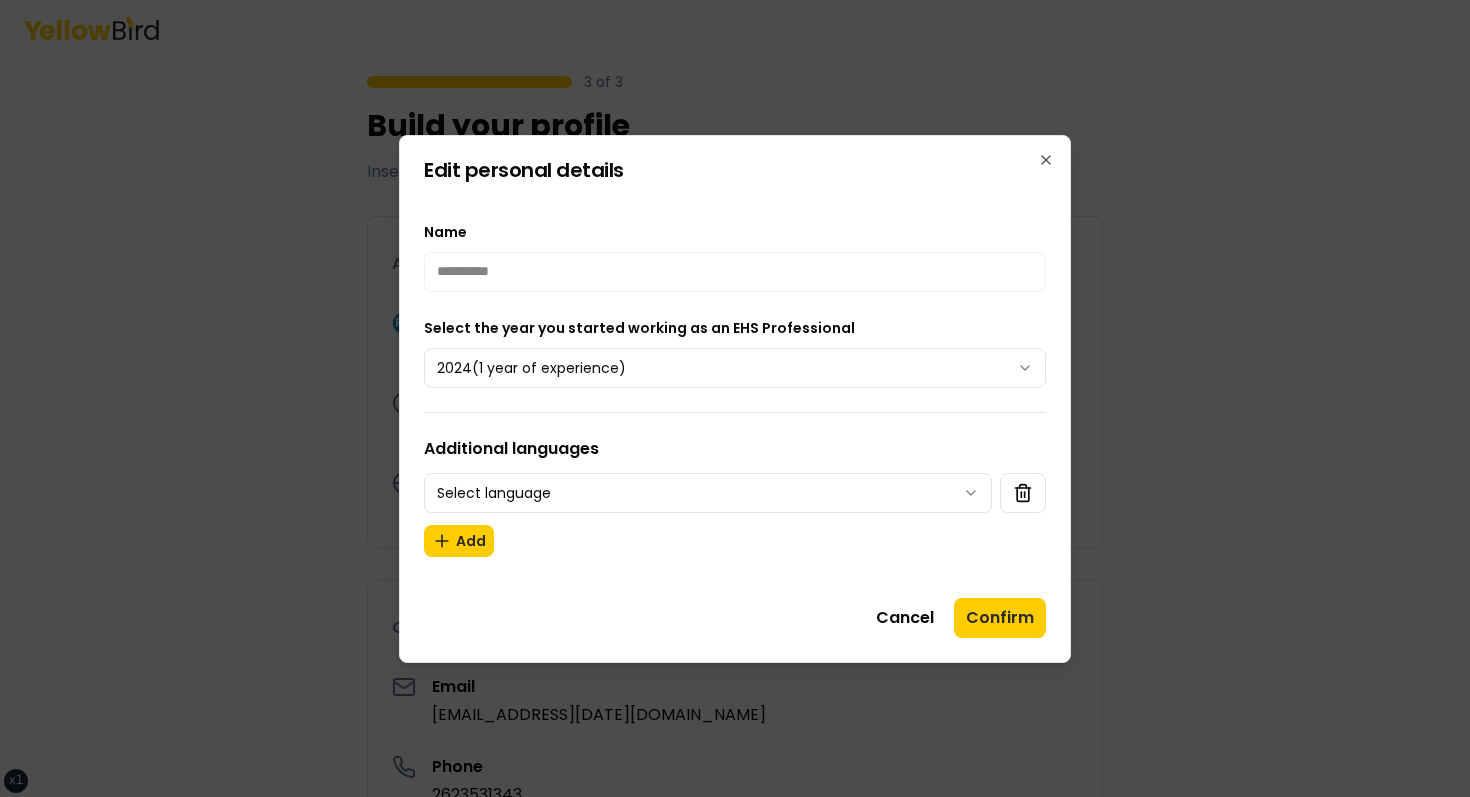 click on "**********" at bounding box center (735, 398) 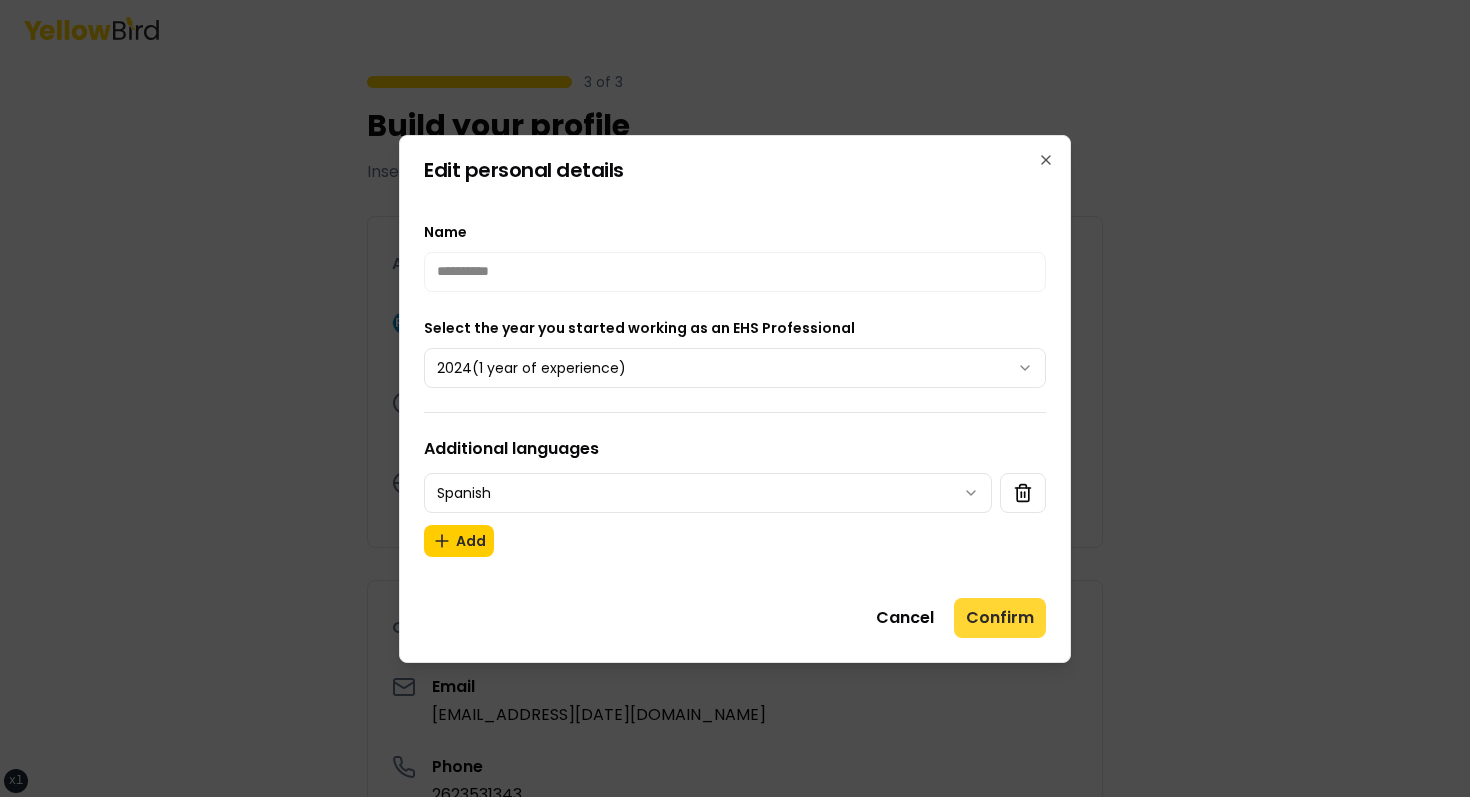 click on "Confirm" at bounding box center (1000, 618) 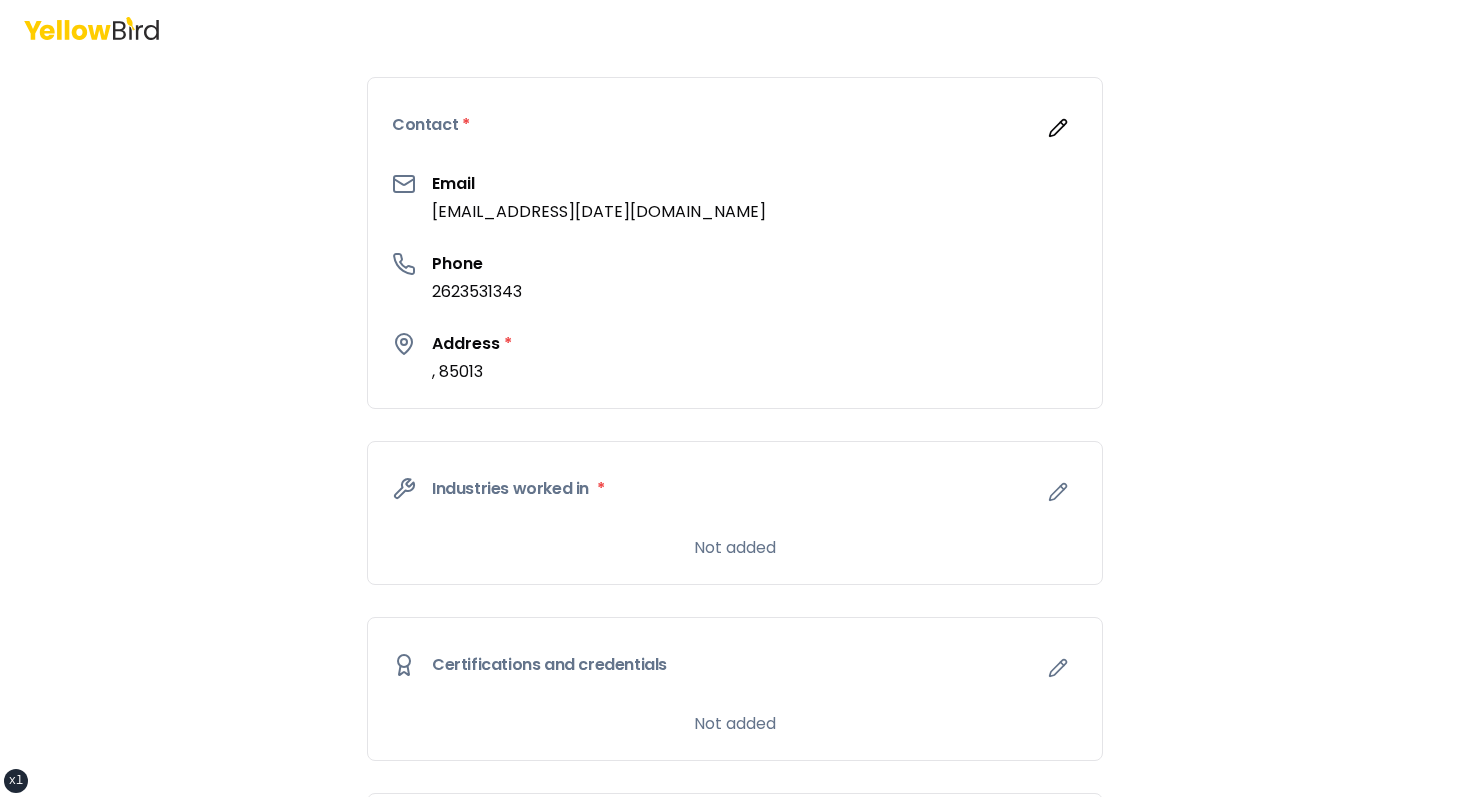 scroll, scrollTop: 564, scrollLeft: 0, axis: vertical 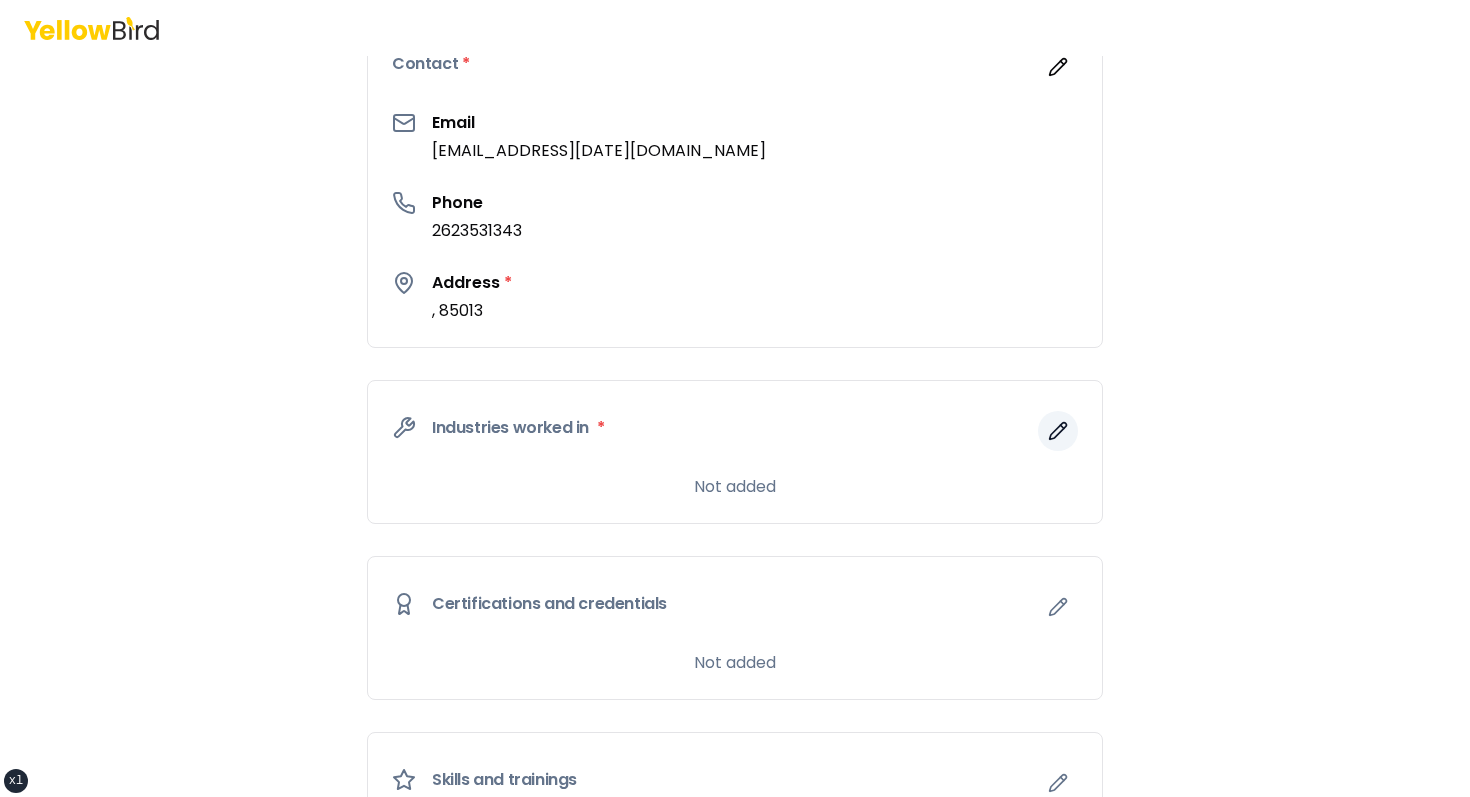 click 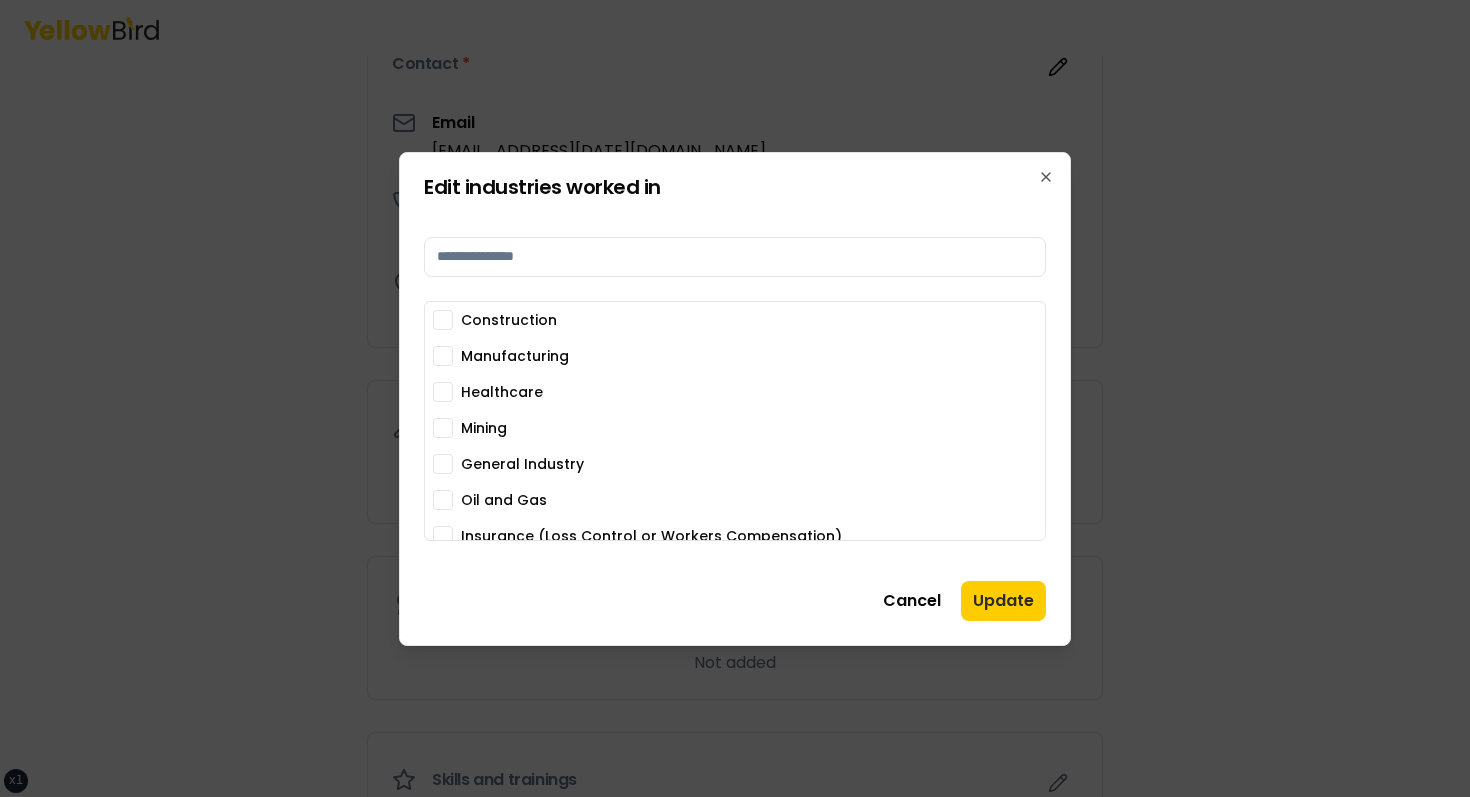 click on "Construction Manufacturing Healthcare Mining General Industry Oil and Gas Insurance (Loss Control or Workers Compensation) Maritime Energy Transportation & Logistics Warehouse" at bounding box center (735, 500) 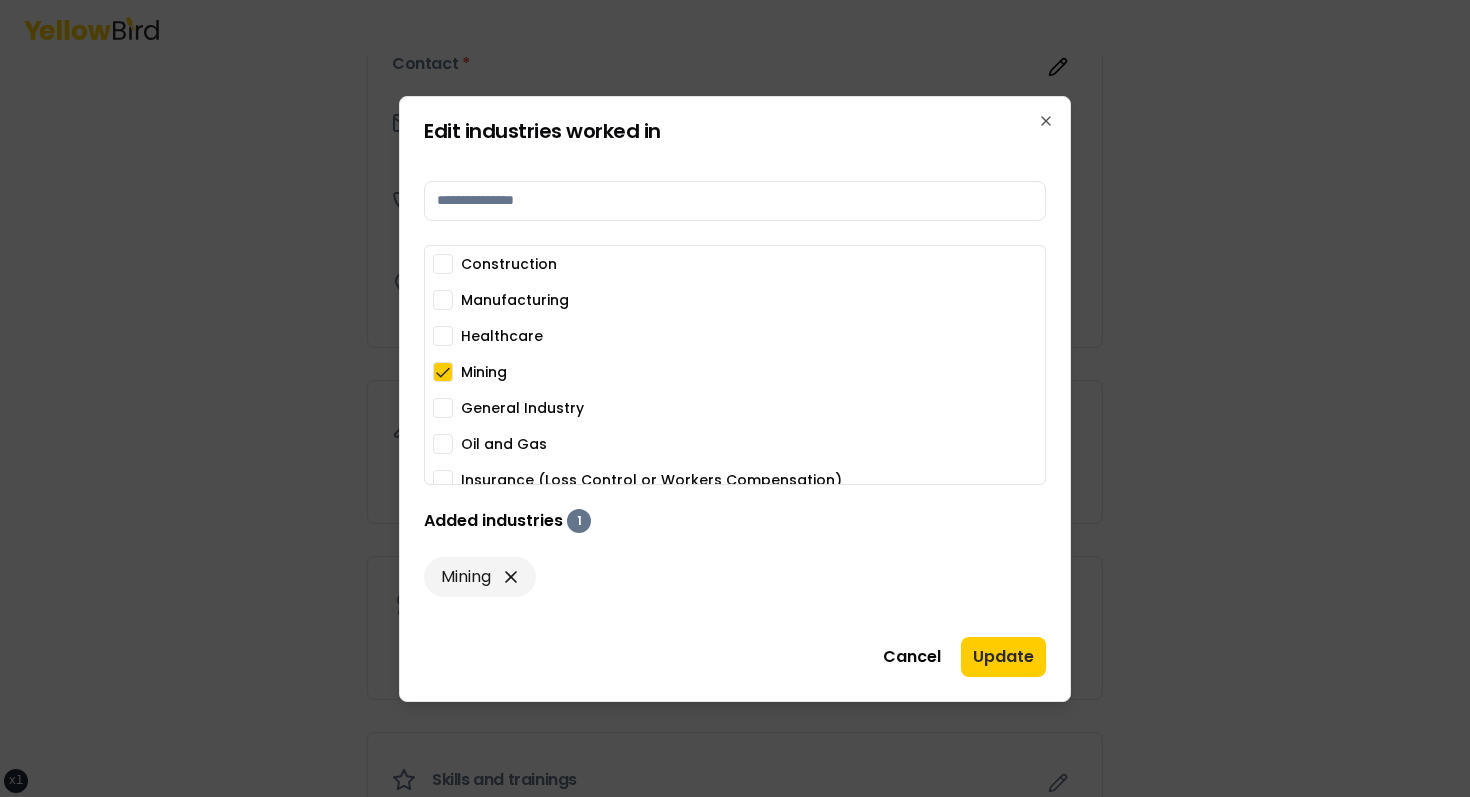 click on "Construction Manufacturing Healthcare Mining General Industry Oil and Gas Insurance (Loss Control or Workers Compensation) Maritime Energy Transportation & Logistics Warehouse" at bounding box center [735, 444] 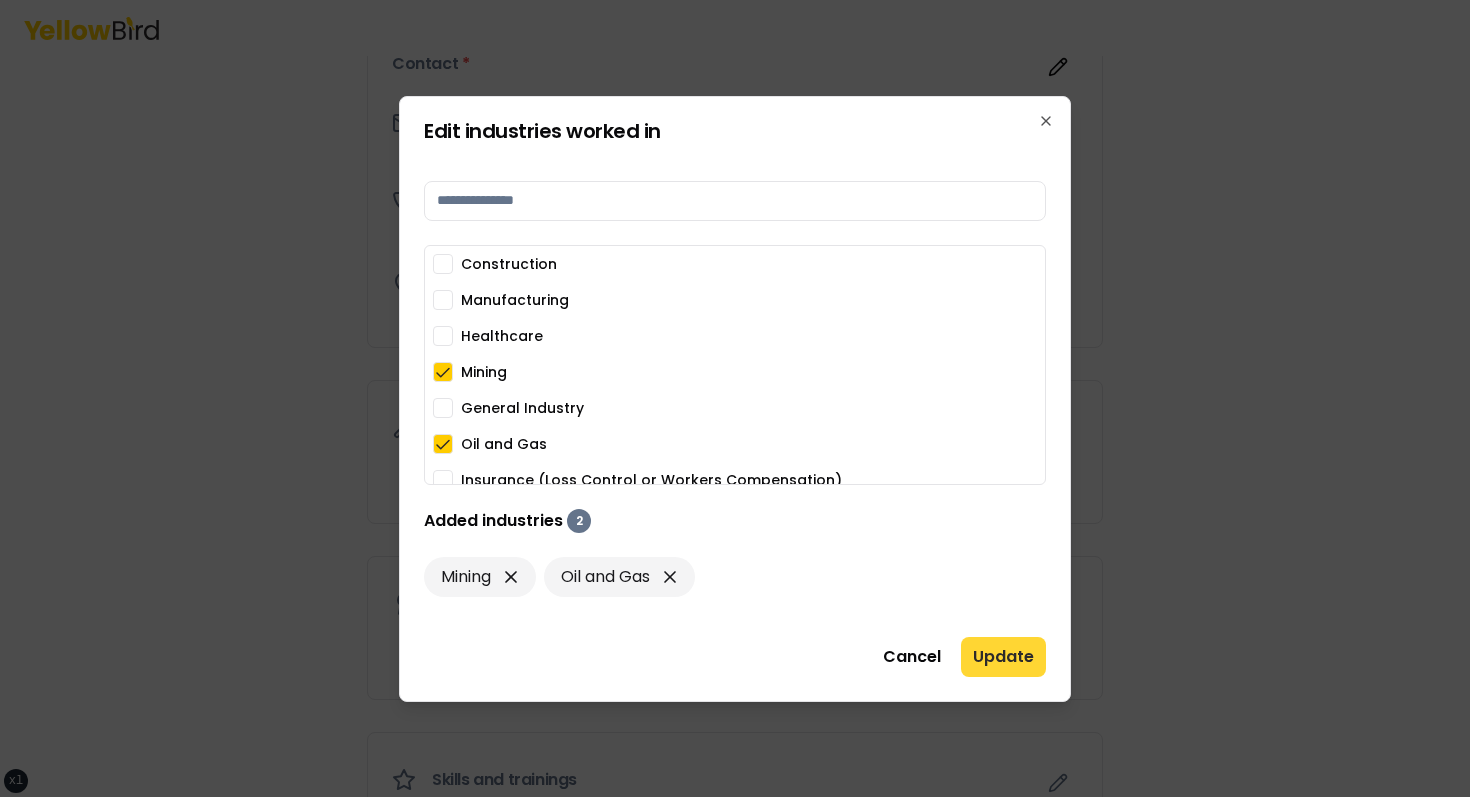 click on "Update" at bounding box center [1003, 657] 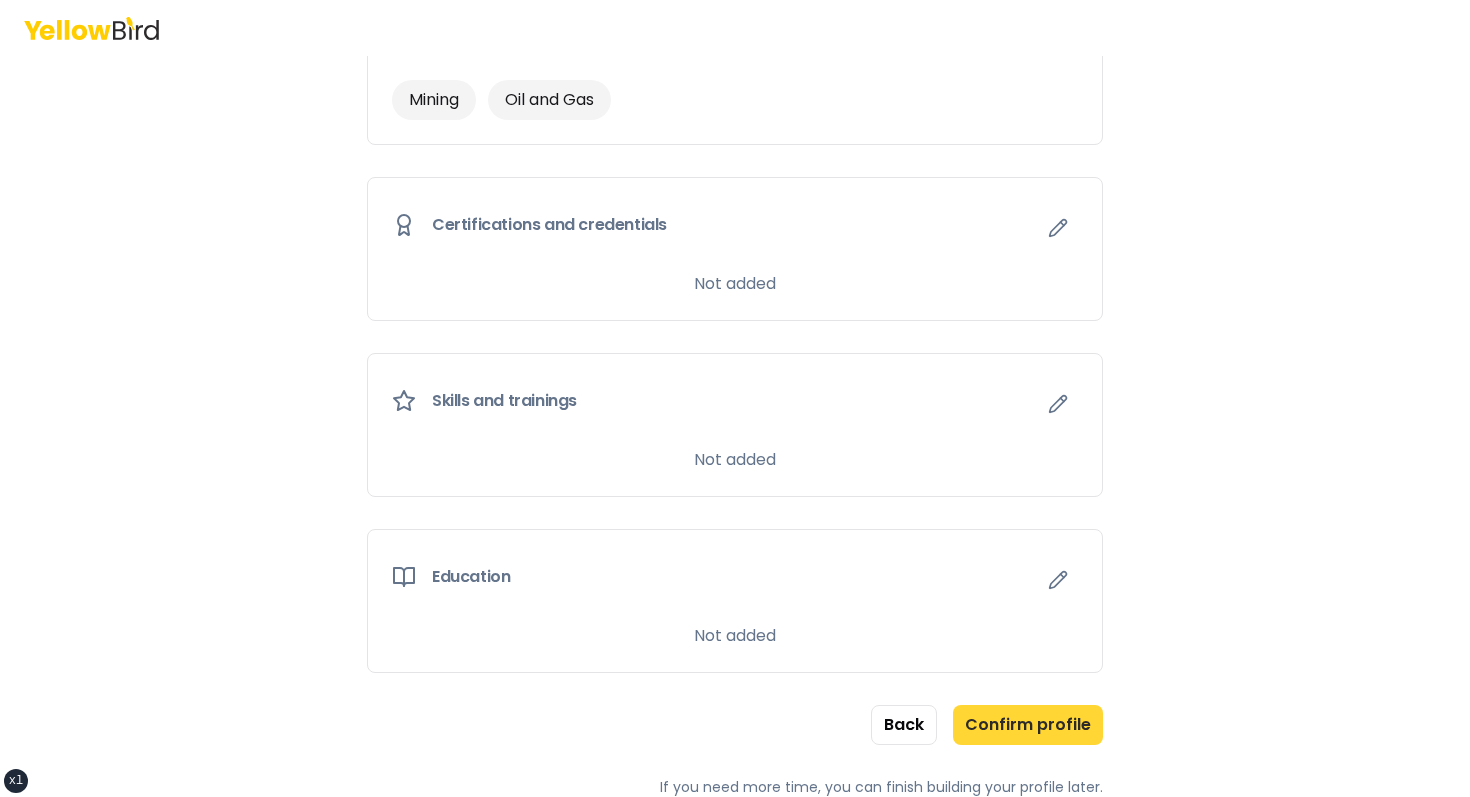 click on "Confirm profile" at bounding box center (1028, 725) 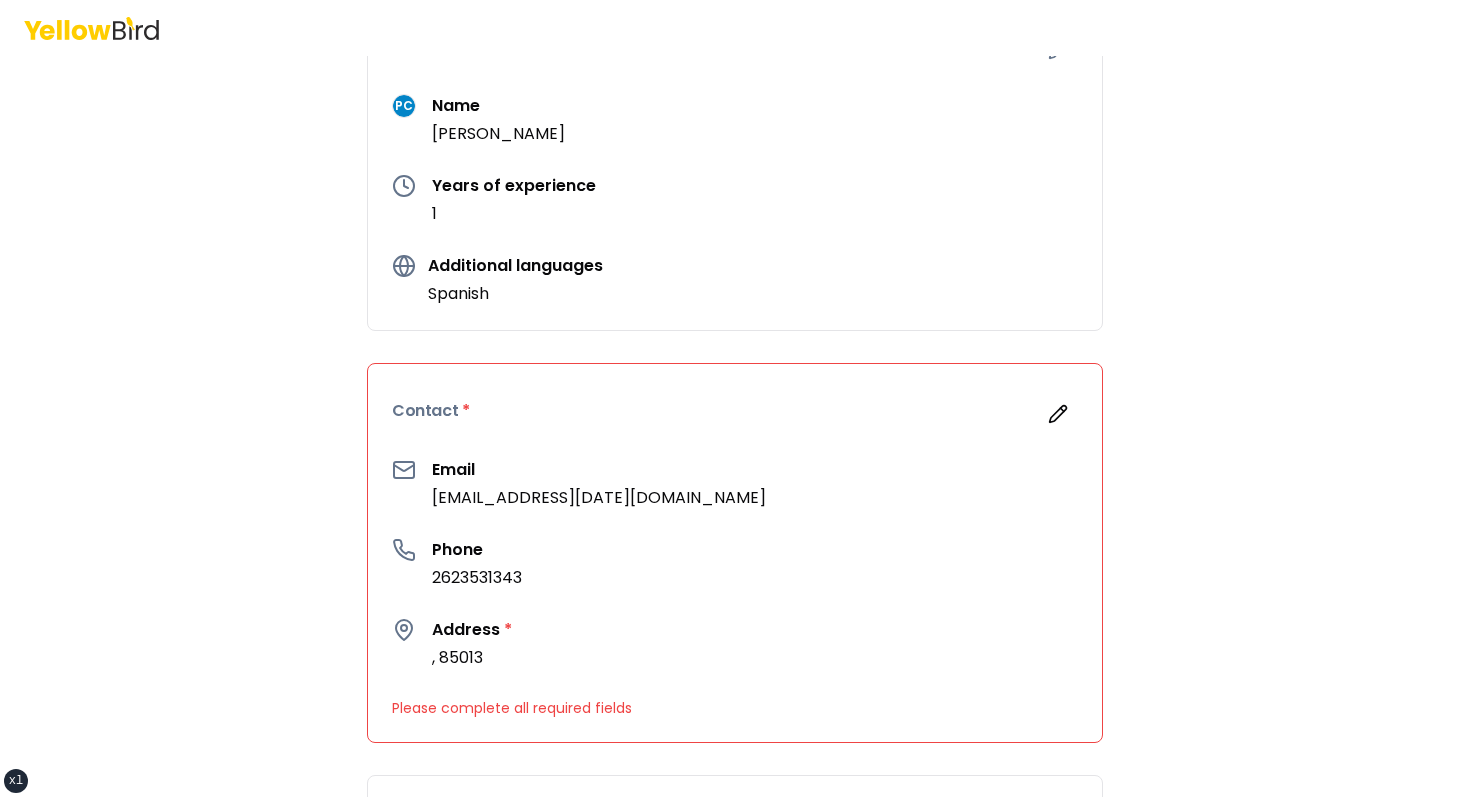 scroll, scrollTop: 241, scrollLeft: 0, axis: vertical 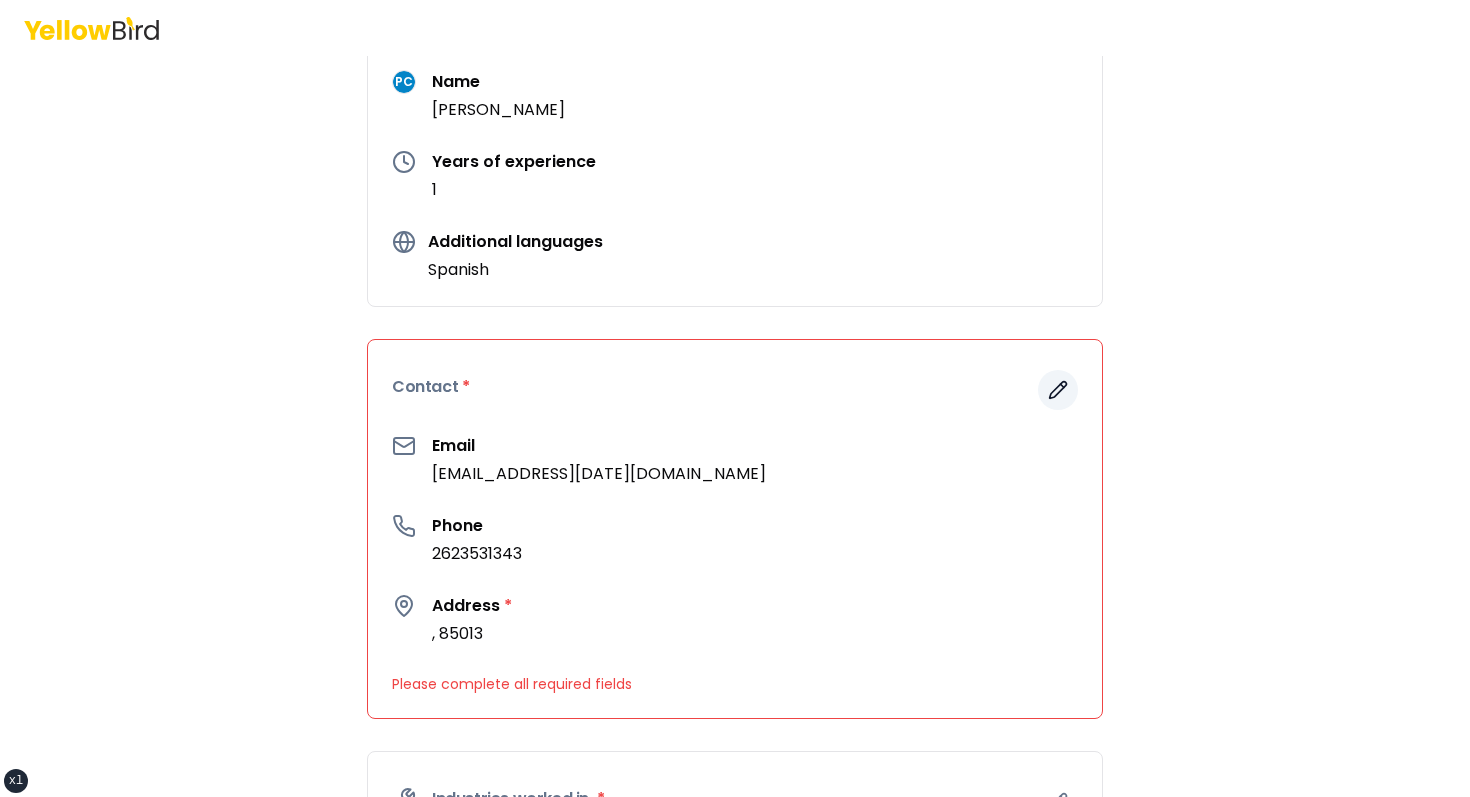 click 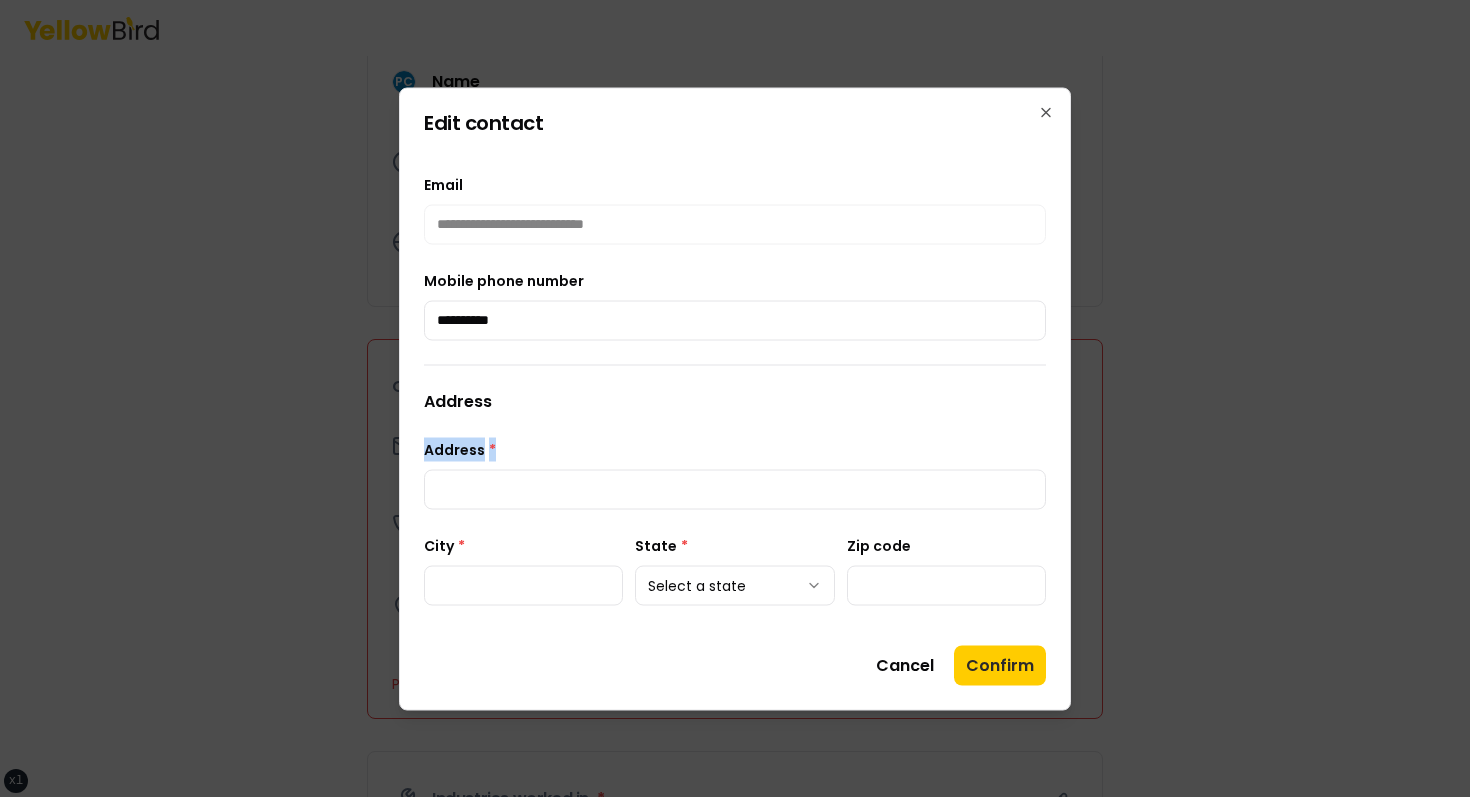 click on "Address *" at bounding box center [735, 473] 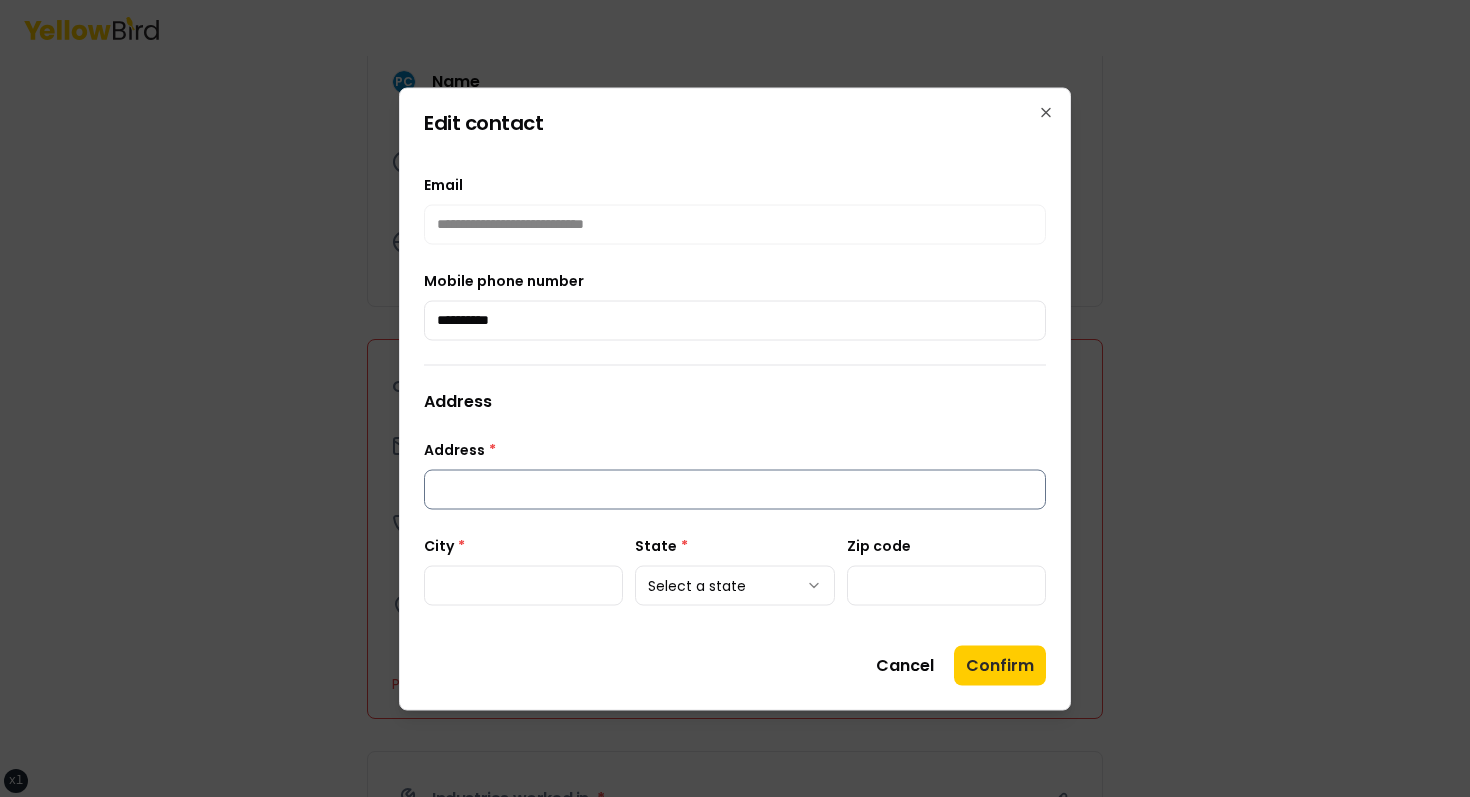 click on "Address *" at bounding box center (735, 489) 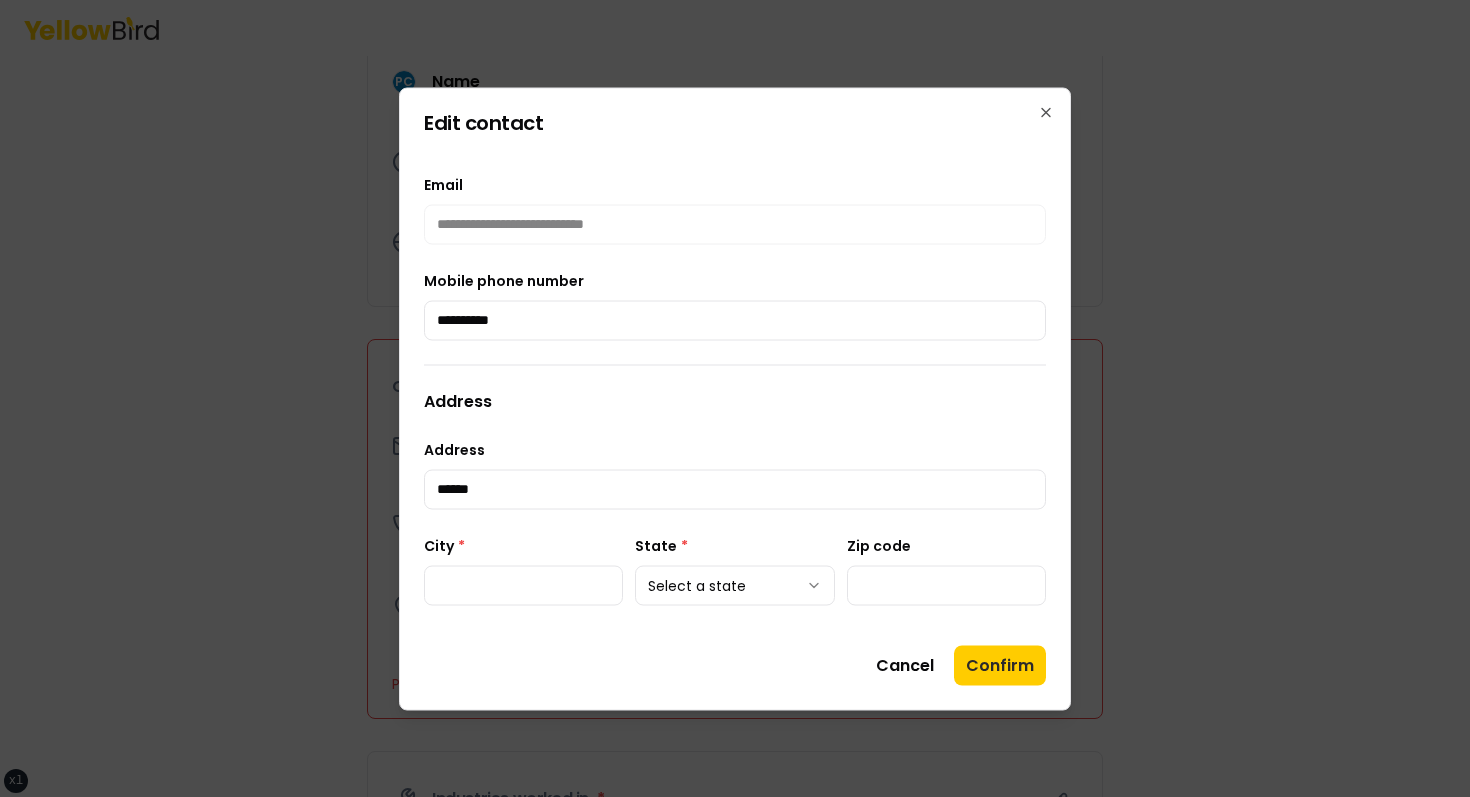 type on "******" 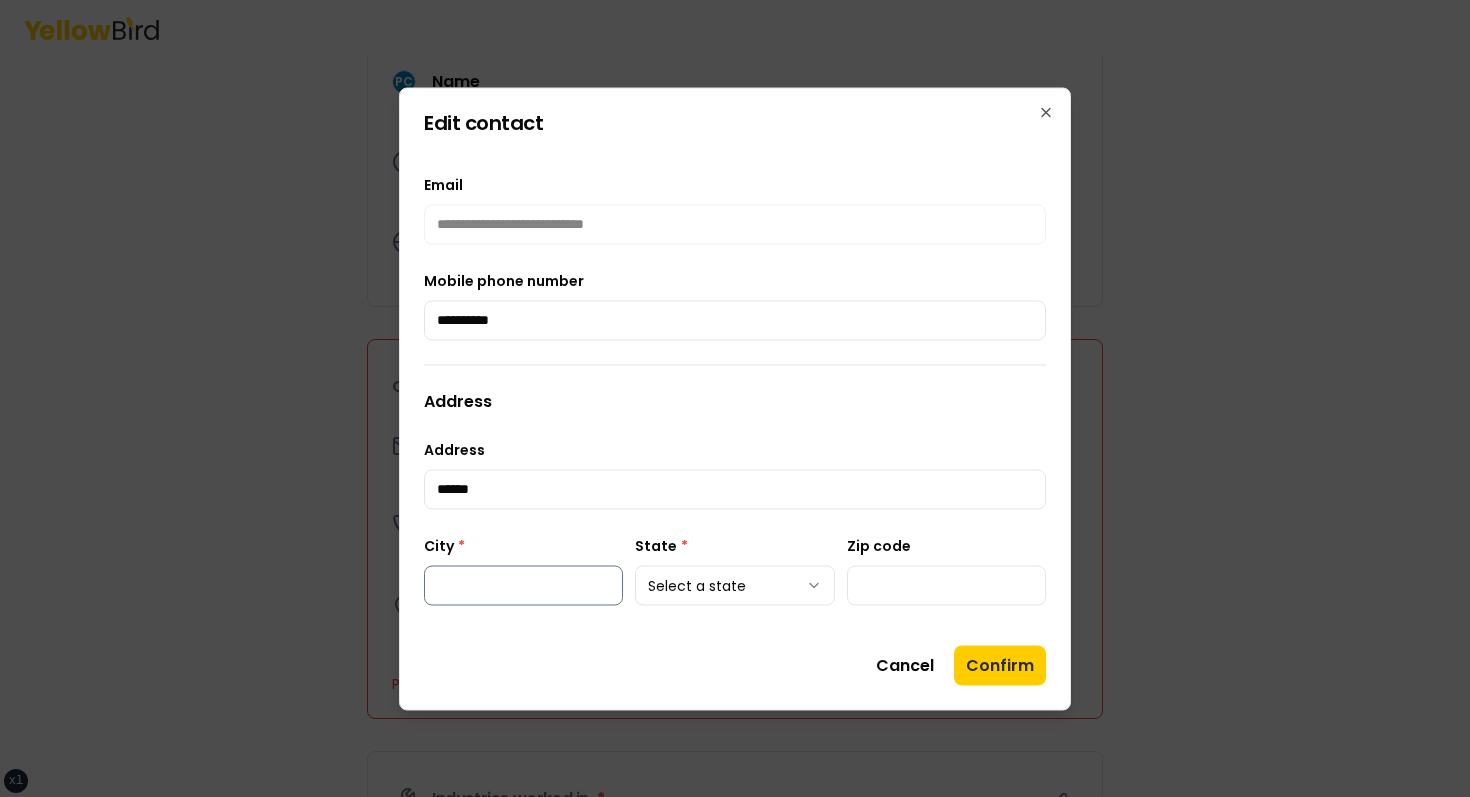 click on "City *" at bounding box center (523, 585) 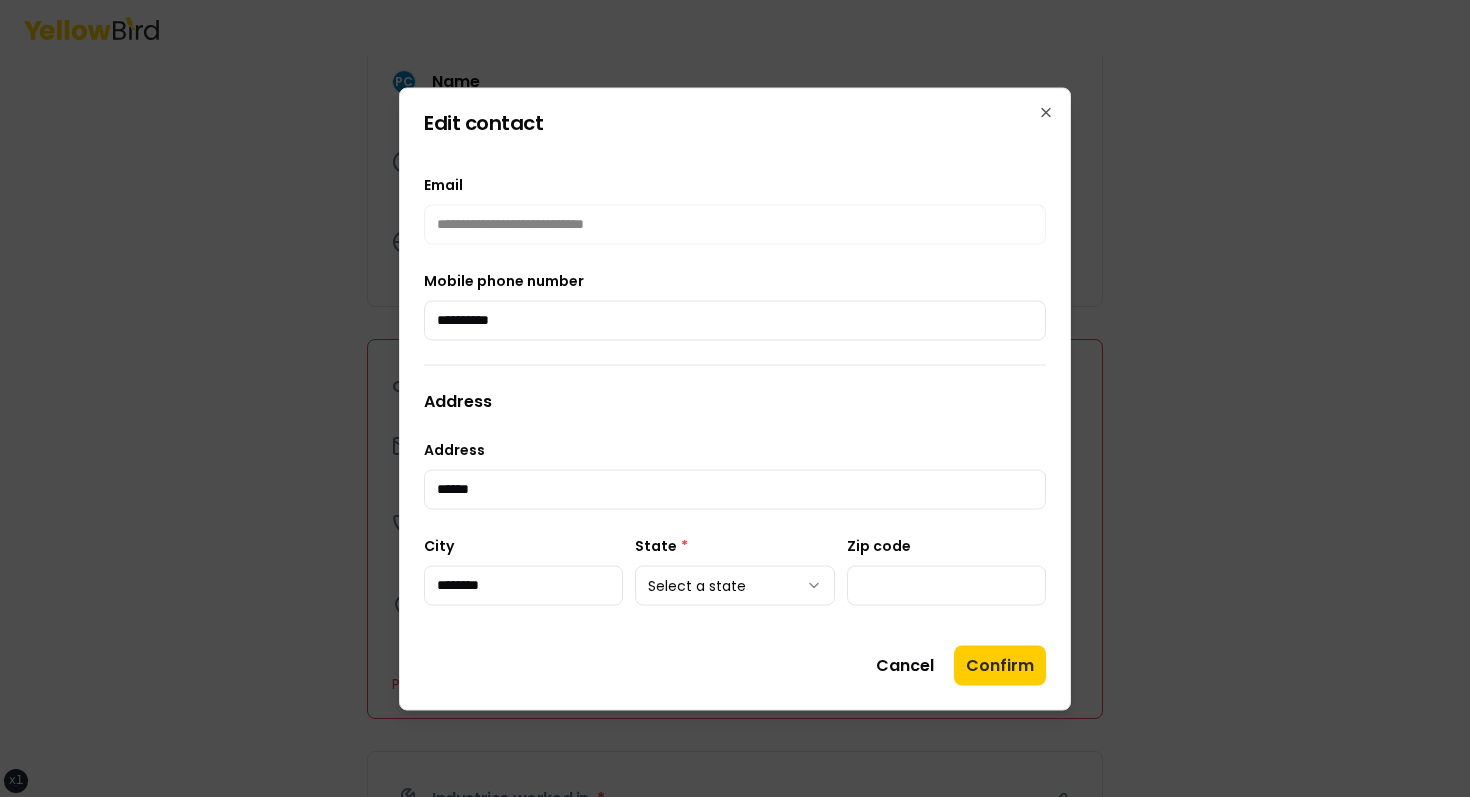 type on "********" 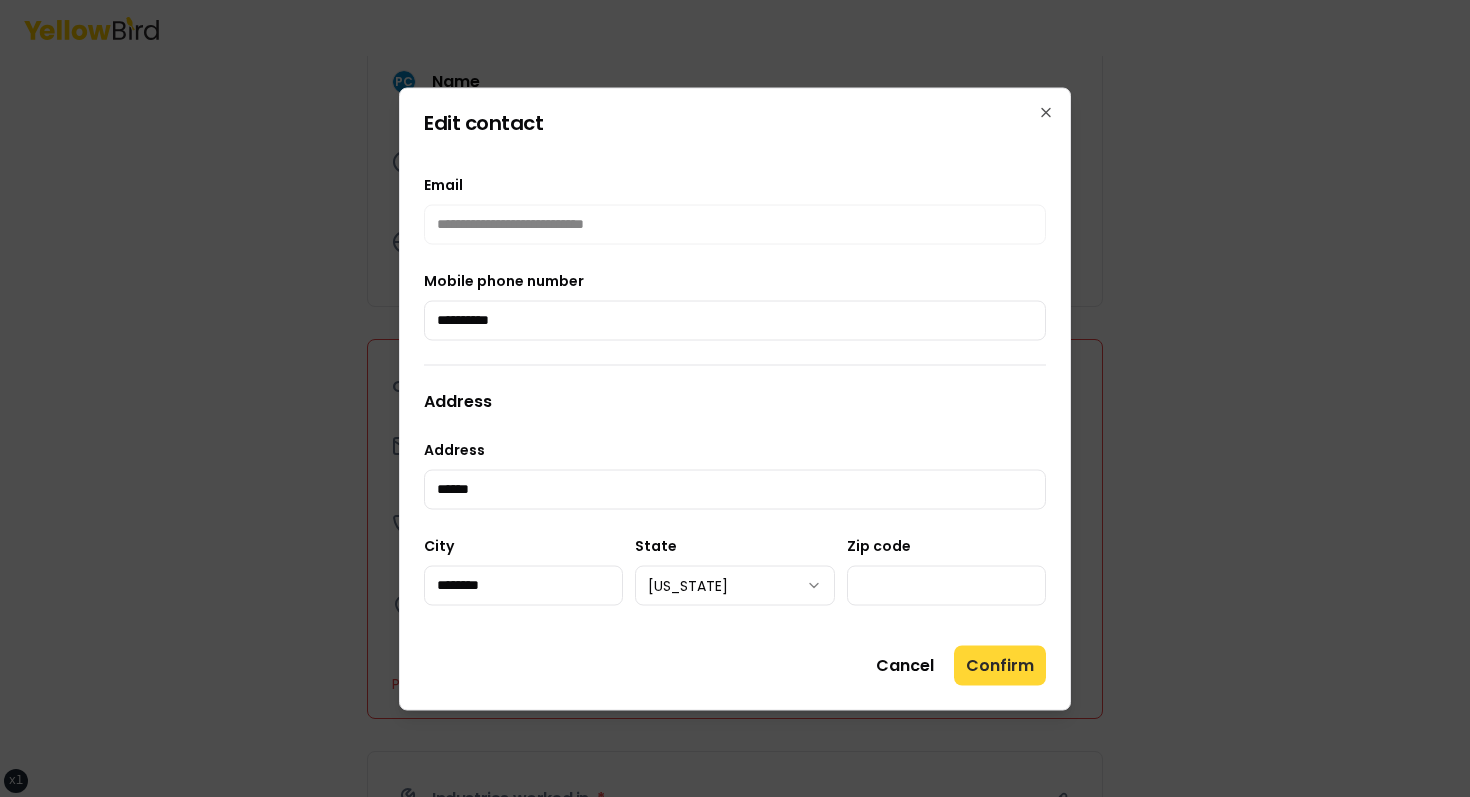 click on "Confirm" at bounding box center (1000, 665) 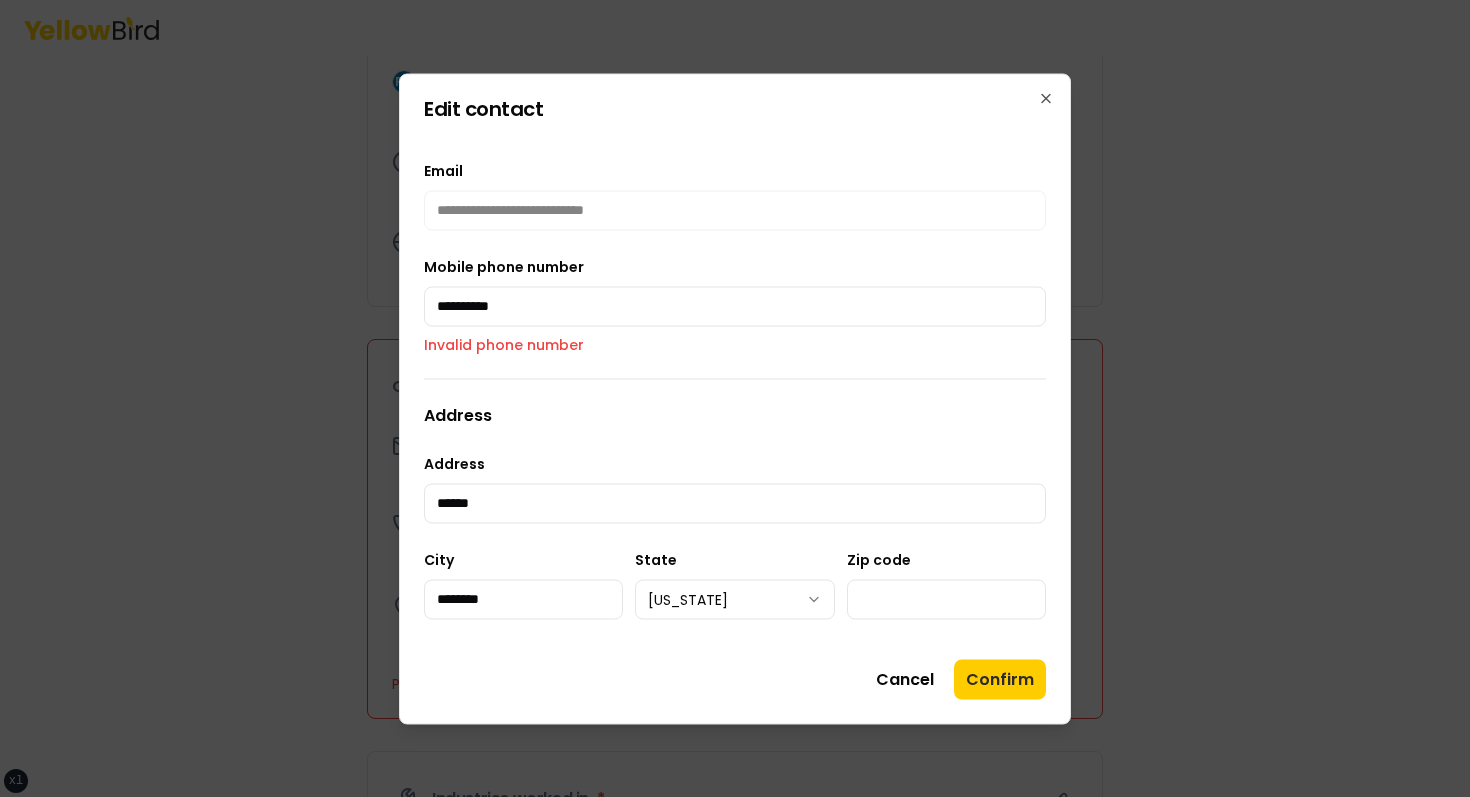 click on "**********" at bounding box center [735, 304] 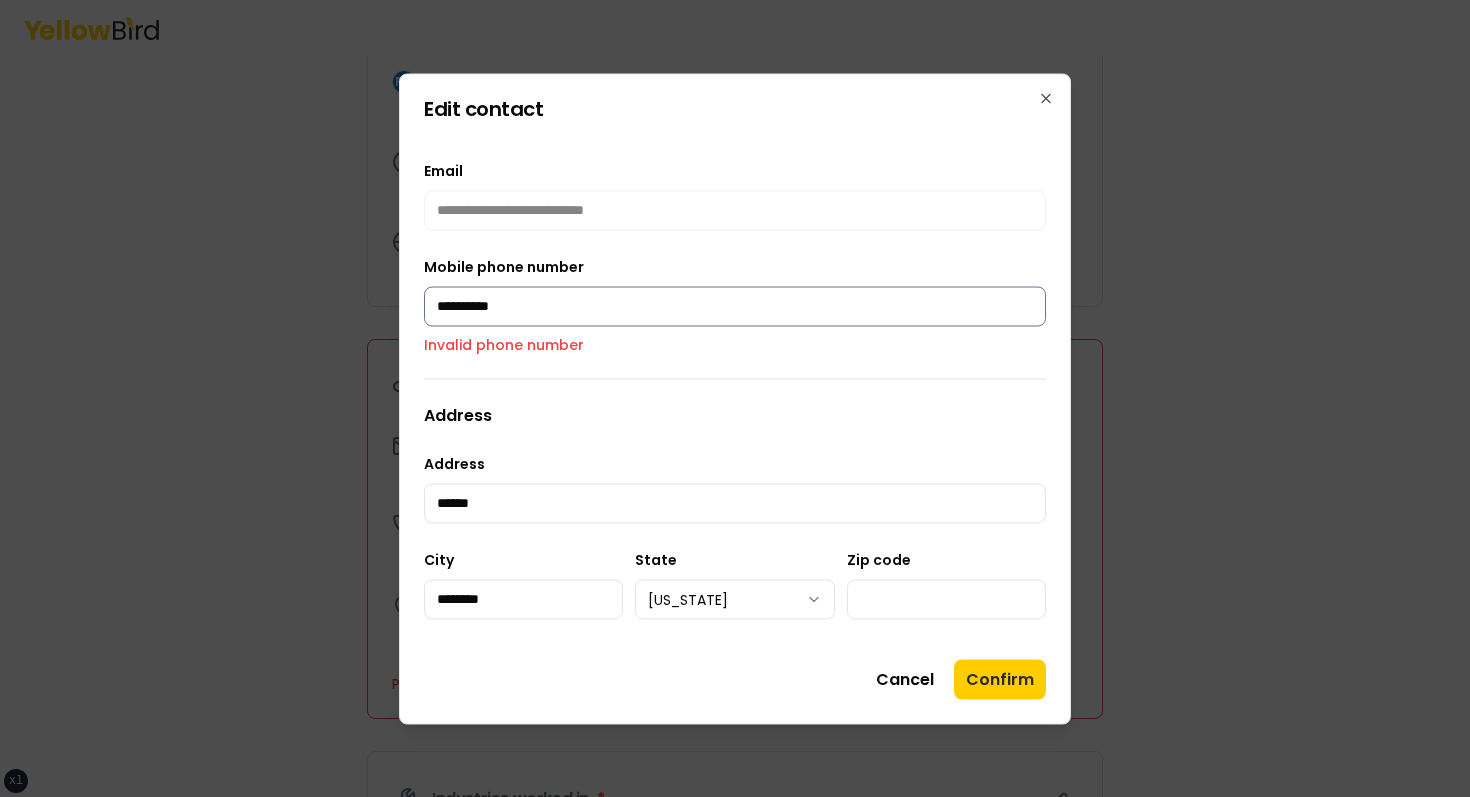 click on "**********" at bounding box center [735, 306] 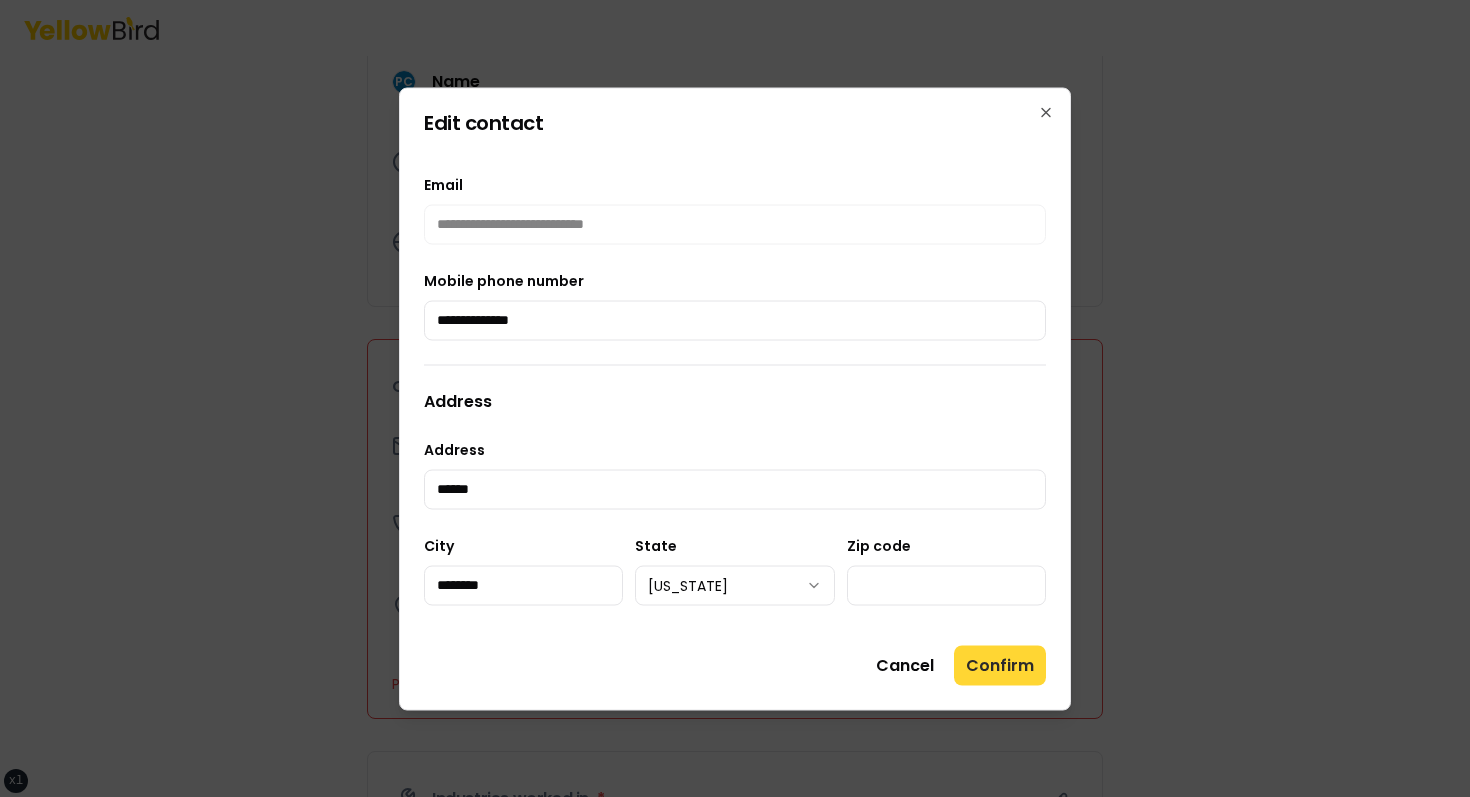 type on "**********" 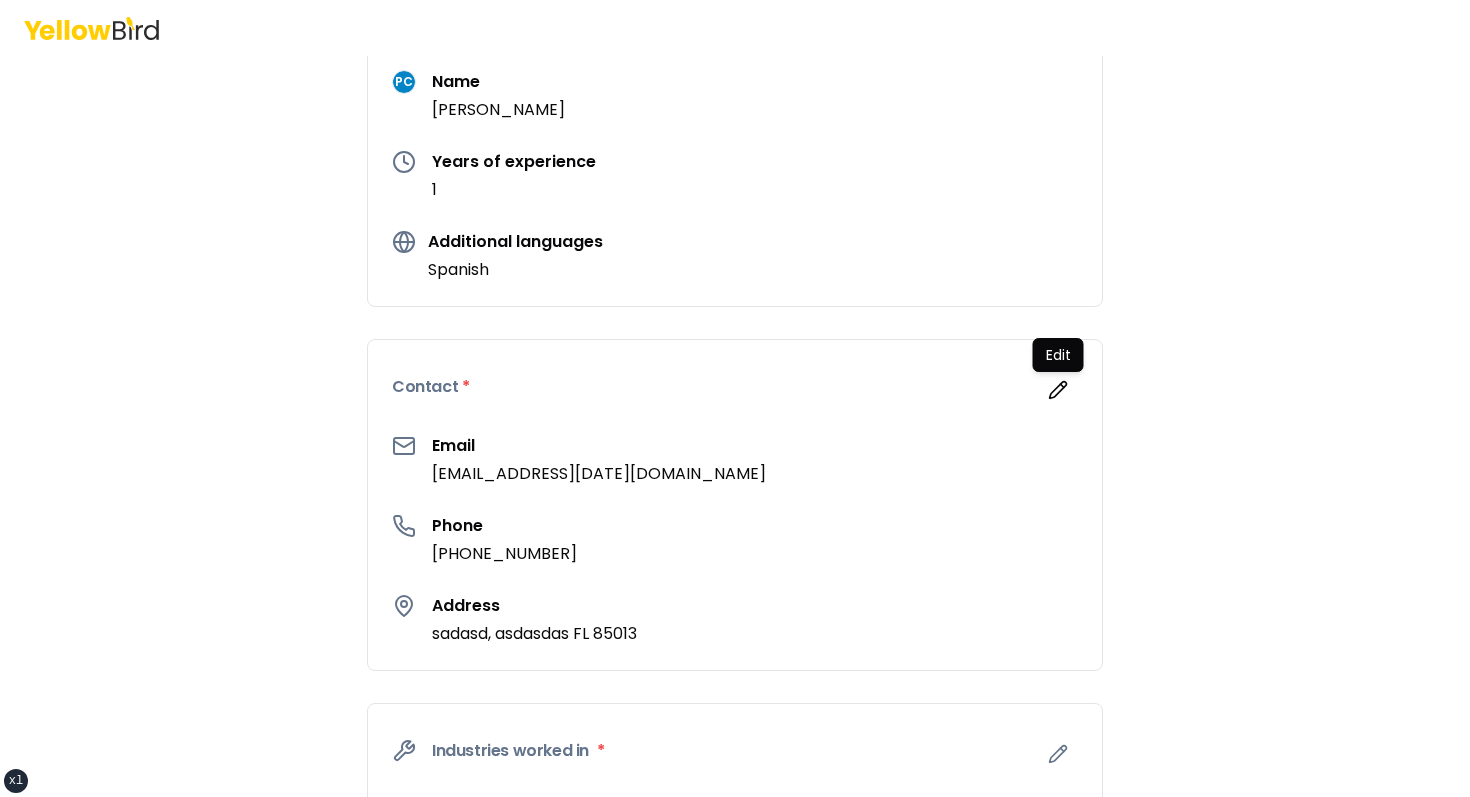 scroll, scrollTop: 959, scrollLeft: 0, axis: vertical 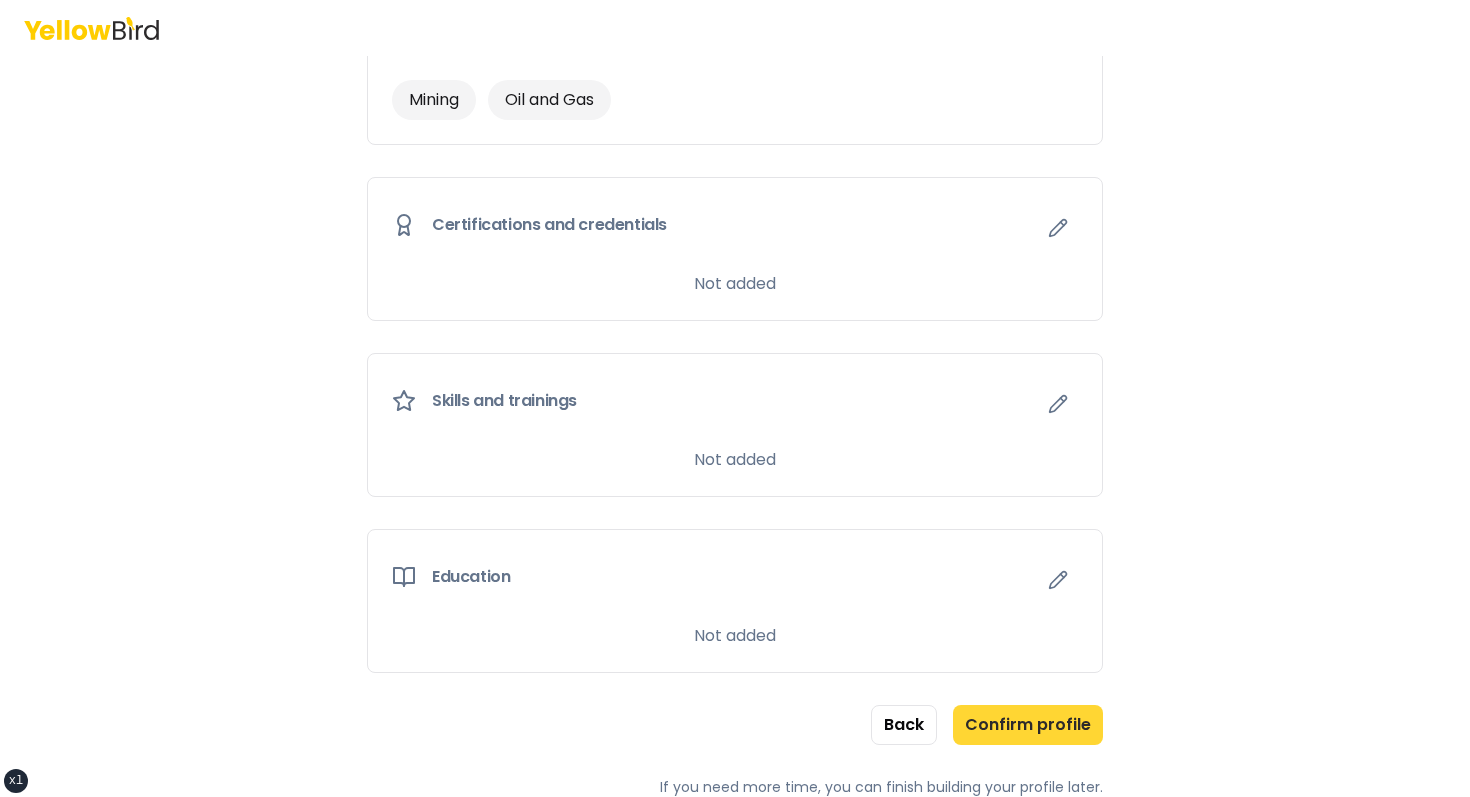 click on "Confirm profile" at bounding box center (1028, 725) 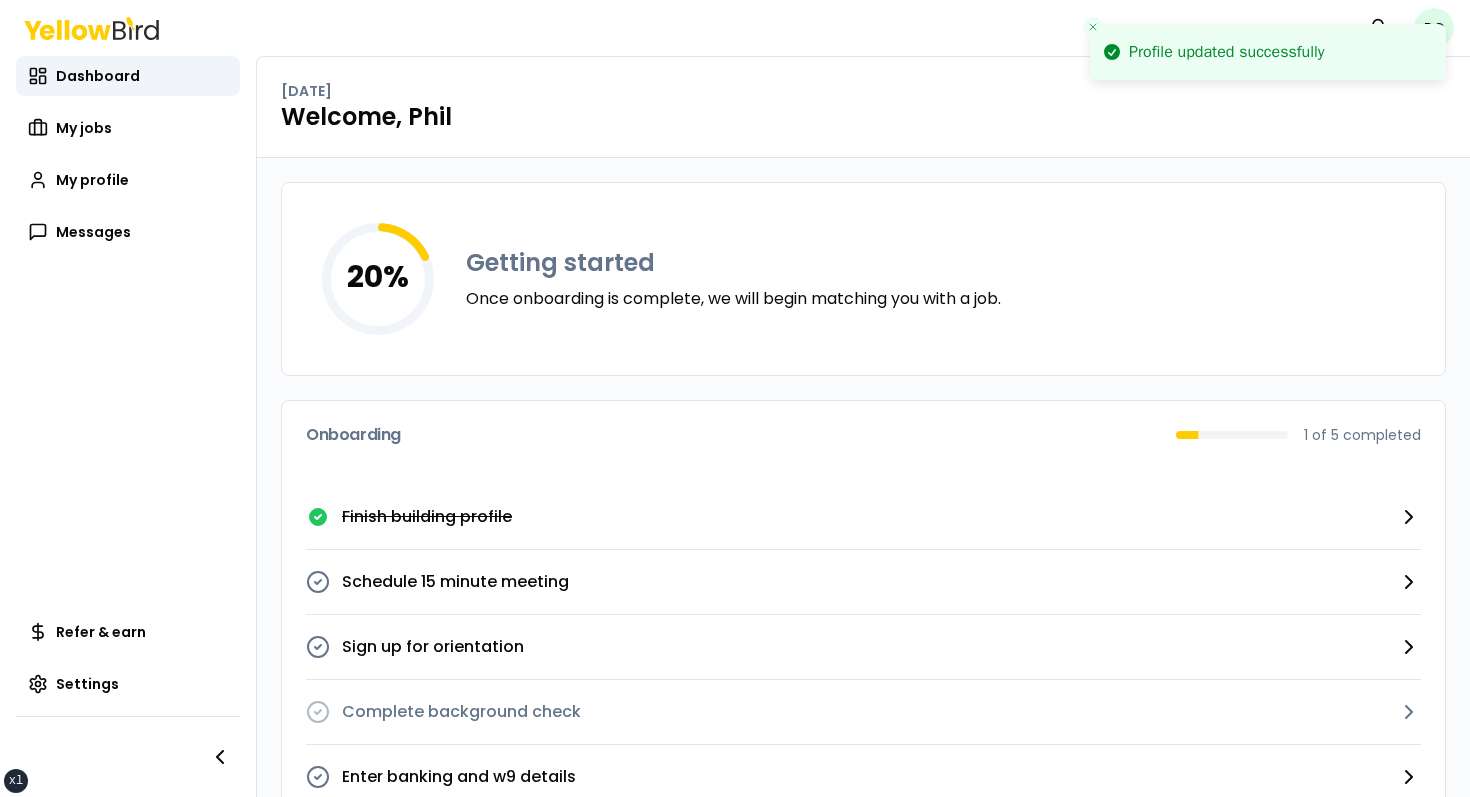 click on "20 % Getting started Once onboarding is complete, we will begin matching you with a job." at bounding box center (863, 279) 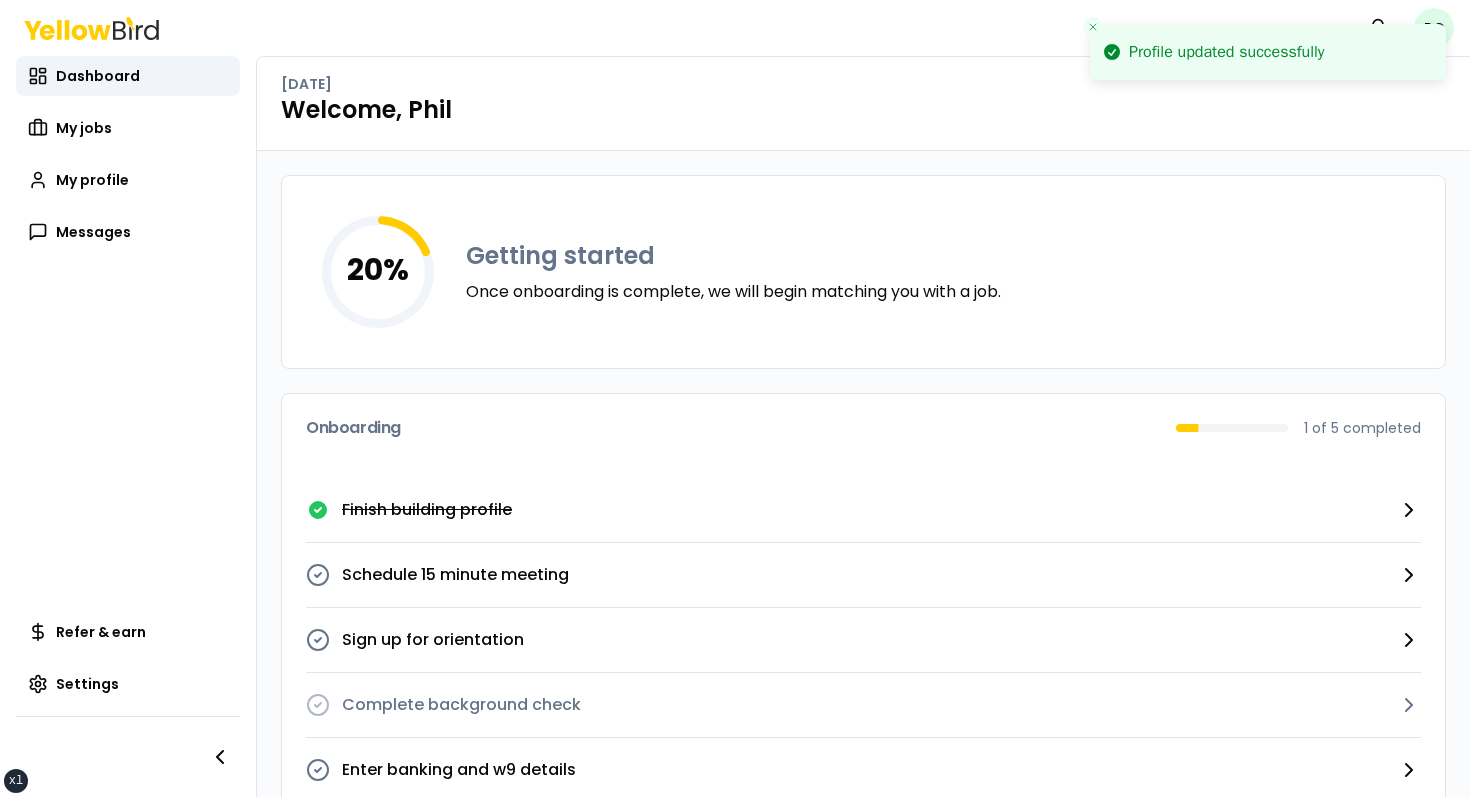 scroll, scrollTop: 0, scrollLeft: 0, axis: both 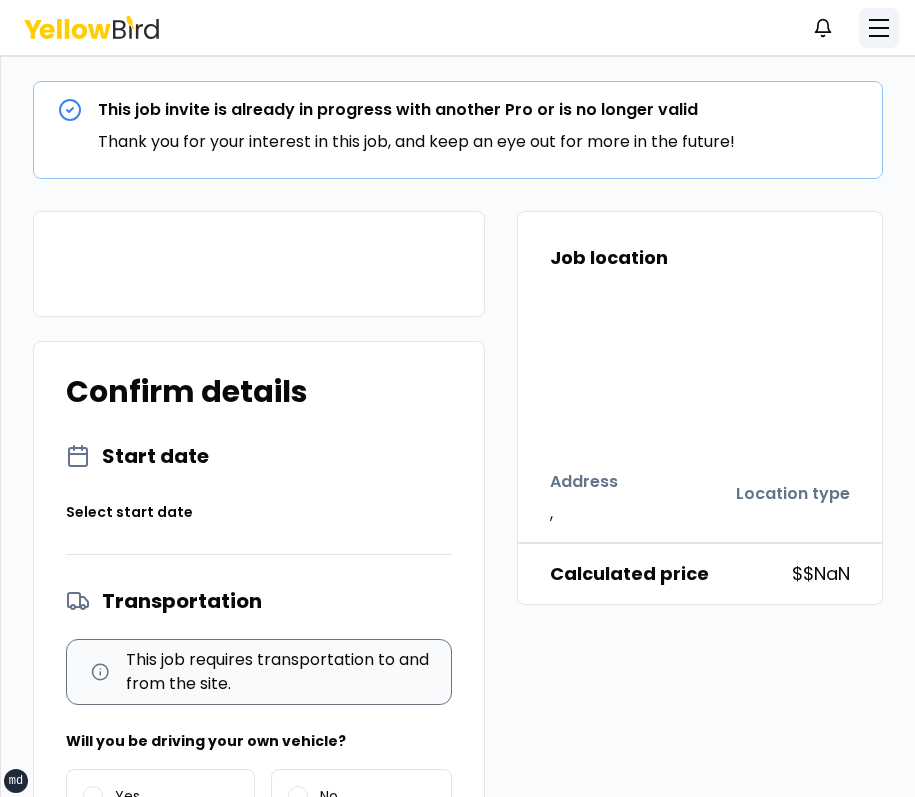 click at bounding box center (879, 28) 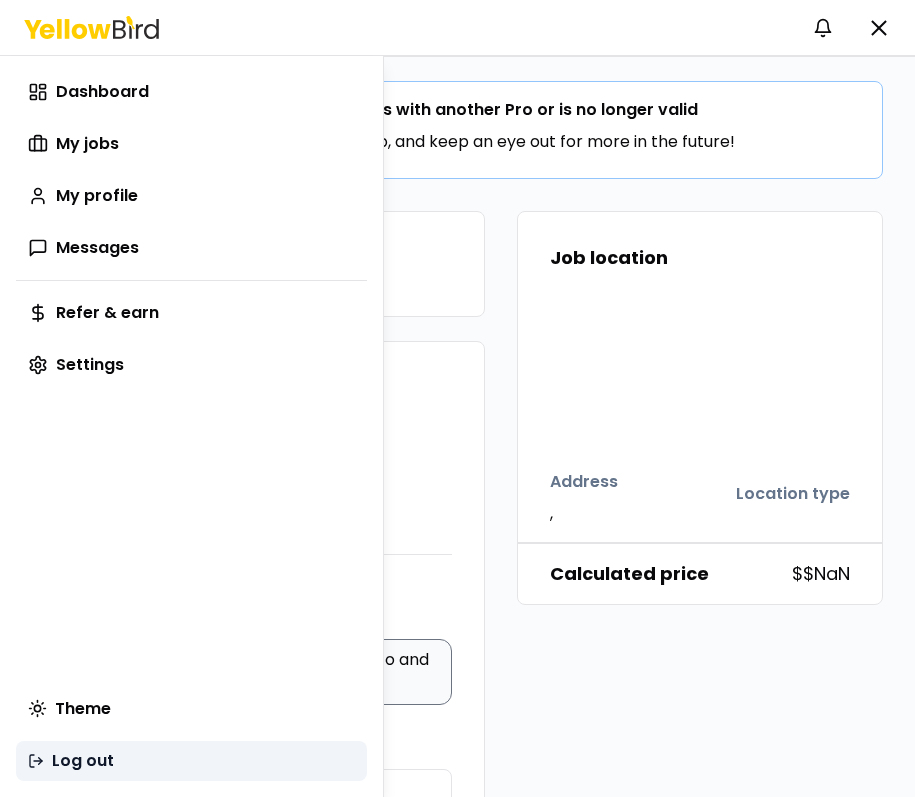 click on "Log out" at bounding box center [191, 761] 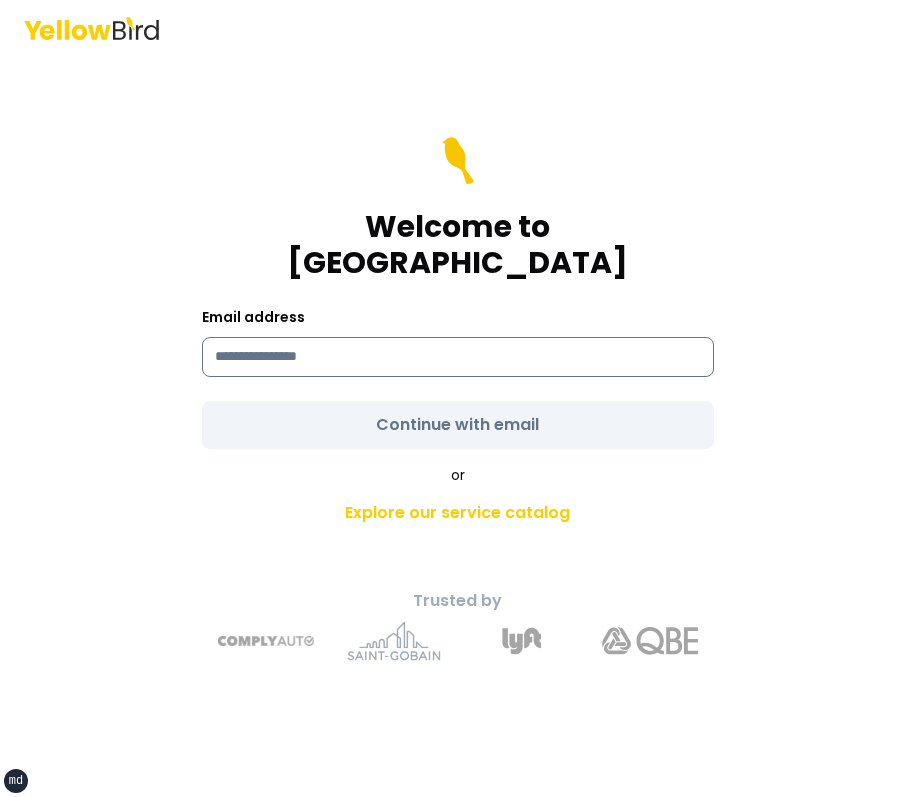 click at bounding box center (458, 357) 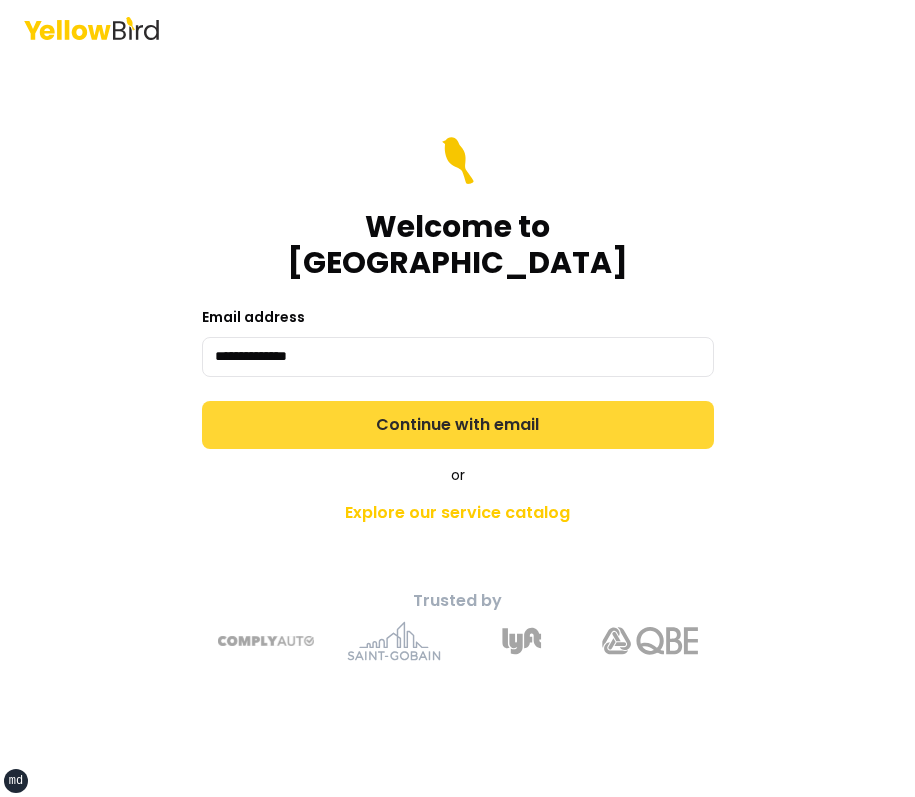 type on "**********" 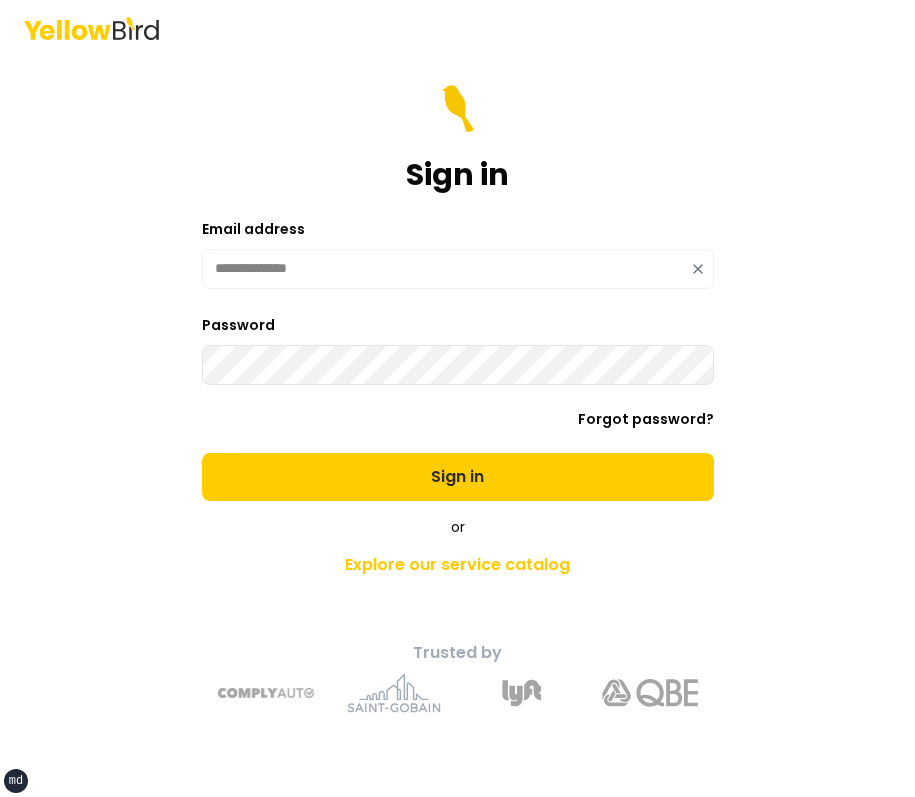 click on "Sign in" at bounding box center (458, 477) 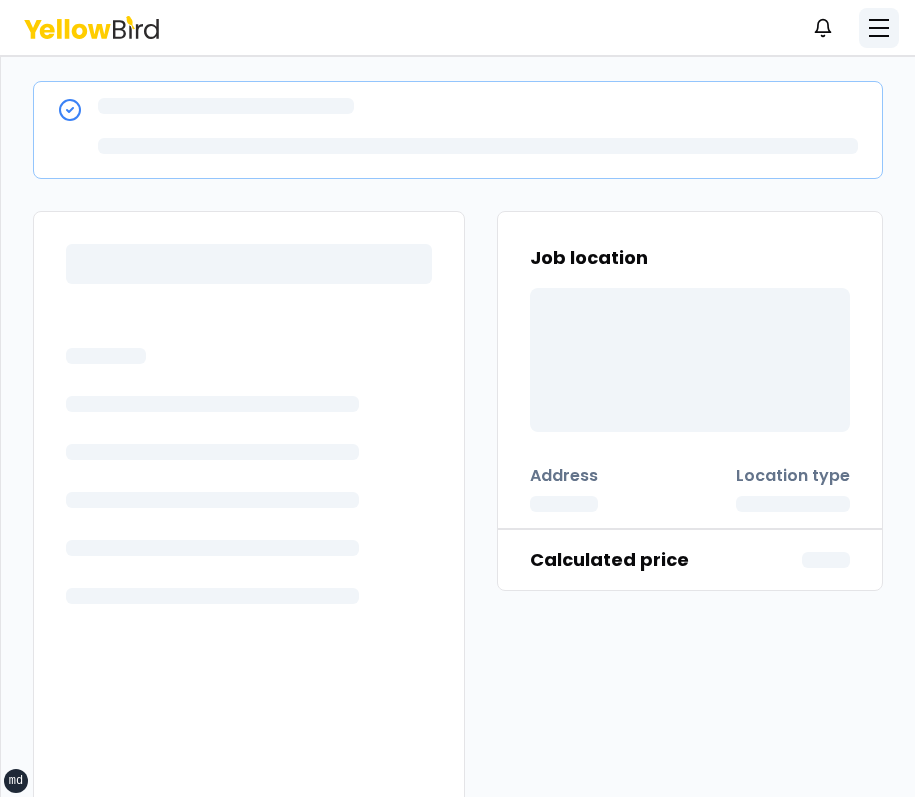 click at bounding box center [879, 28] 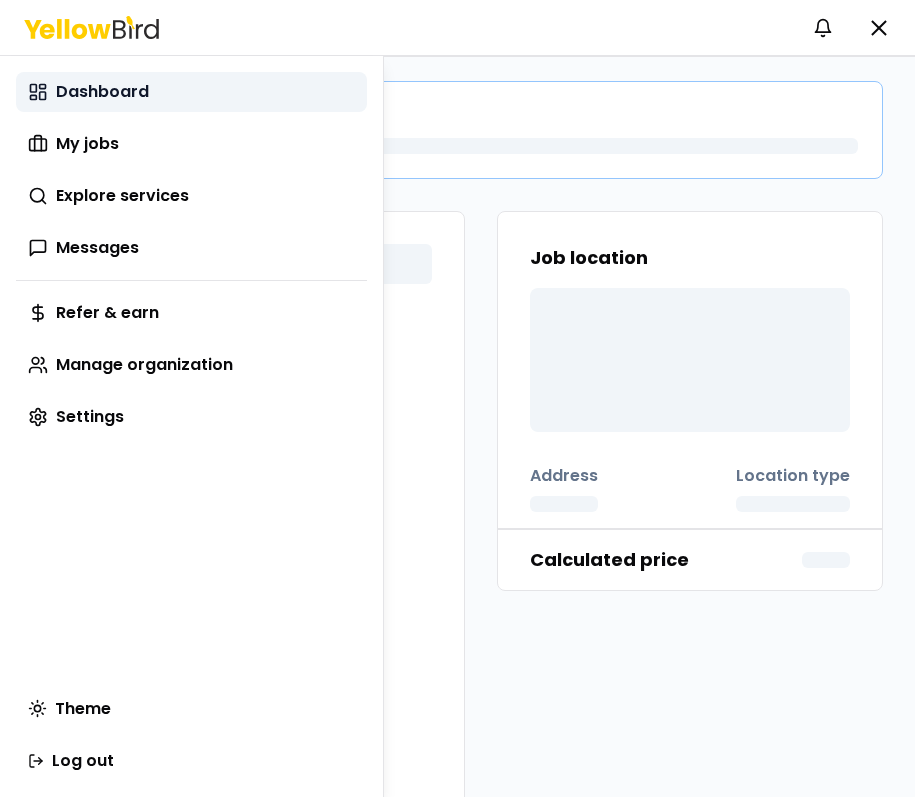 click on "Dashboard" at bounding box center [191, 92] 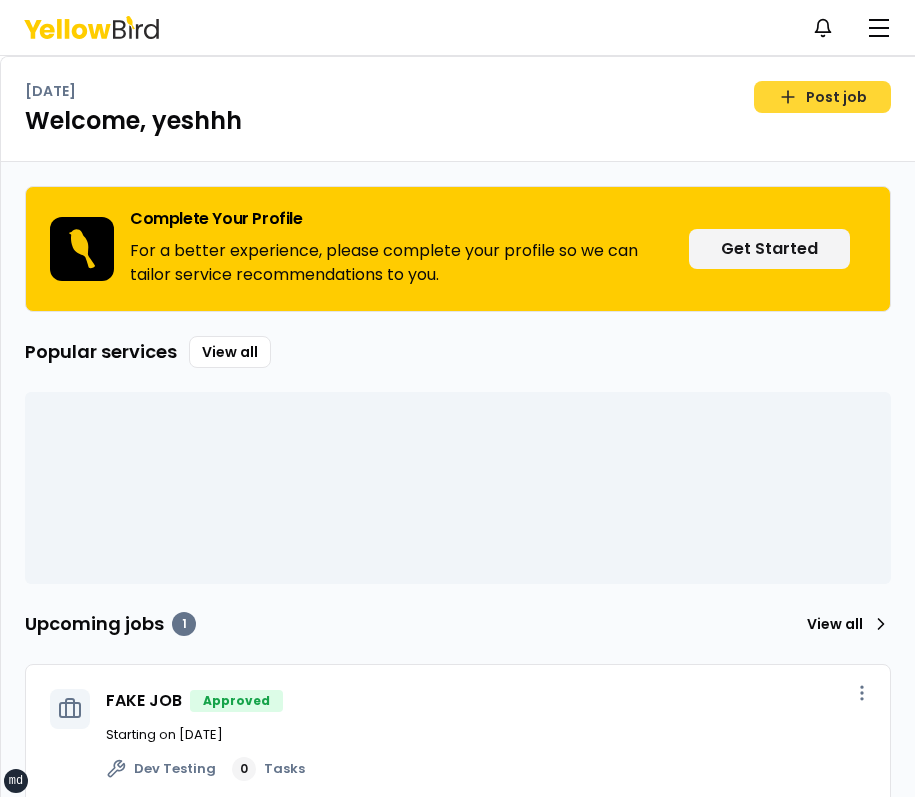 click on "Post job" at bounding box center (822, 97) 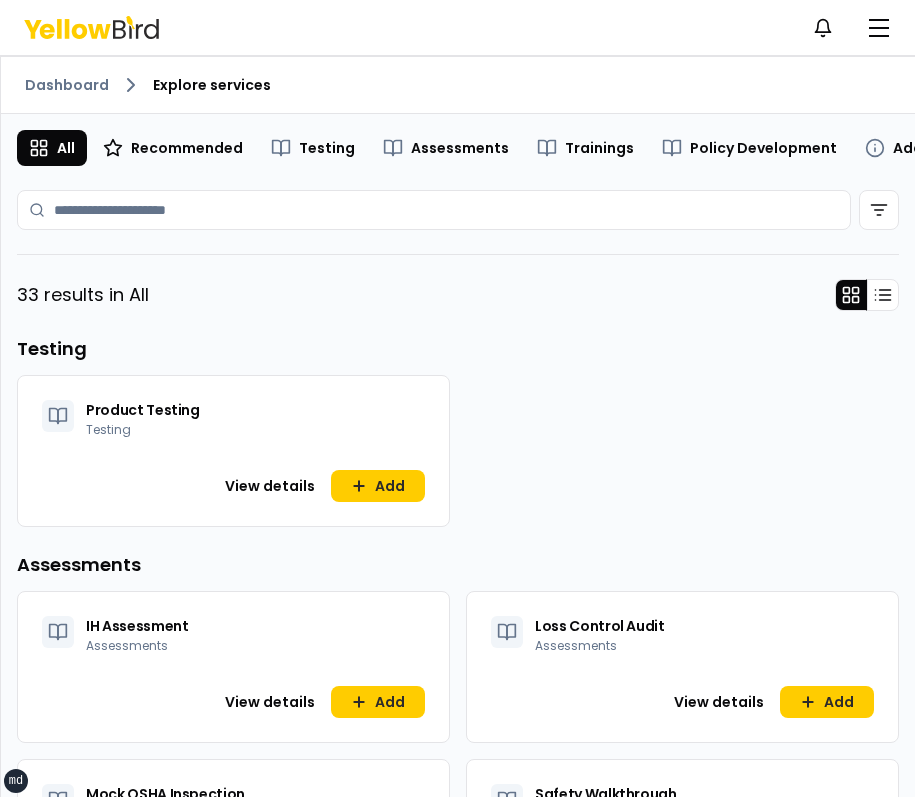 click on "View details Add" at bounding box center (233, 490) 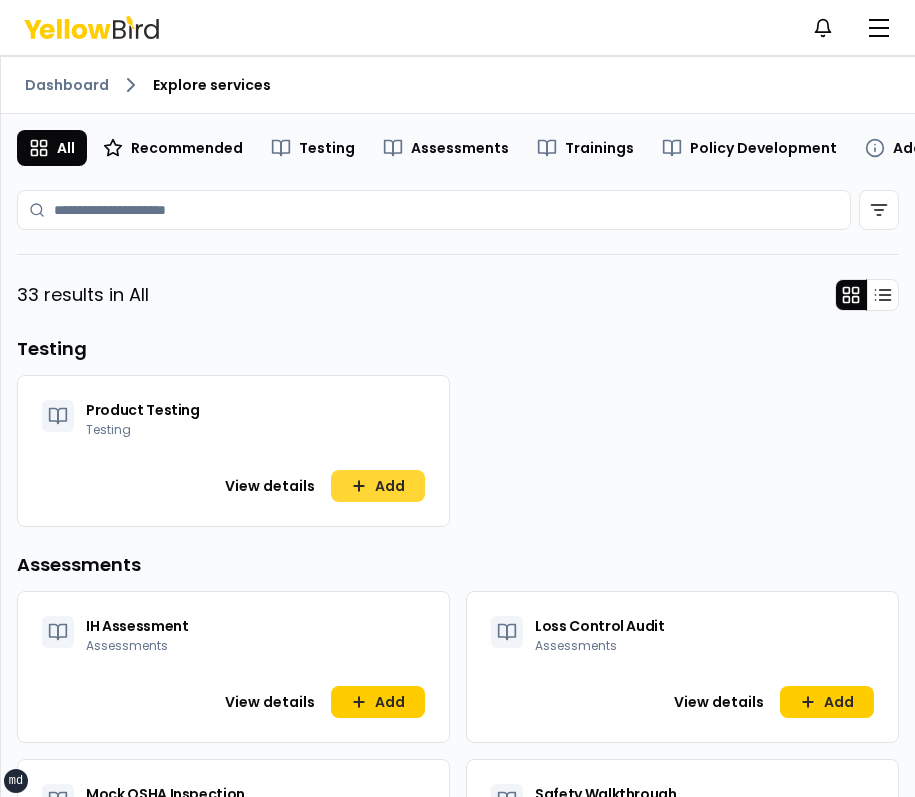 click on "Add" at bounding box center [378, 486] 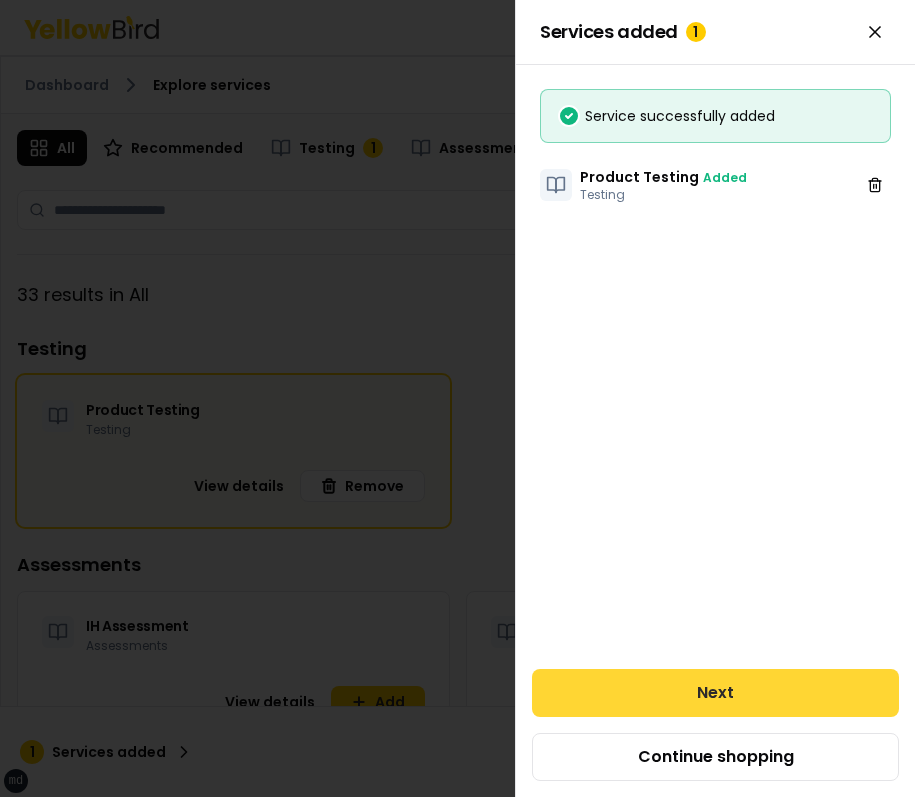 click on "Next" at bounding box center [715, 693] 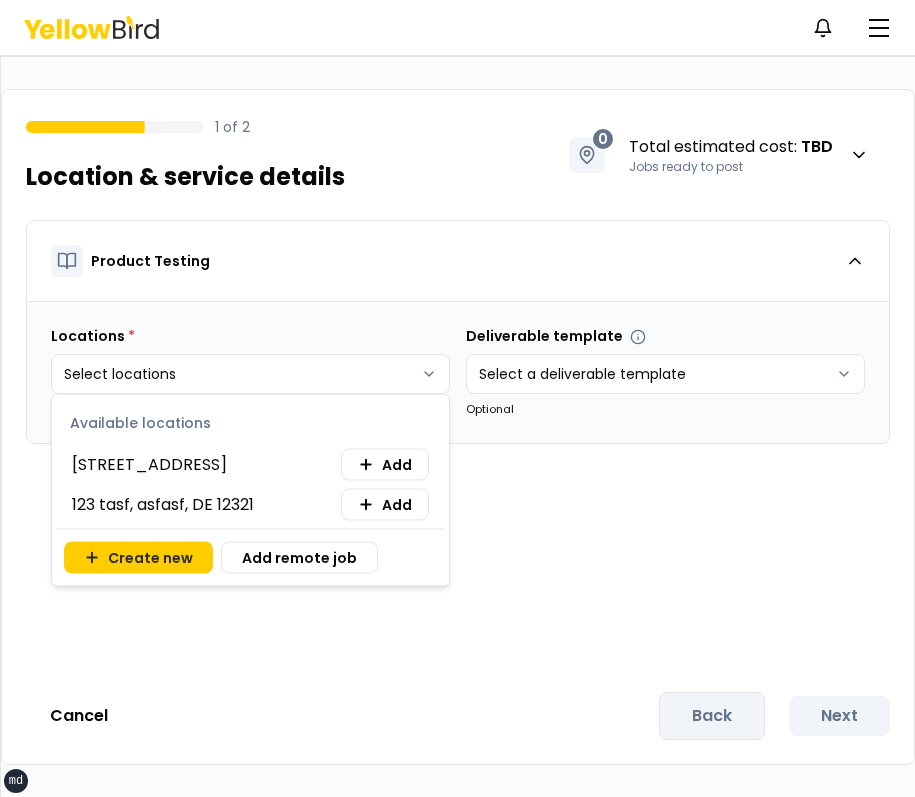 click on "xs sm md lg xl 2xl Notifications YG 1 of 2 Location & service details 0 Total estimated cost :   TBD Jobs ready to post Product Testing Locations   * Select locations Deliverable template   Select a deliverable template Optional Cancel Back Next
Available locations Cra 22, Barranquilla, AK 09092 Add 123 tasf, asfasf, DE 12321 Add Create new Add remote job" at bounding box center [457, 398] 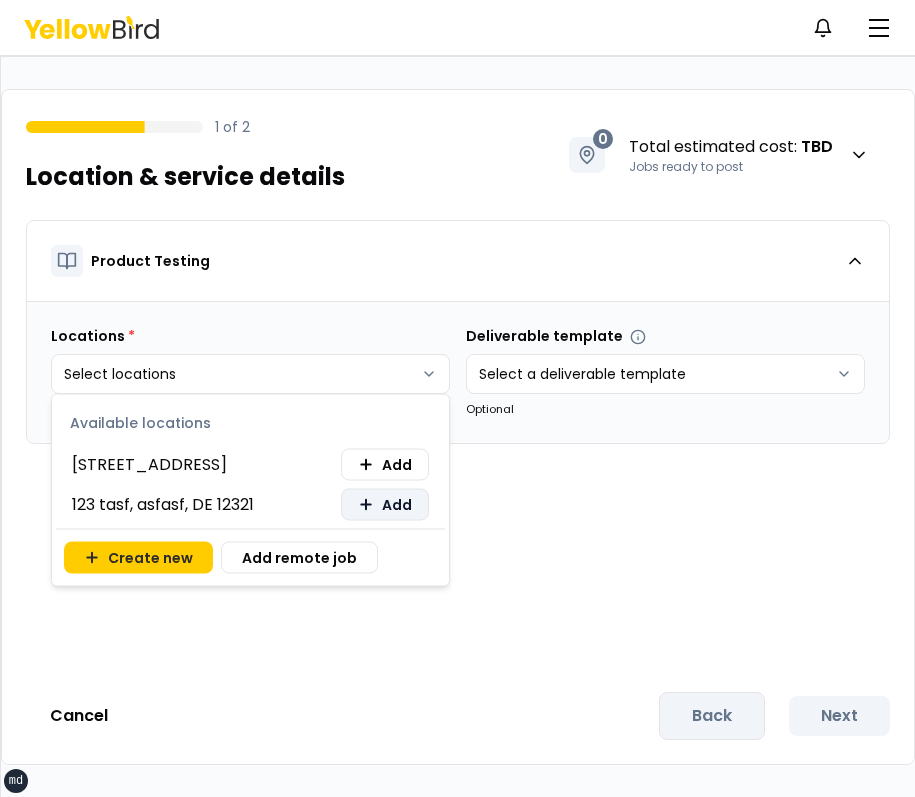 click on "Add" at bounding box center [397, 505] 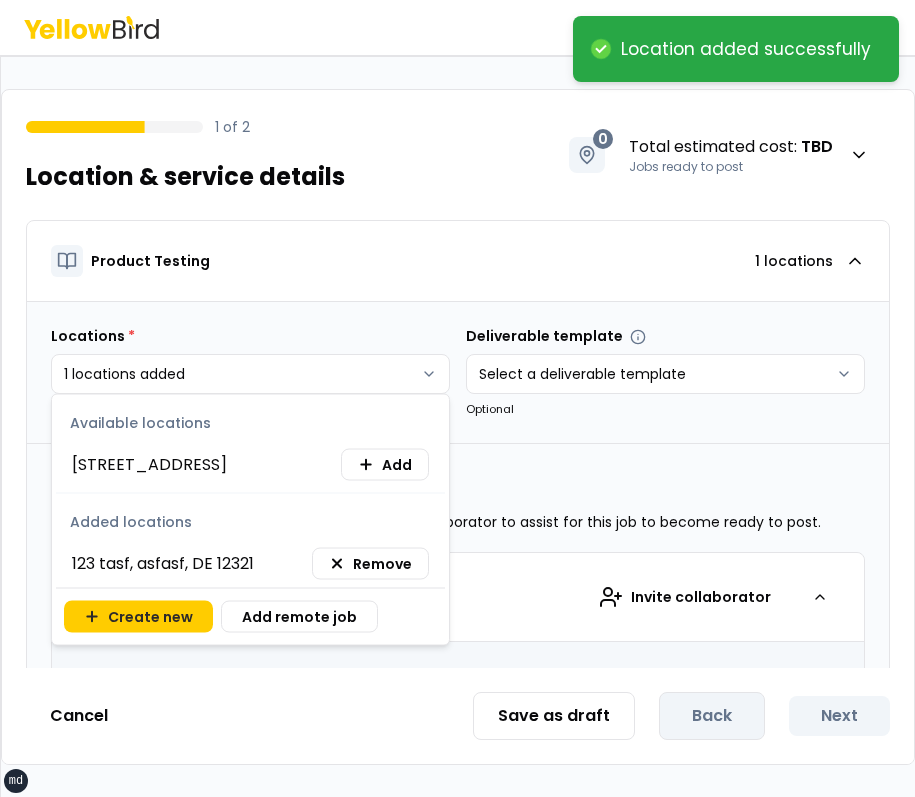 click on "**********" at bounding box center (457, 398) 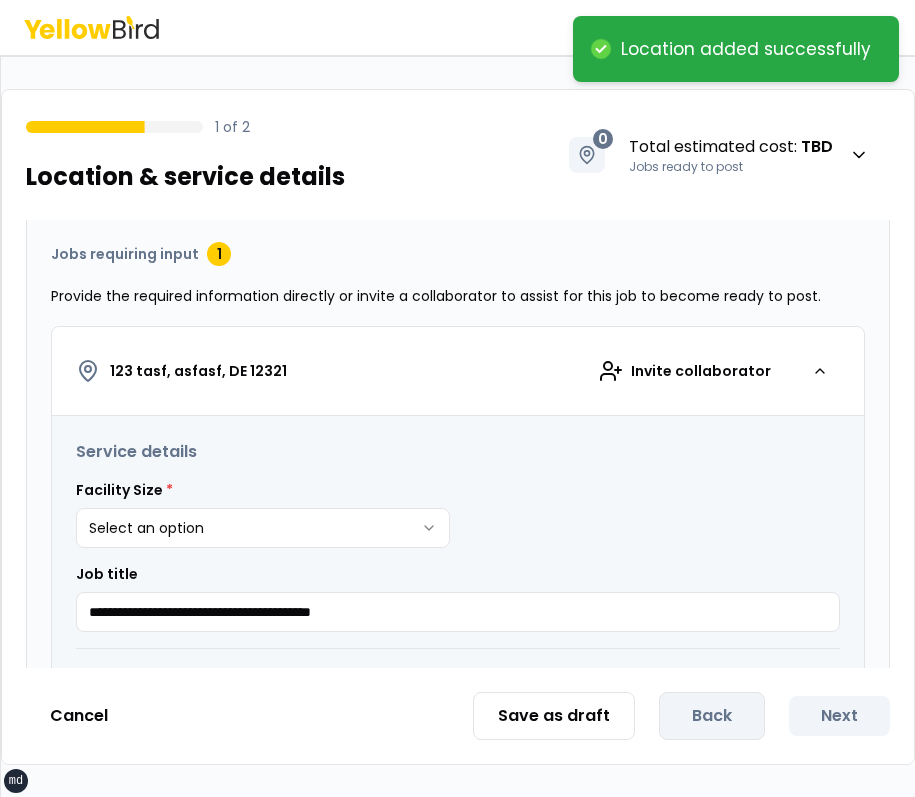 scroll, scrollTop: 256, scrollLeft: 0, axis: vertical 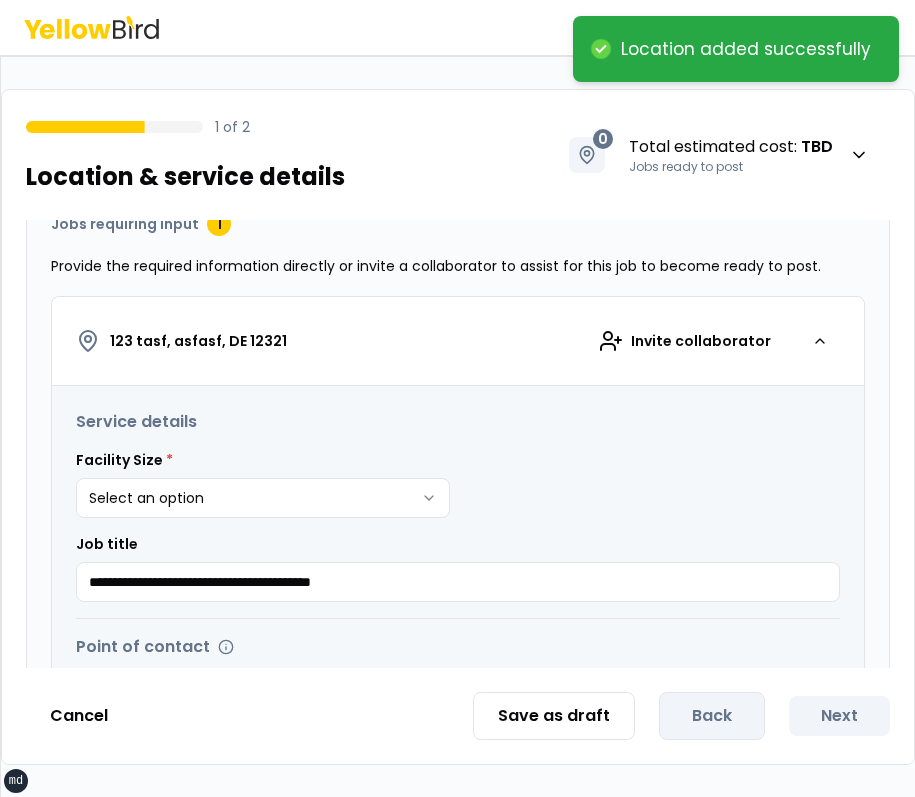 click on "**********" at bounding box center [458, 506] 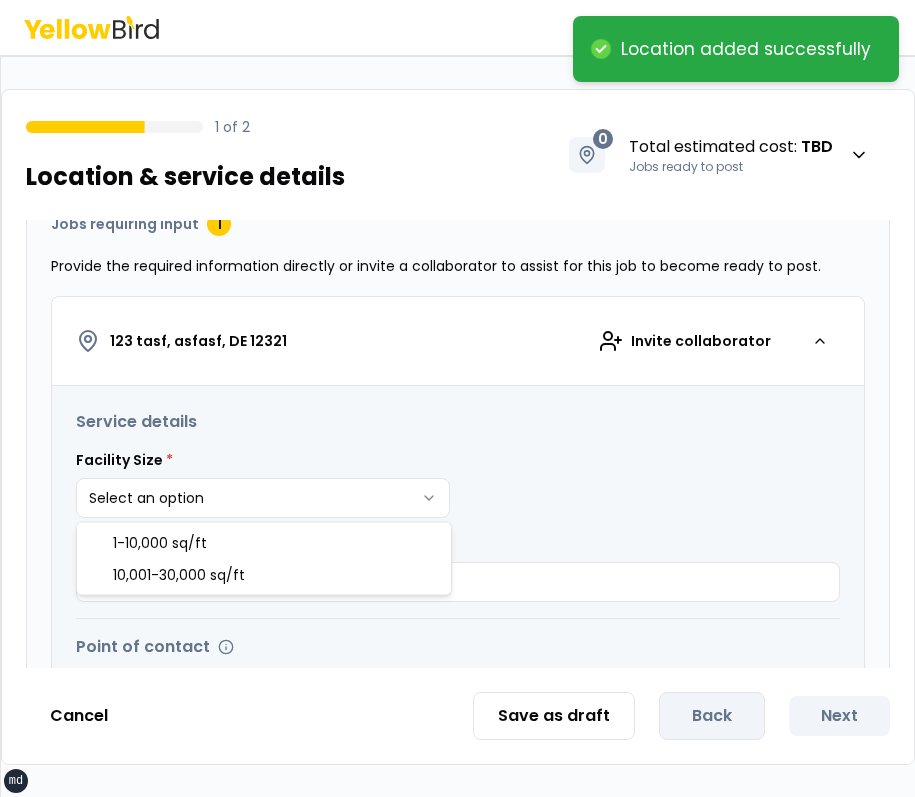 select on "*" 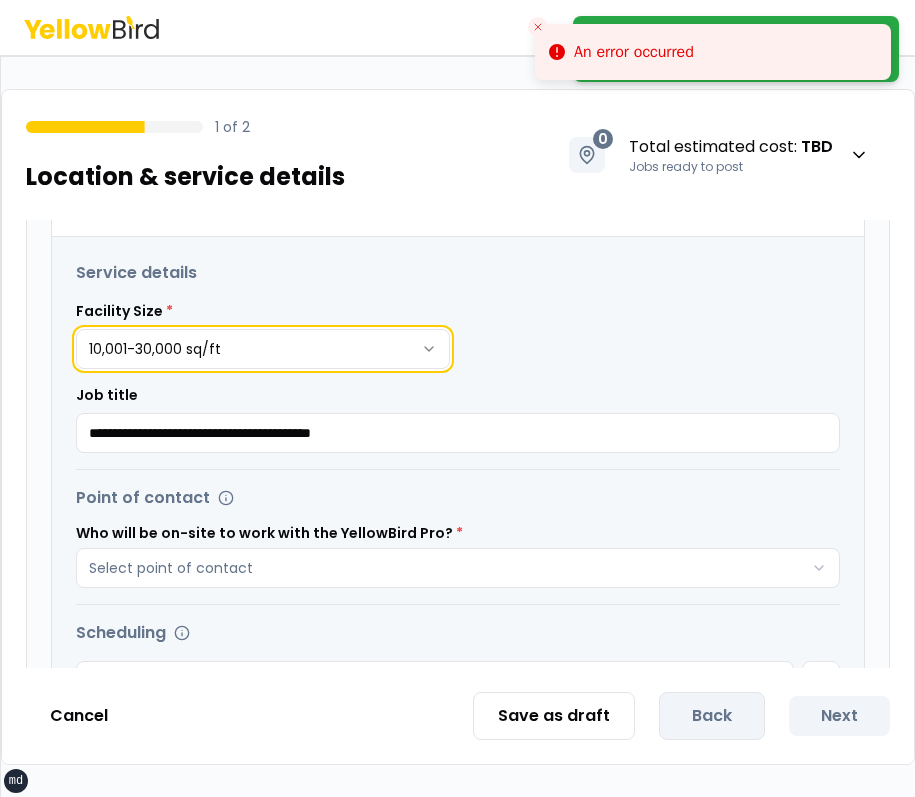 scroll, scrollTop: 461, scrollLeft: 0, axis: vertical 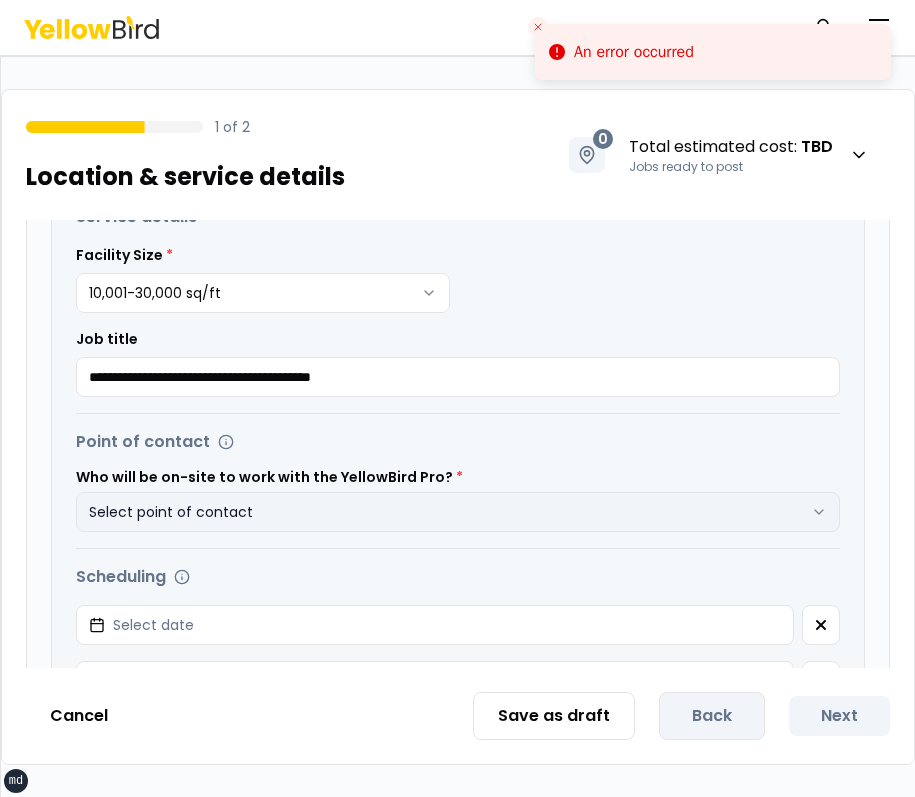 click on "Select point of contact" at bounding box center (458, 512) 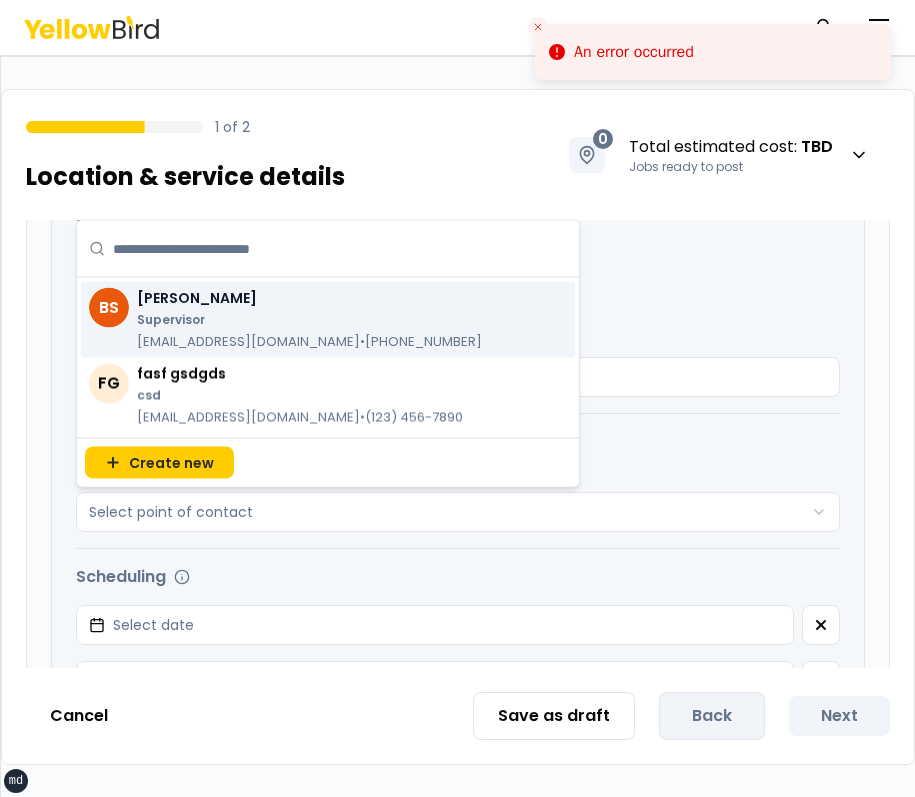 click on "Scheduling" at bounding box center (458, 577) 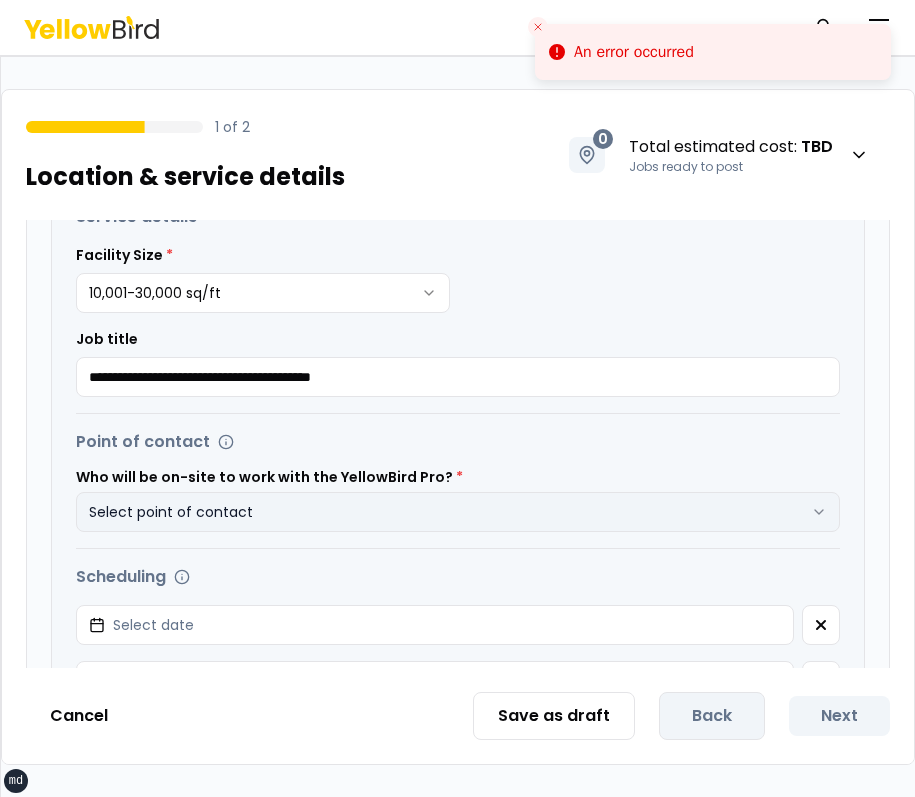 click on "Select point of contact" at bounding box center (458, 512) 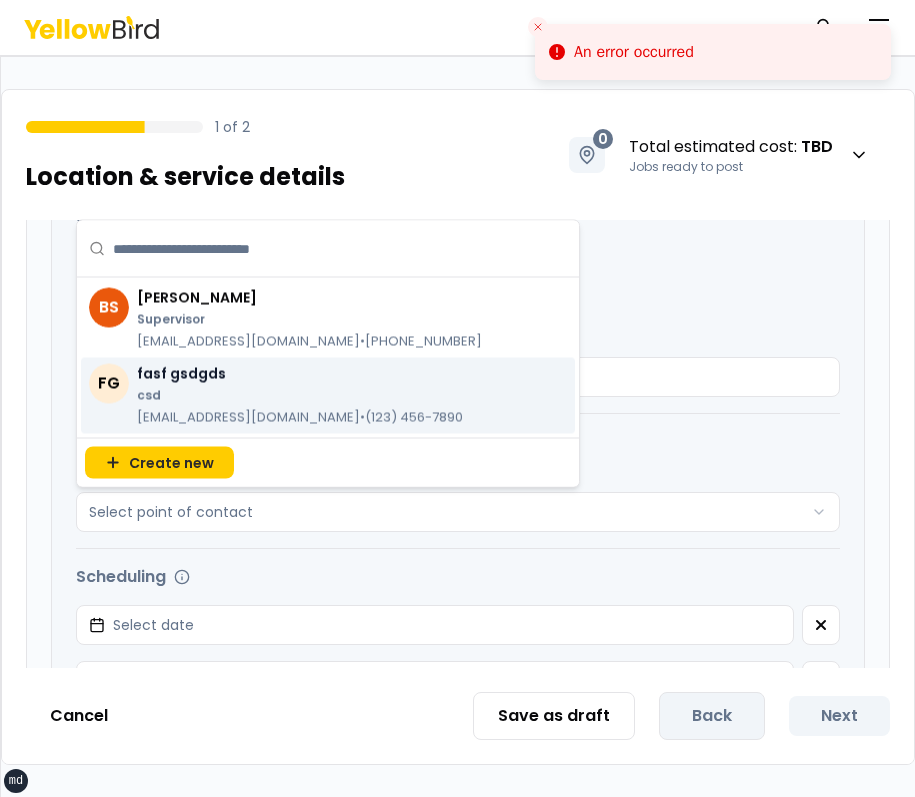 click on "fasf gsdgds csd gfj@fasf.com  •  (123) 456-7890" at bounding box center (300, 396) 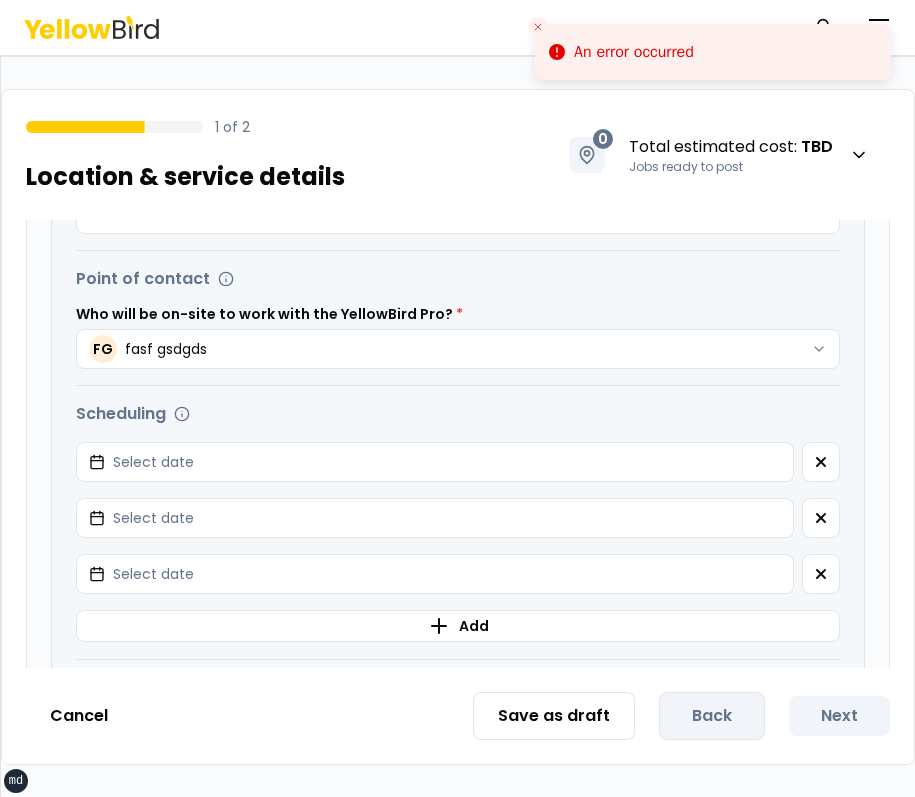 scroll, scrollTop: 626, scrollLeft: 0, axis: vertical 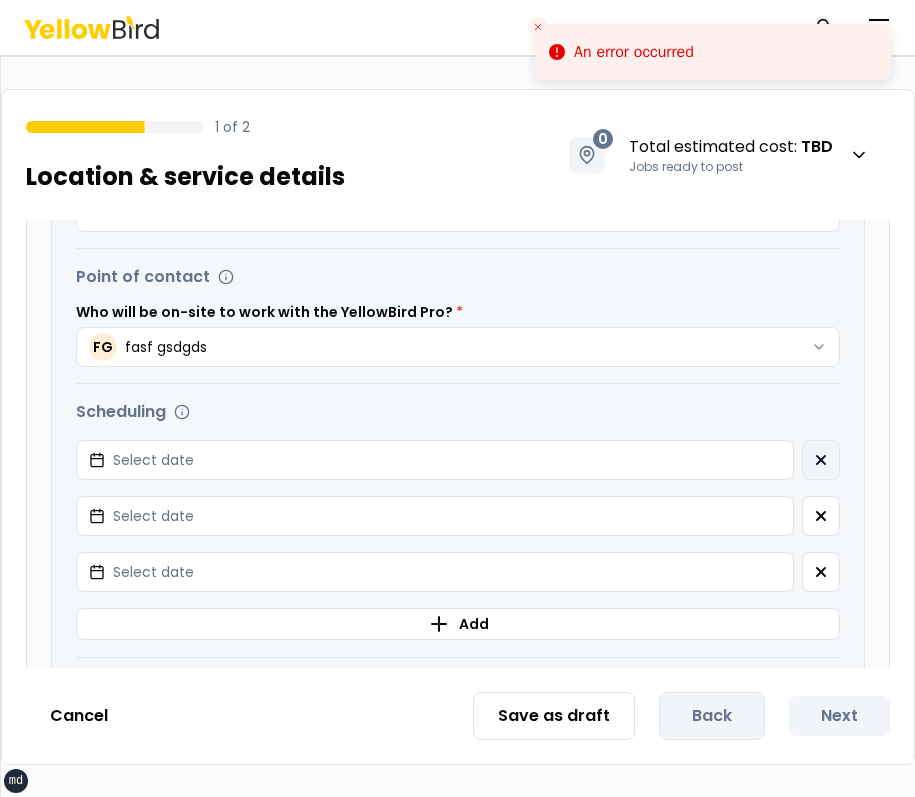 click at bounding box center [821, 460] 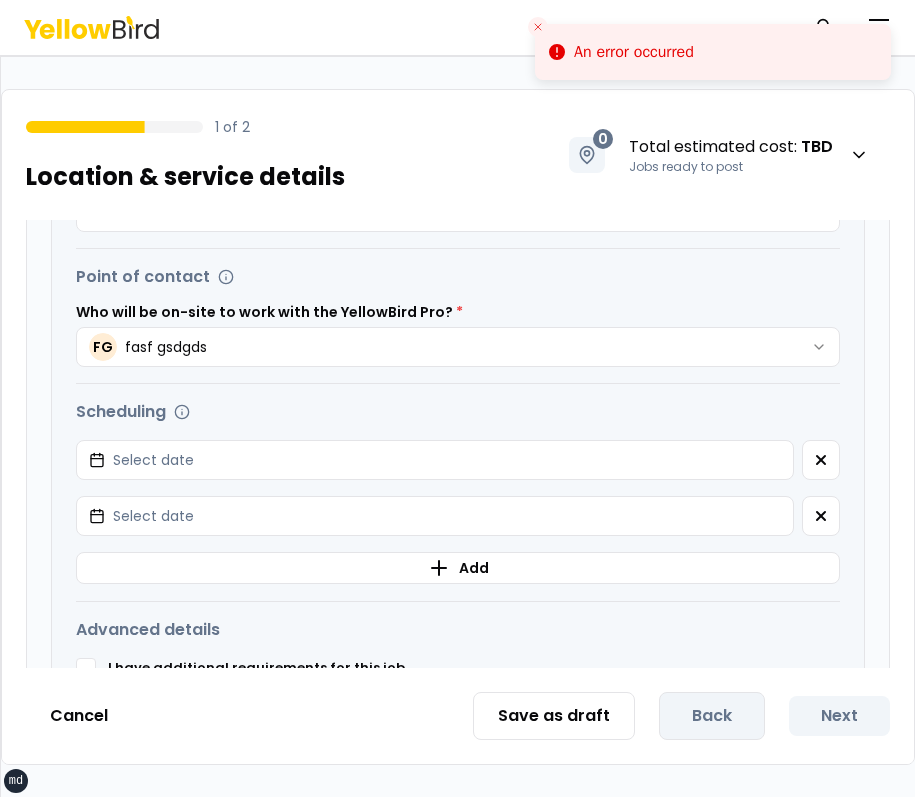 click at bounding box center (821, 460) 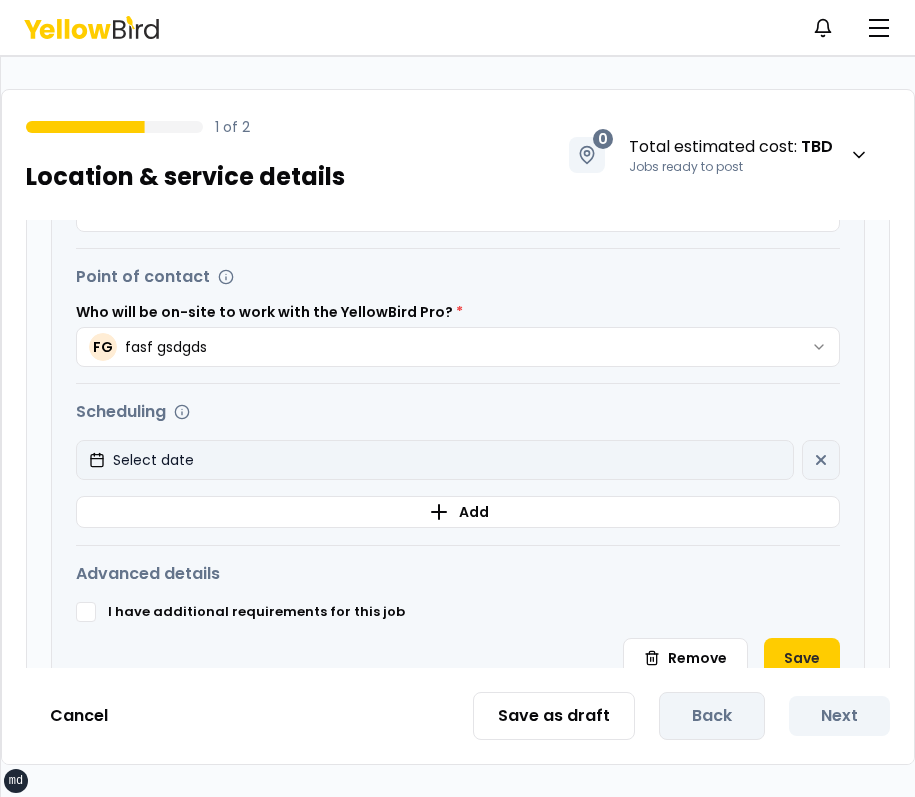 click on "Select date" at bounding box center [435, 460] 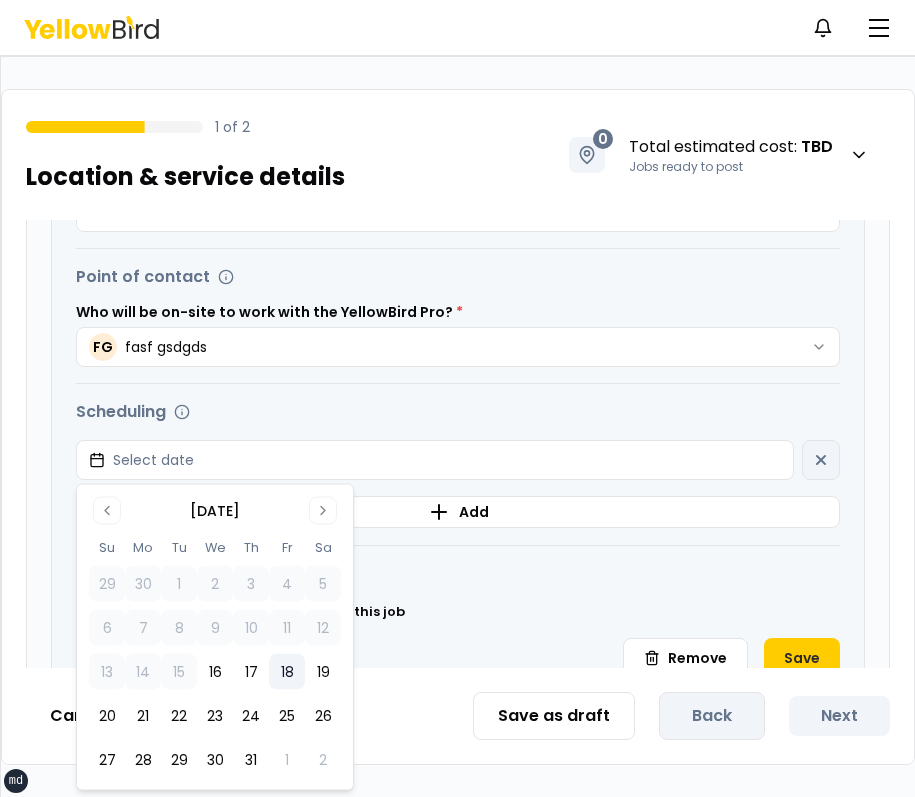click on "18" at bounding box center [287, 672] 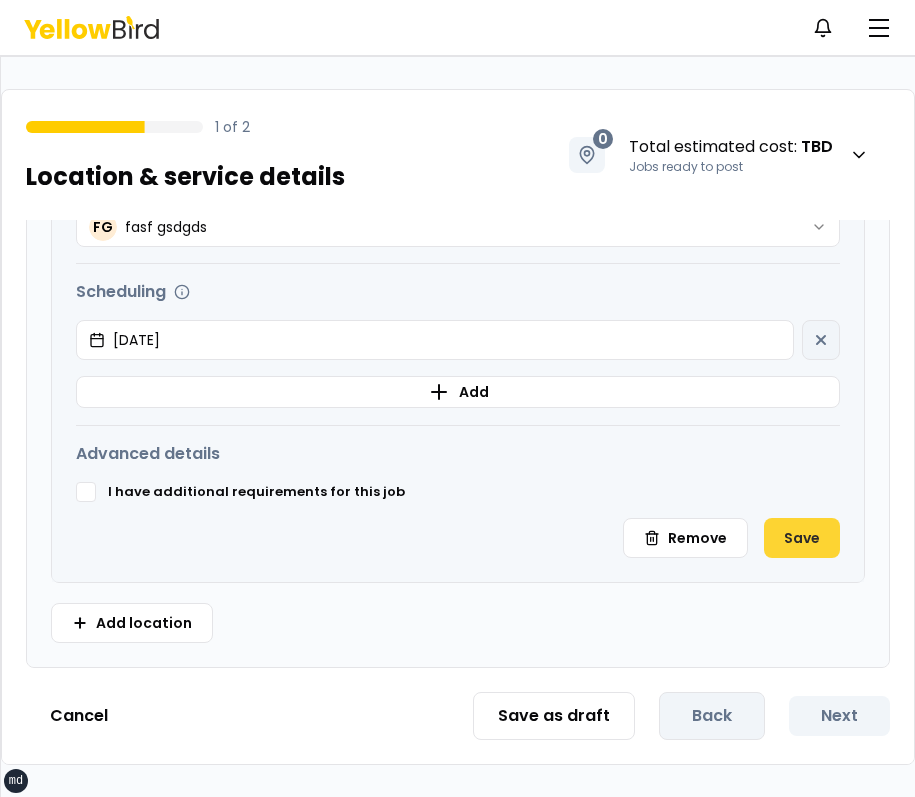 click on "Save" at bounding box center [802, 538] 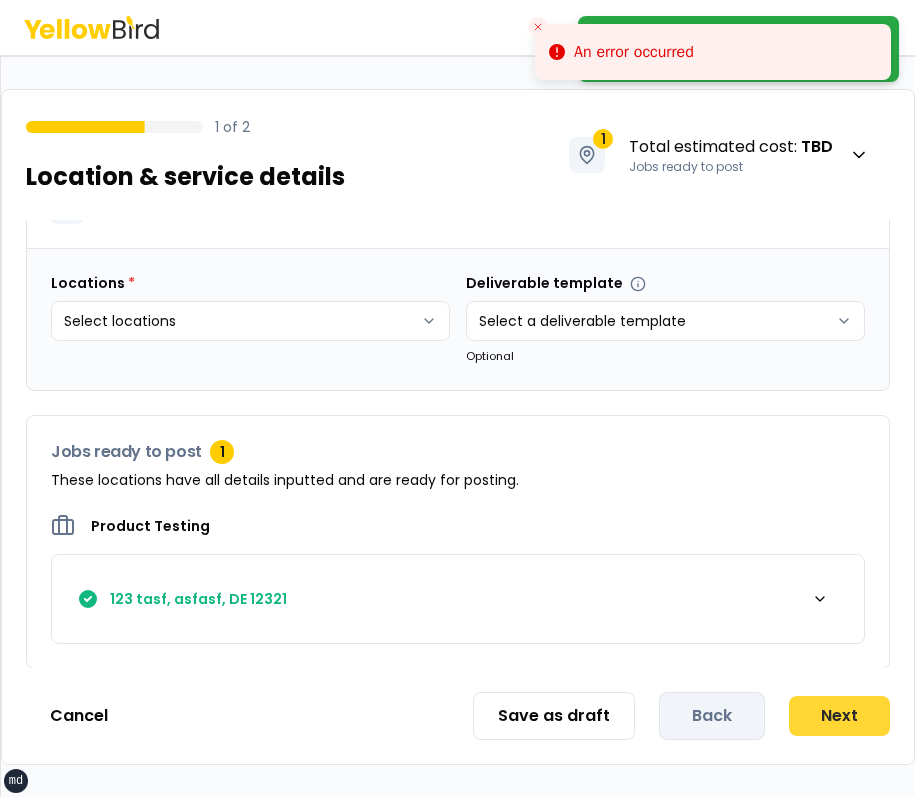 click on "Next" at bounding box center [839, 716] 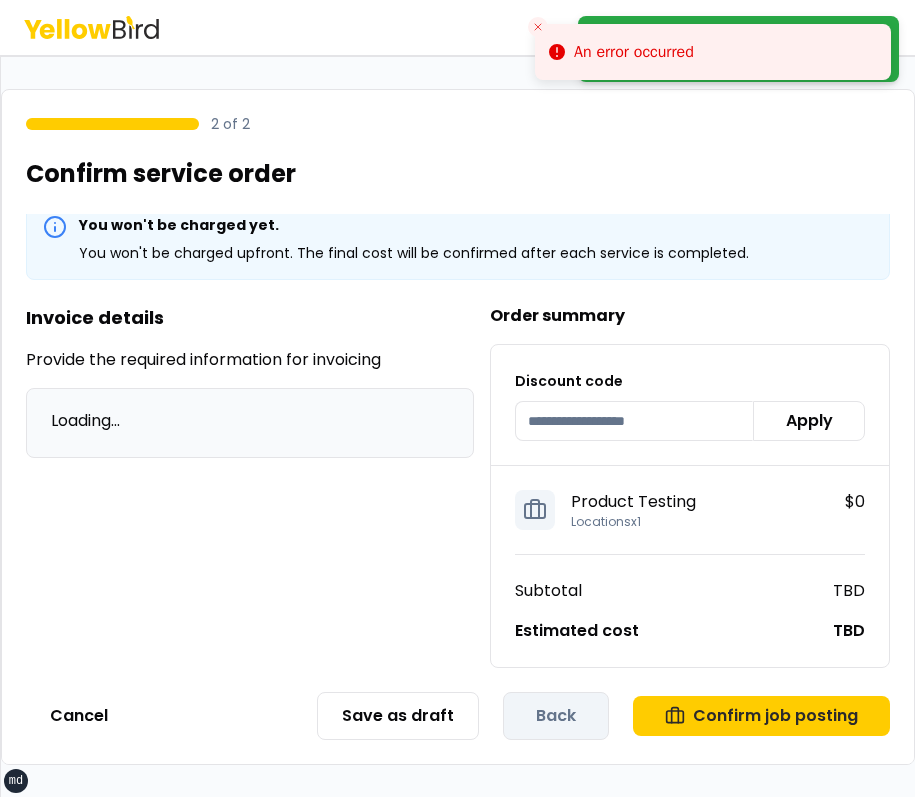 scroll, scrollTop: 16, scrollLeft: 0, axis: vertical 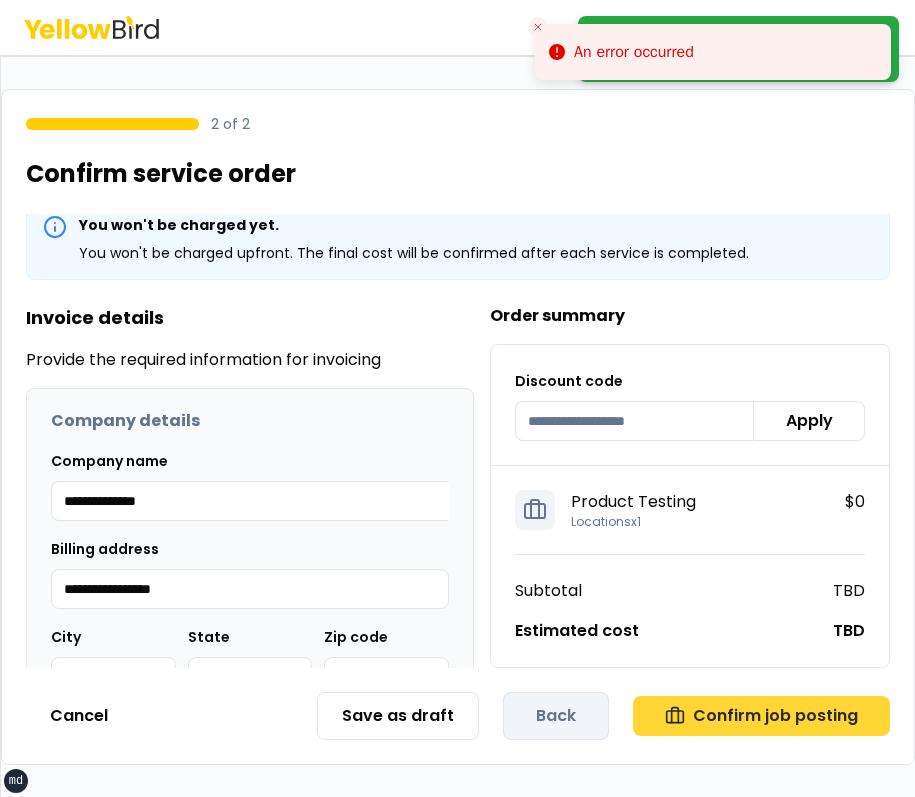 click on "Confirm job posting" at bounding box center [761, 716] 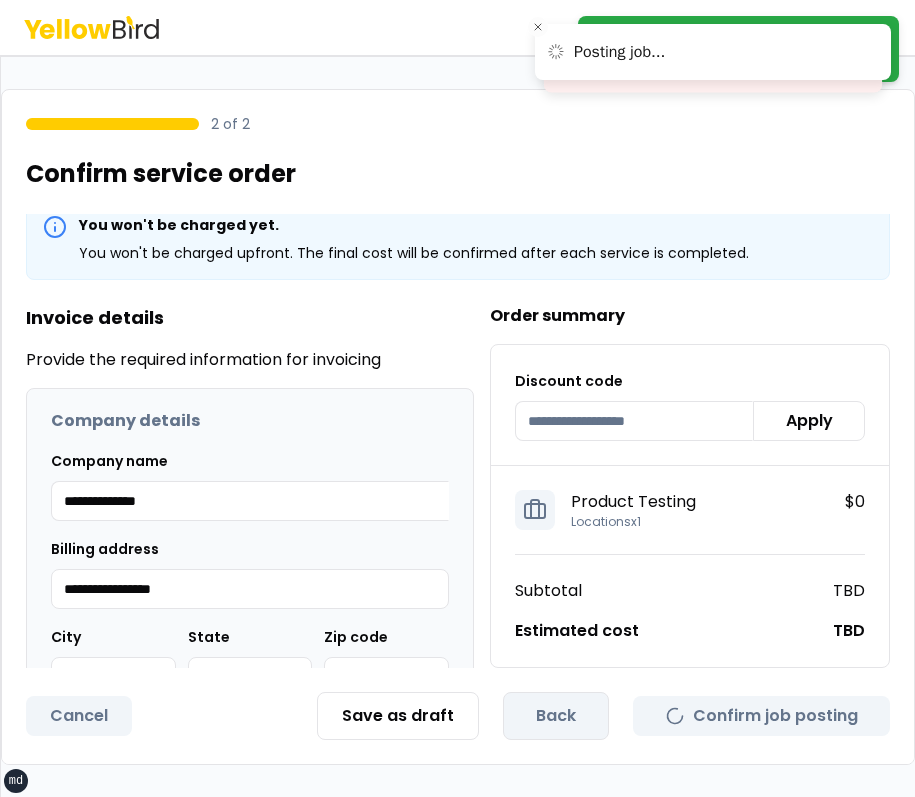 scroll, scrollTop: 0, scrollLeft: 0, axis: both 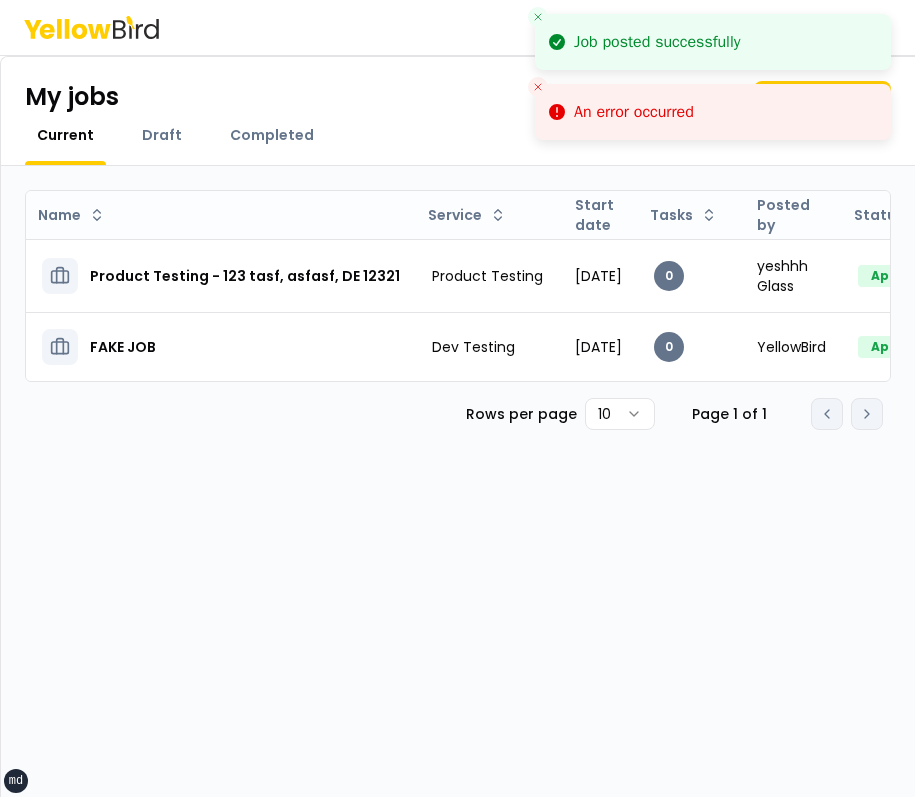 click on "Job posted successfully" at bounding box center [713, 42] 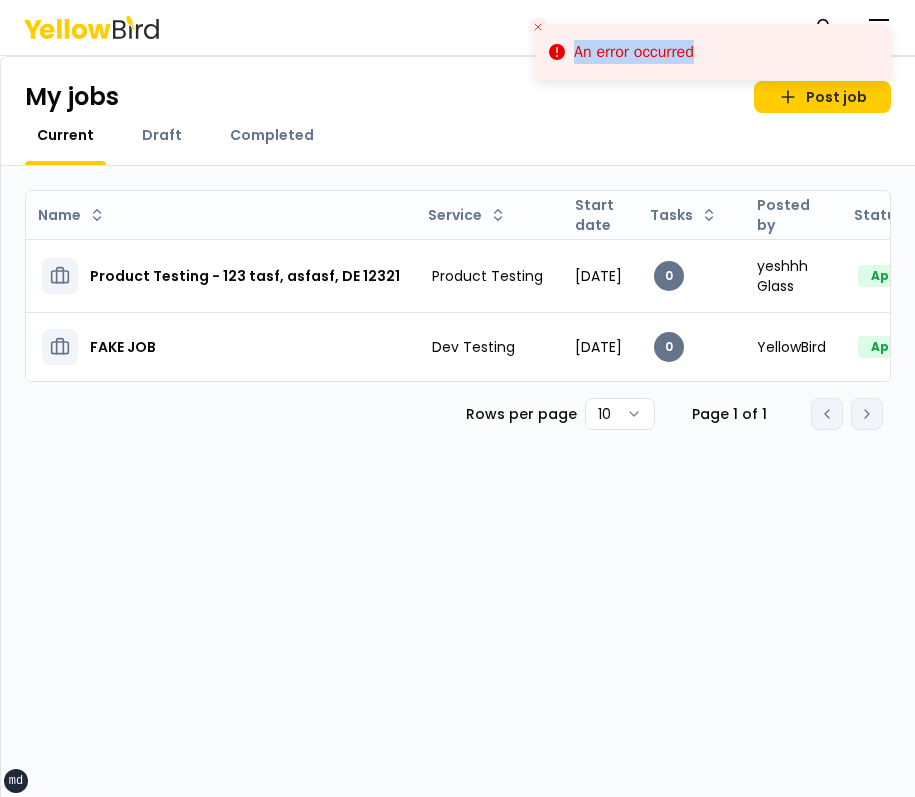 click on "An error occurred" at bounding box center [713, 52] 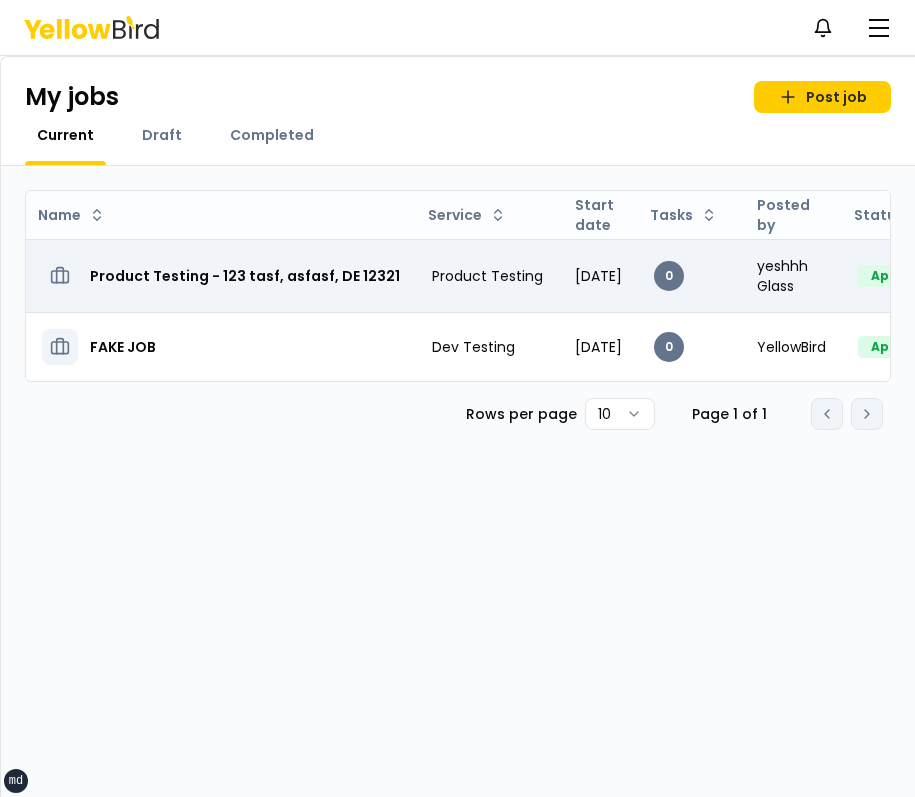 click on "Product Testing - 123 tasf, asfasf, DE 12321" at bounding box center (245, 276) 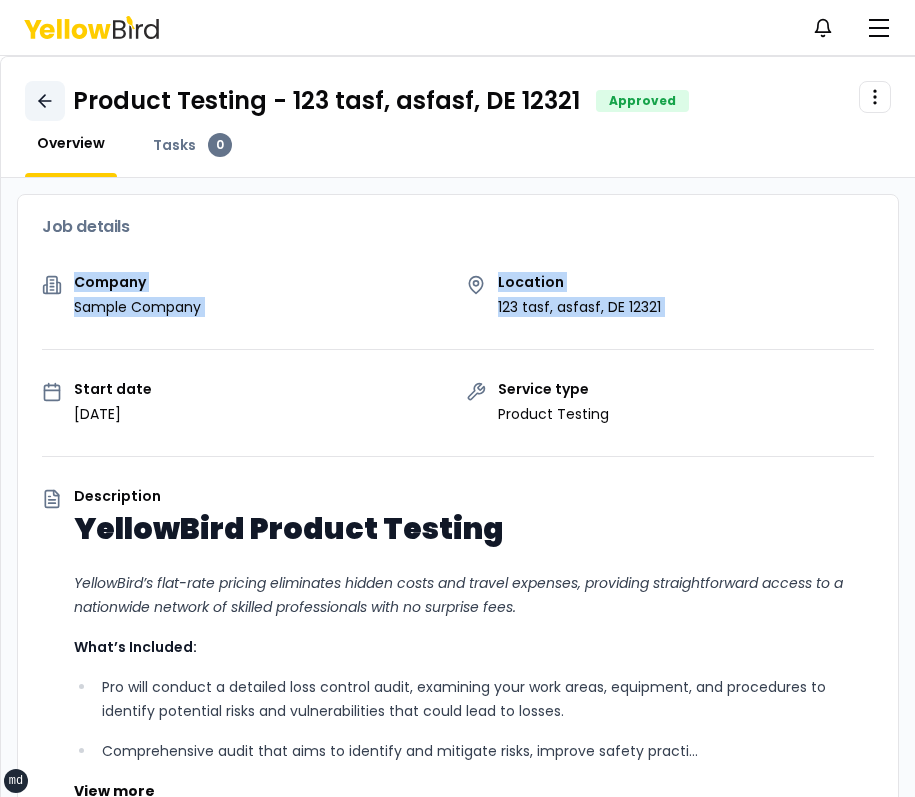 click on "Product Testing - 123 tasf, asfasf, DE 12321 Approved Open menu Overview Tasks 0 Job details Company Sample Company Location 123 tasf, asfasf, DE 12321 Start date July 18, 2025 Service type Product Testing Description YellowBird Product Testing
YellowBird’s flat-rate pricing eliminates hidden costs and travel expenses, providing straightforward access to a nationwide network of skilled professionals with no surprise fees.
What’s Included:
Pro will conduct a detailed loss control audit, examining your work areas, equipment, and procedures to identify potential risks and vulnerabilities that could lead to losses.
Comprehensive audit that aims to identify and mitigate risks, improve safety practi...
View more Documents Deliverable template No template has been provided. Your YellowBird Pro will use their own to complete this job. Drag & drop or select file to upload Only PDF, Doc, Docx allowed. 20mb max file size. Deliverables uploaded by Pro Matching in progress Billing details -" at bounding box center (458, 427) 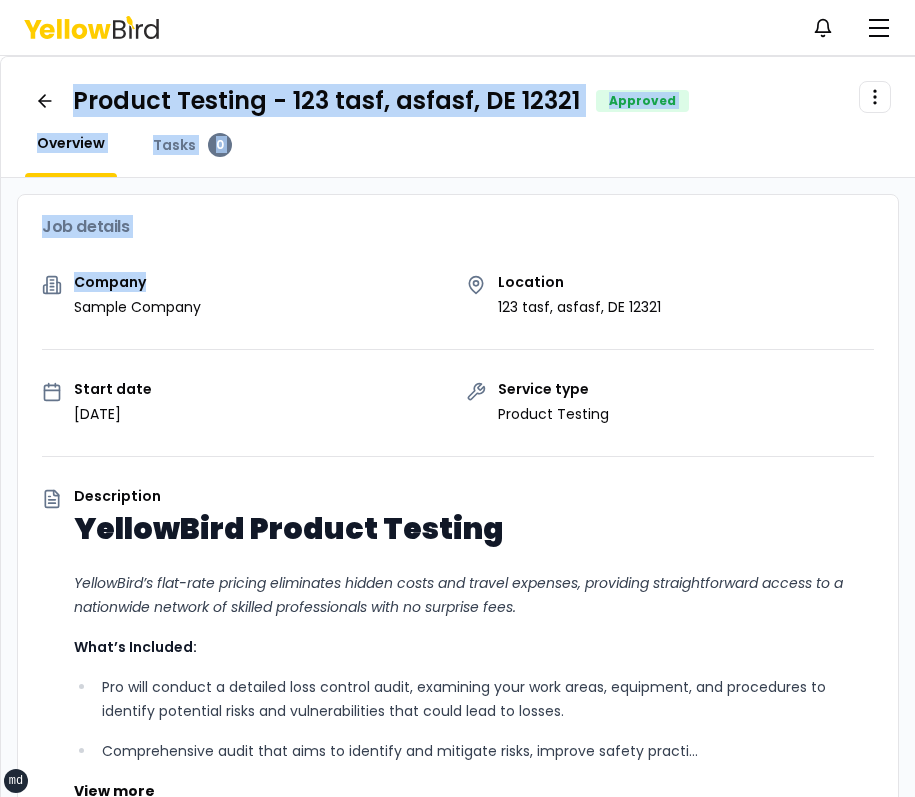 click on "Product Testing - 123 tasf, asfasf, DE 12321 Approved Open menu Overview Tasks 0" at bounding box center [458, 117] 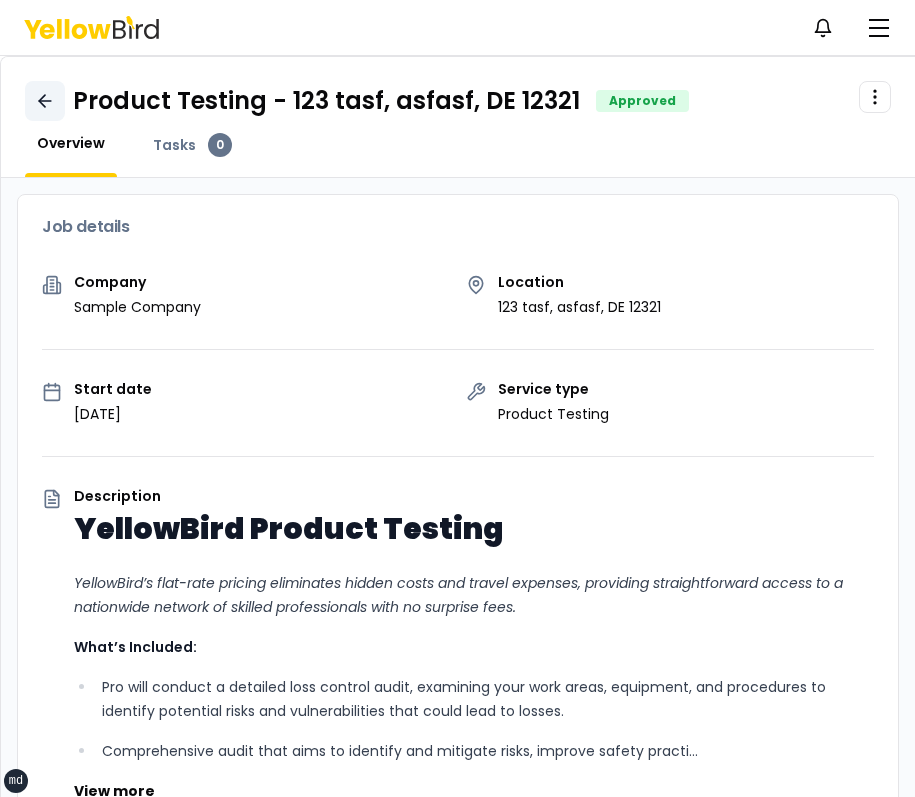 click 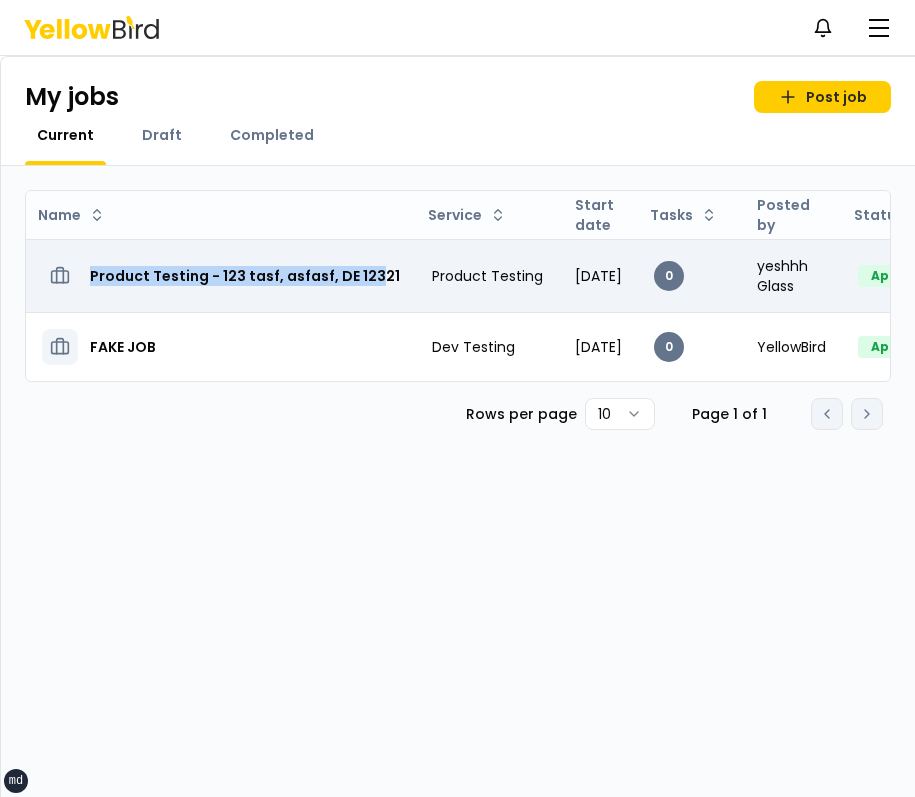 drag, startPoint x: 92, startPoint y: 277, endPoint x: 375, endPoint y: 271, distance: 283.0636 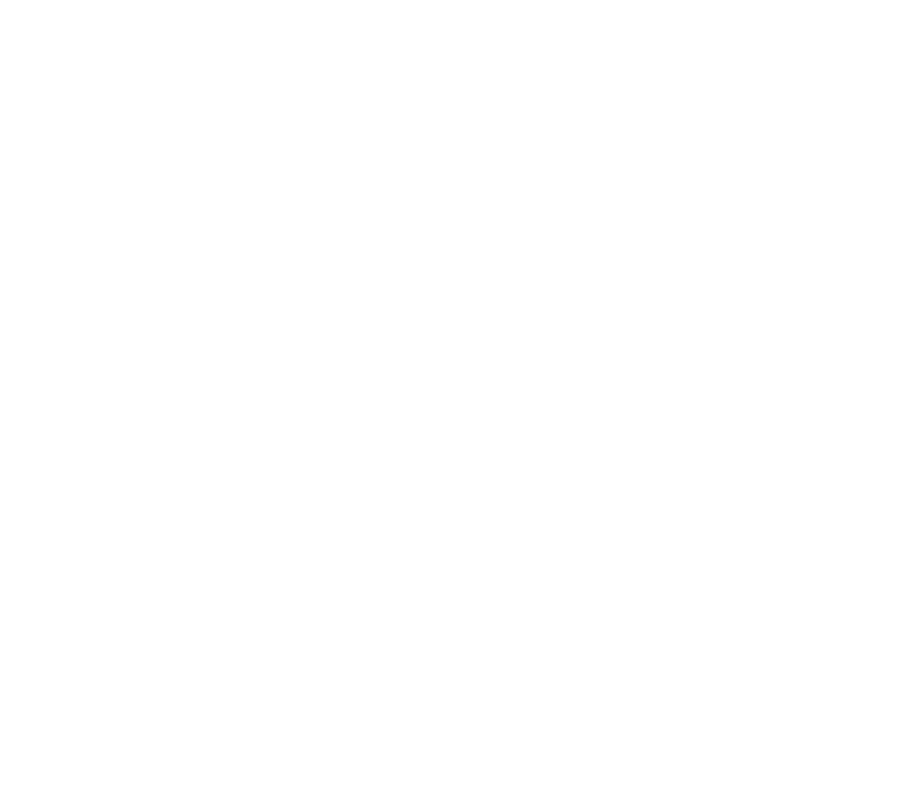 scroll, scrollTop: 0, scrollLeft: 0, axis: both 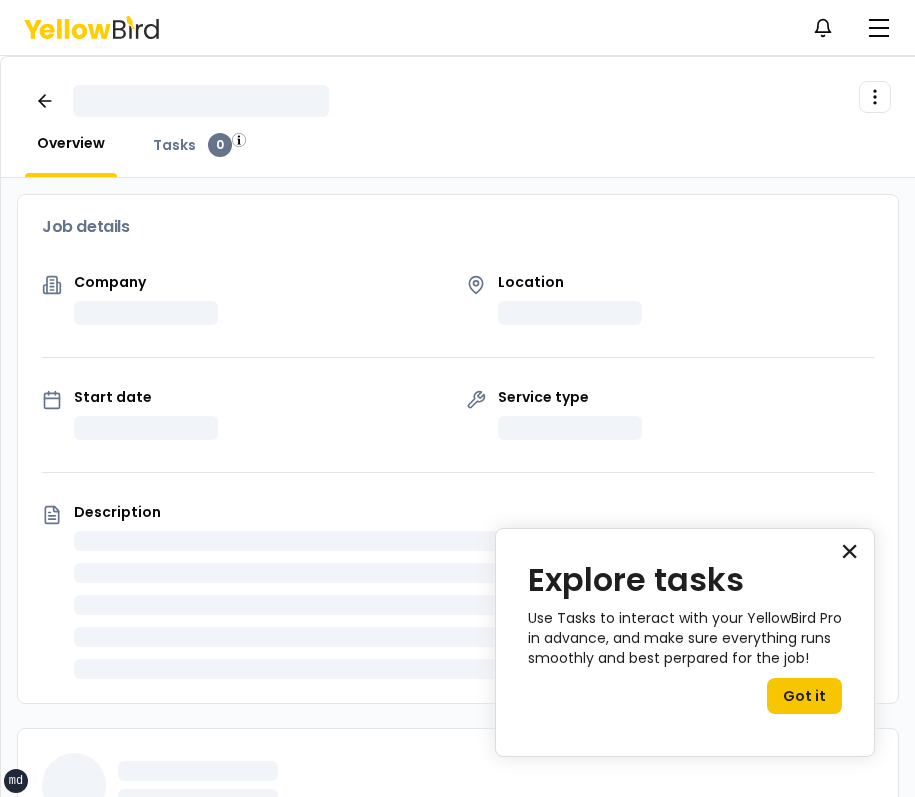 click on "×" at bounding box center (849, 551) 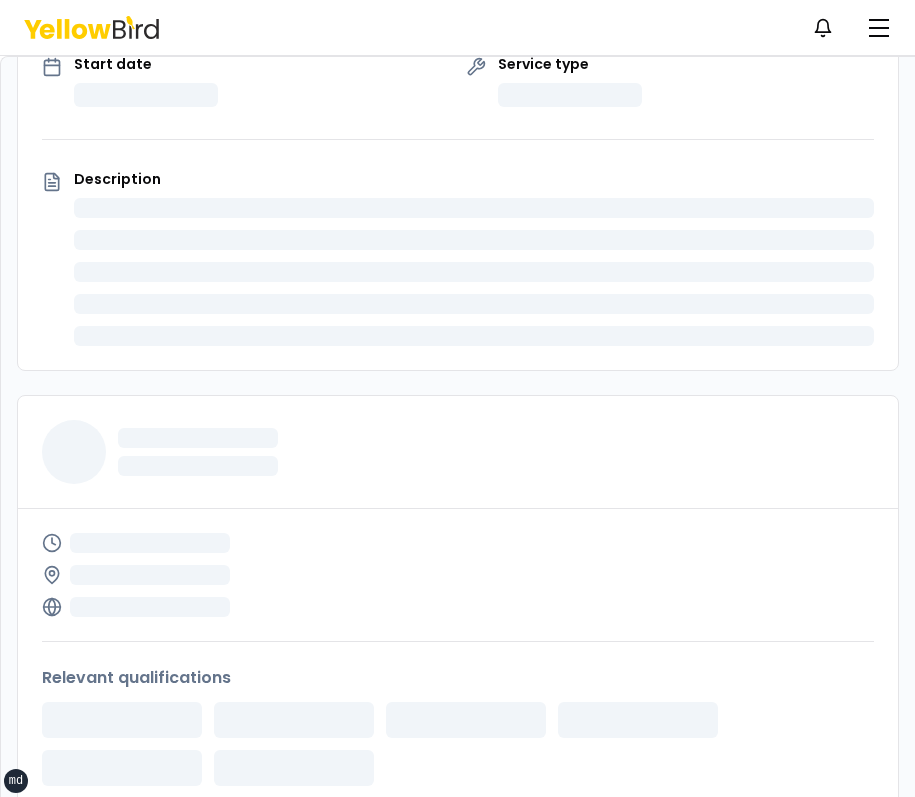 scroll, scrollTop: 0, scrollLeft: 0, axis: both 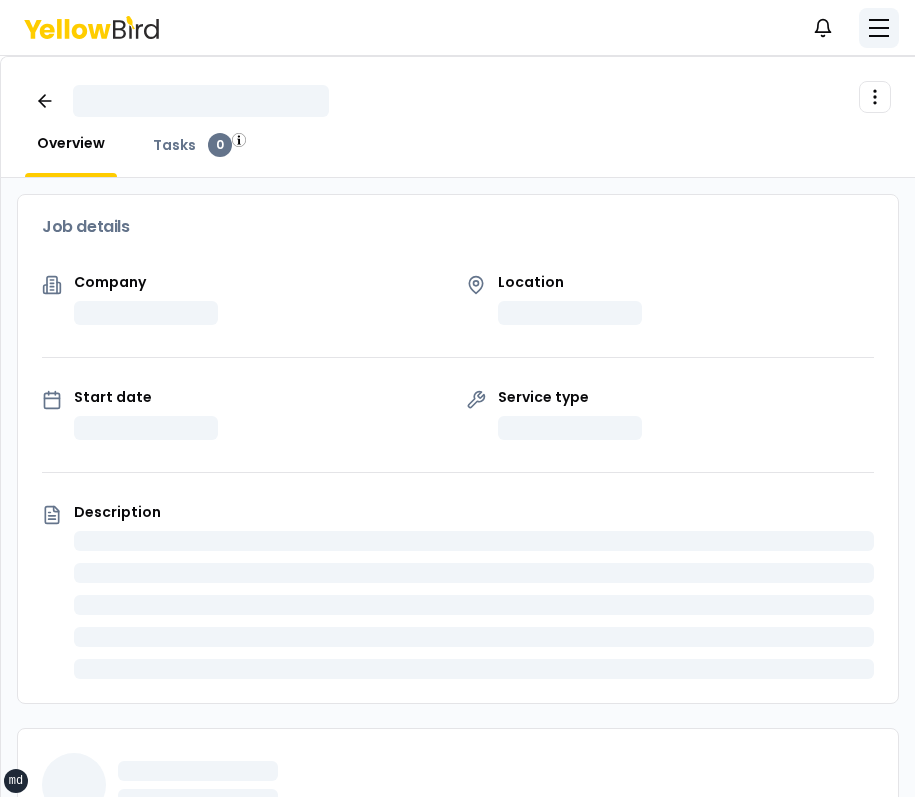 click at bounding box center [879, 28] 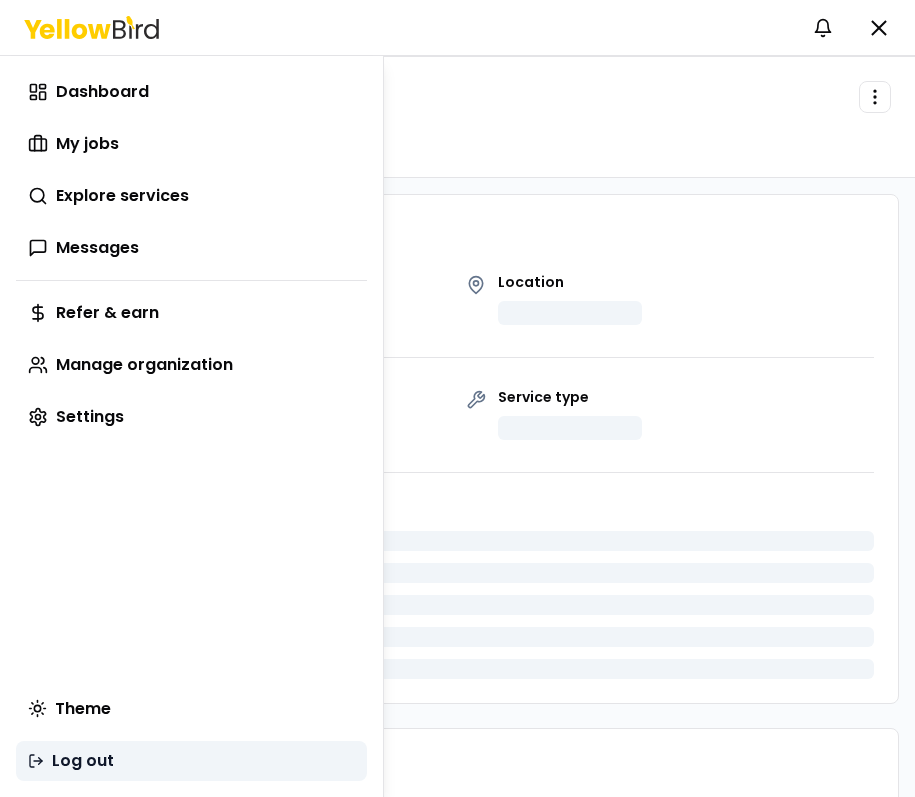 click on "Log out" at bounding box center [191, 761] 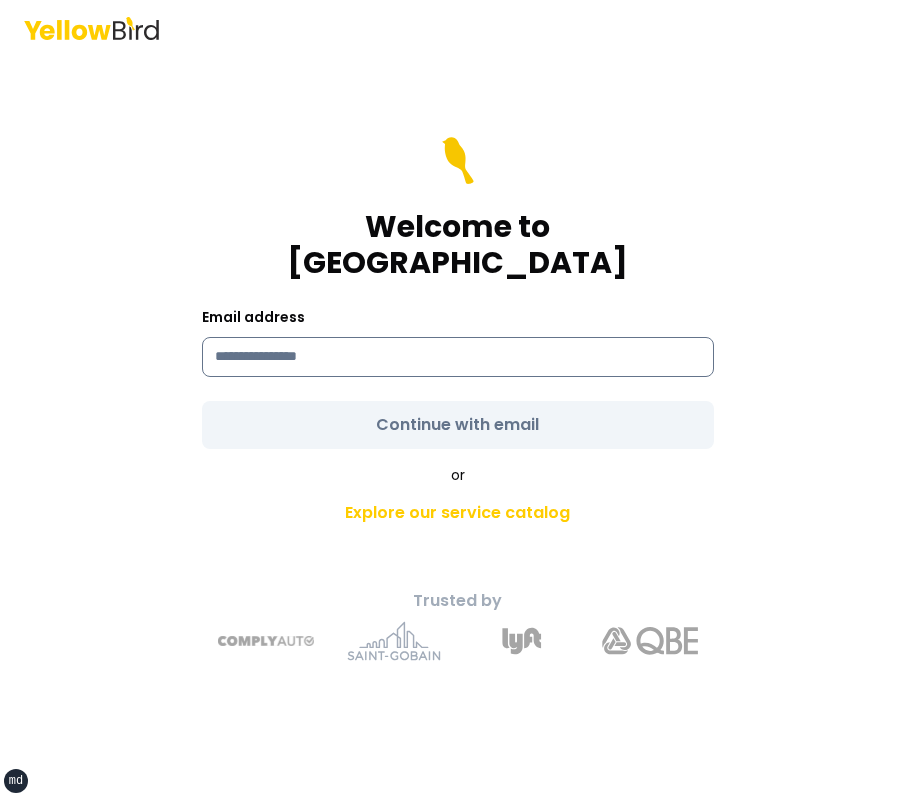 click at bounding box center [458, 357] 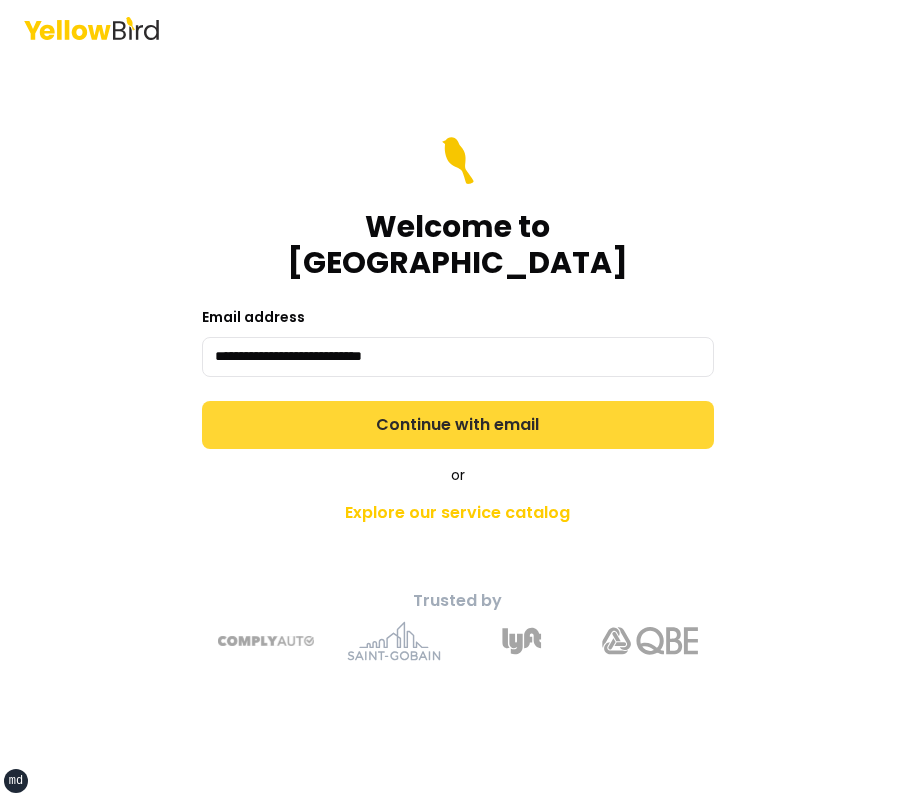 type on "**********" 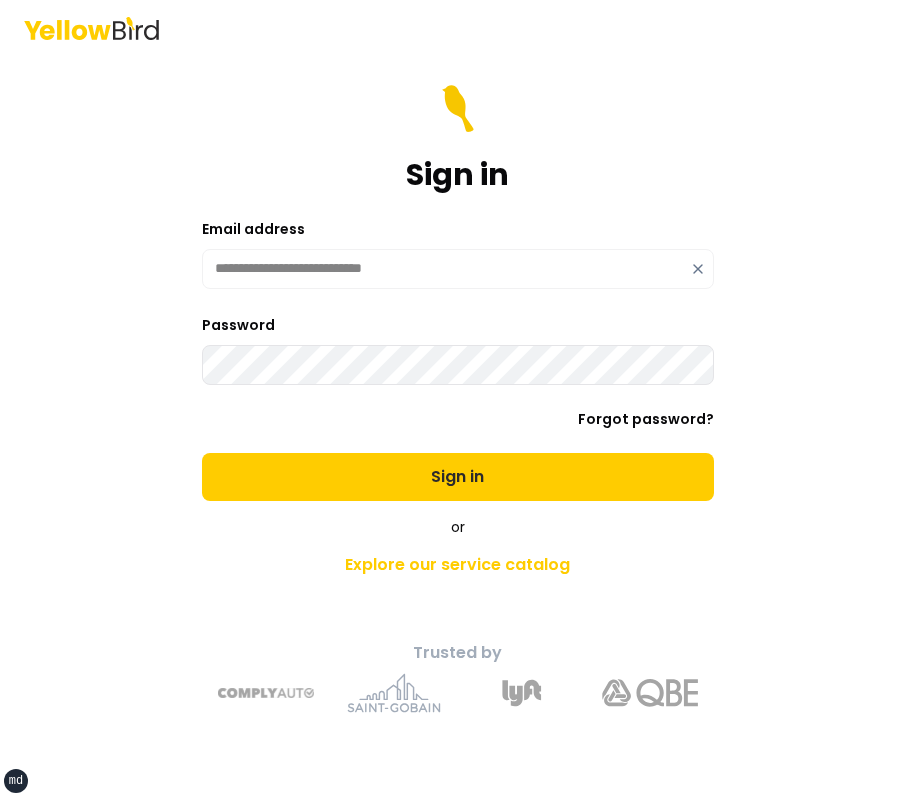 click on "Sign in" at bounding box center (458, 477) 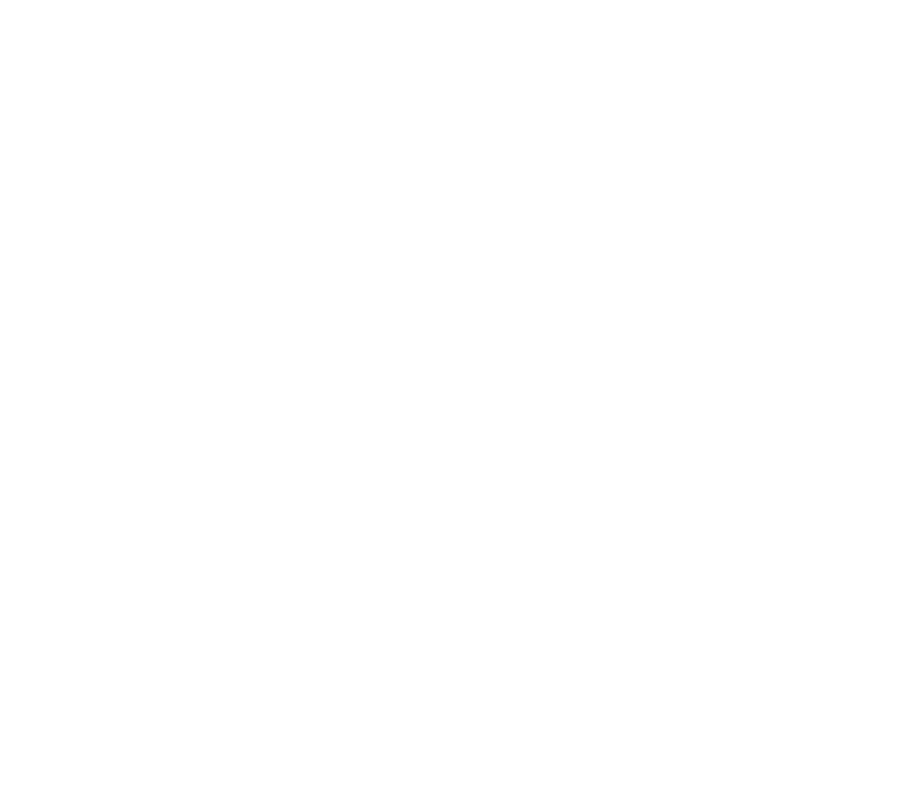 scroll, scrollTop: 0, scrollLeft: 0, axis: both 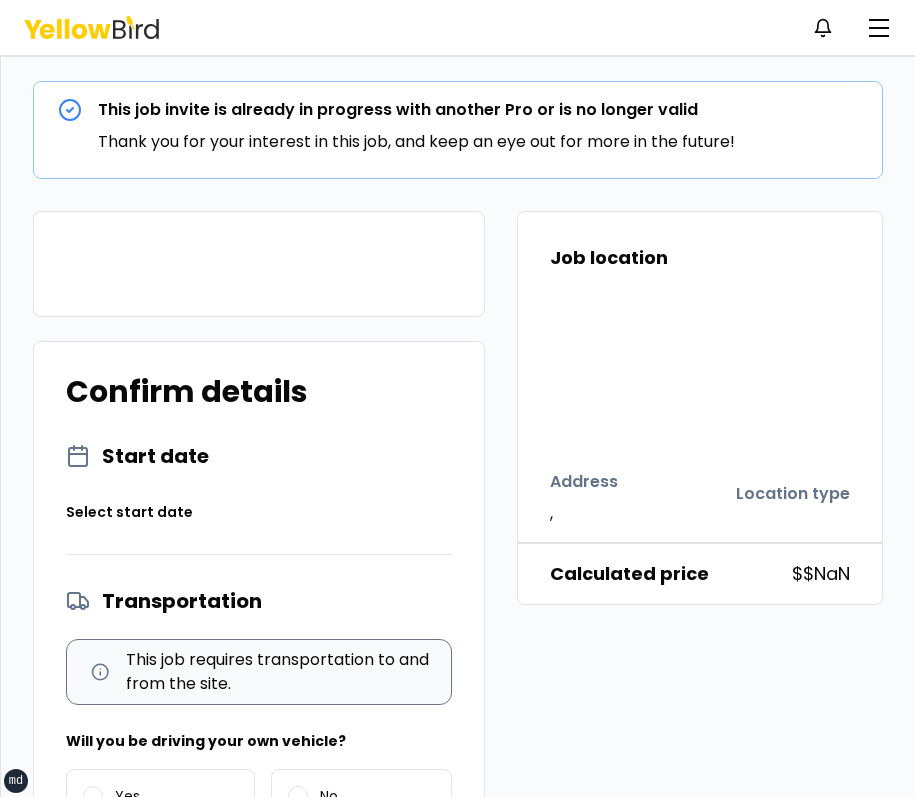 click on "Confirm details Start date Select start date Transportation This job requires transportation to and from the site. Will you be driving your own vehicle? Yes No I confirm that I meet all skills, experience and certifications established in the job invitation and commit to completing this job as defined in the above job invitation. Decline Accept" at bounding box center [259, 624] 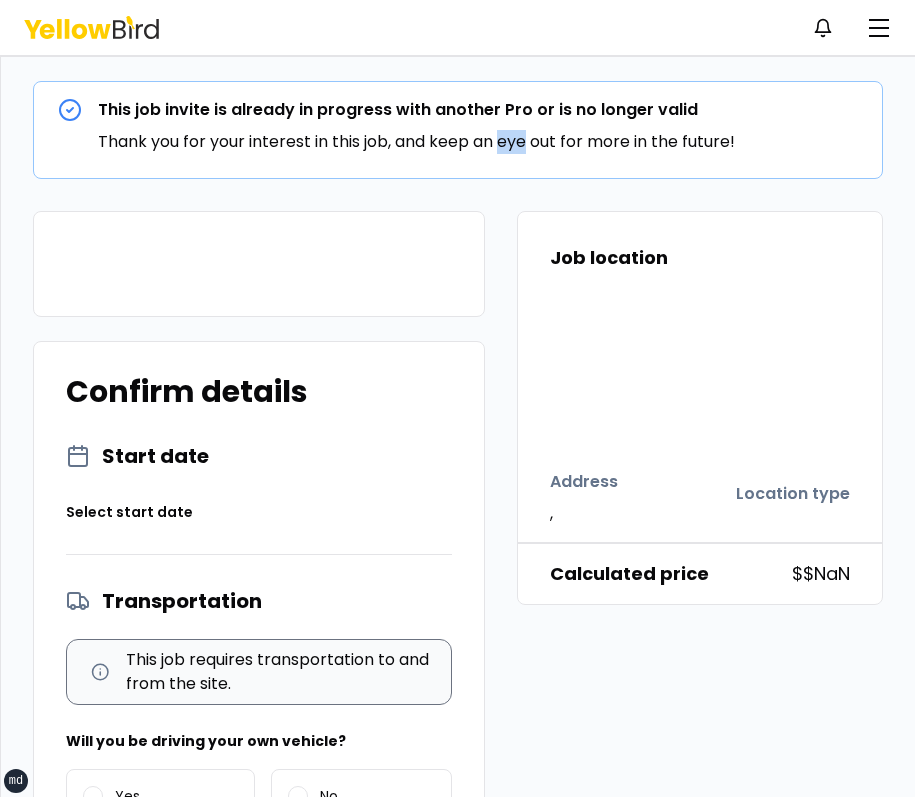 click on "Thank you for your interest in this job, and keep an eye out for more in the future!" at bounding box center [416, 142] 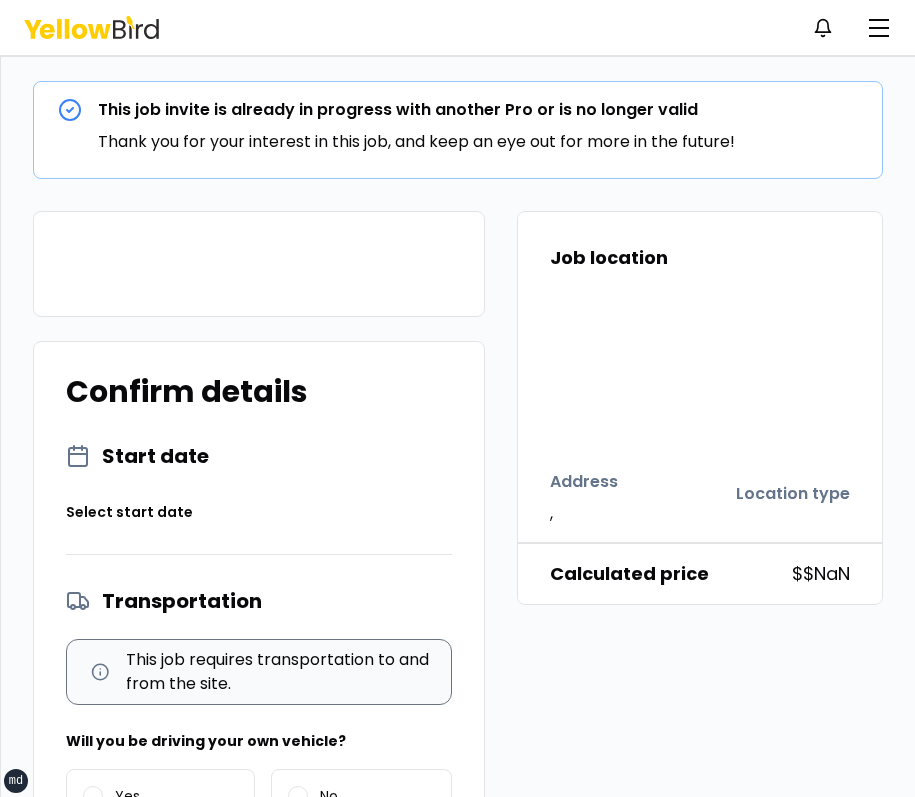 click on "Thank you for your interest in this job, and keep an eye out for more in the future!" at bounding box center [416, 142] 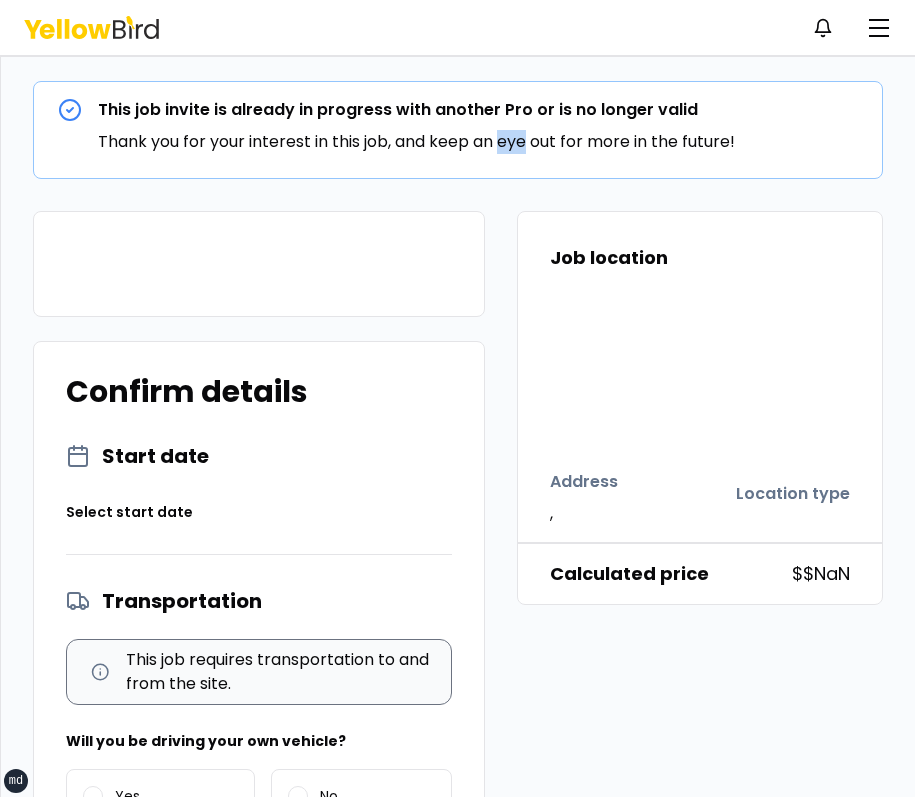 click on "Thank you for your interest in this job, and keep an eye out for more in the future!" at bounding box center [416, 142] 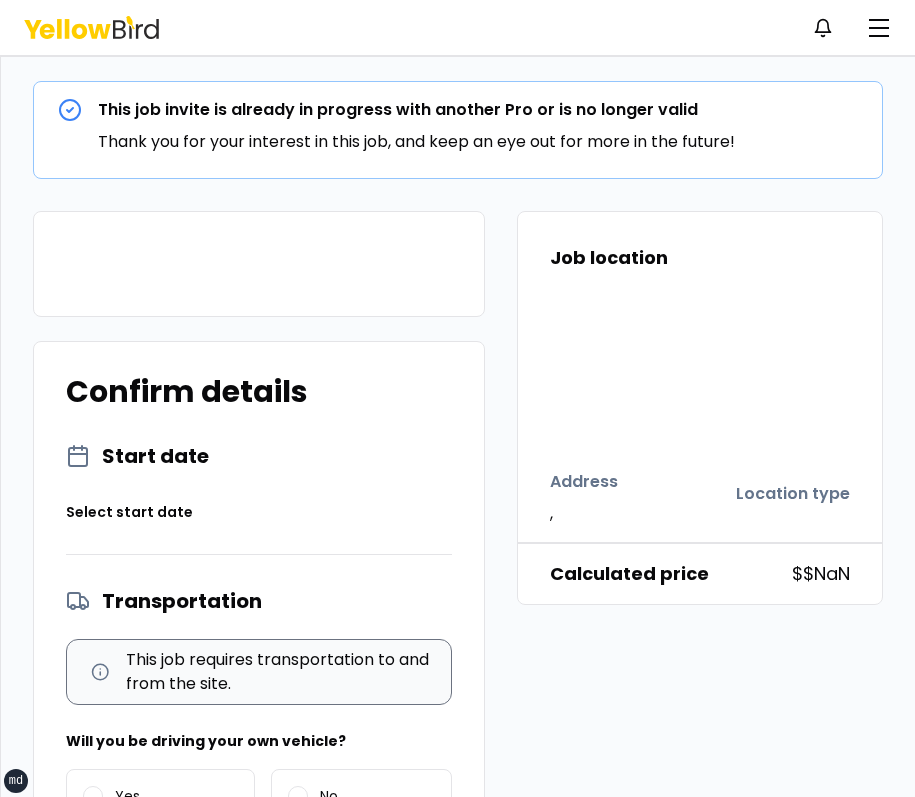 click on "Confirm details Start date Select start date Transportation This job requires transportation to and from the site. Will you be driving your own vehicle? Yes No I confirm that I meet all skills, experience and certifications established in the job invitation and commit to completing this job as defined in the above job invitation. Decline Accept Job location Address ,  Location type Calculated price $ $NaN" at bounding box center [458, 624] 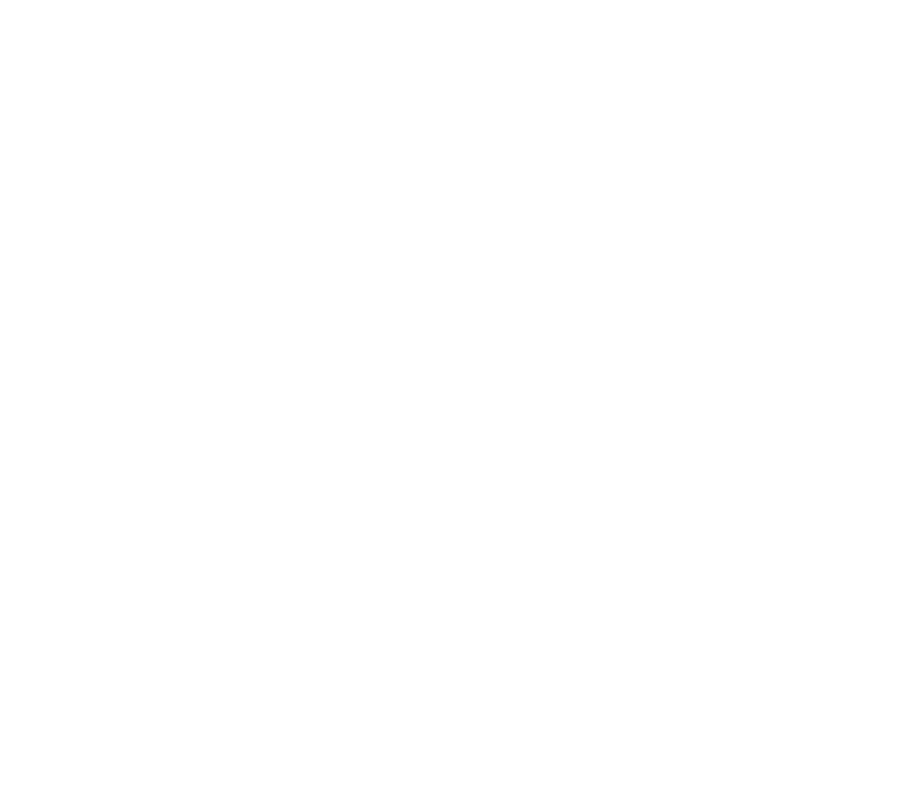 scroll, scrollTop: 0, scrollLeft: 0, axis: both 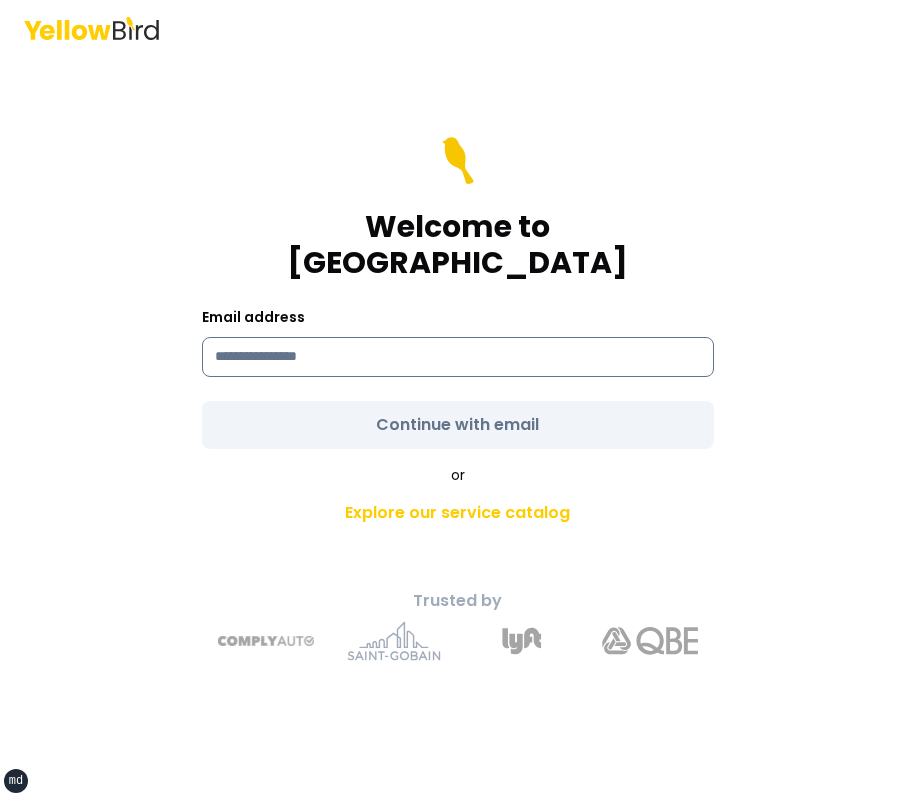 click at bounding box center [458, 357] 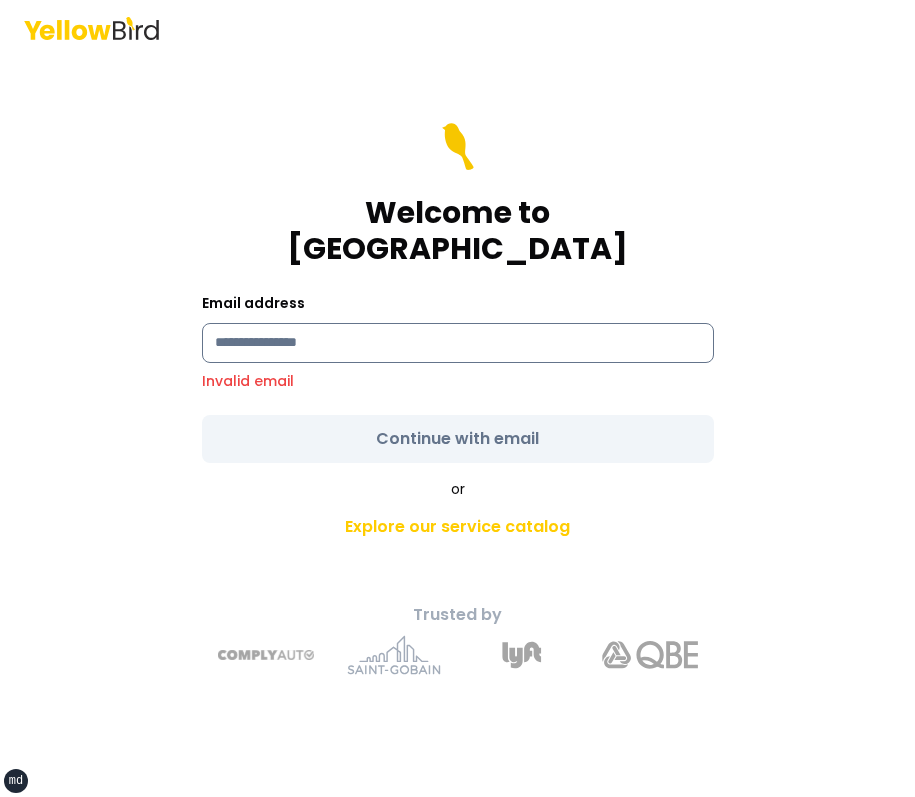 click at bounding box center [458, 343] 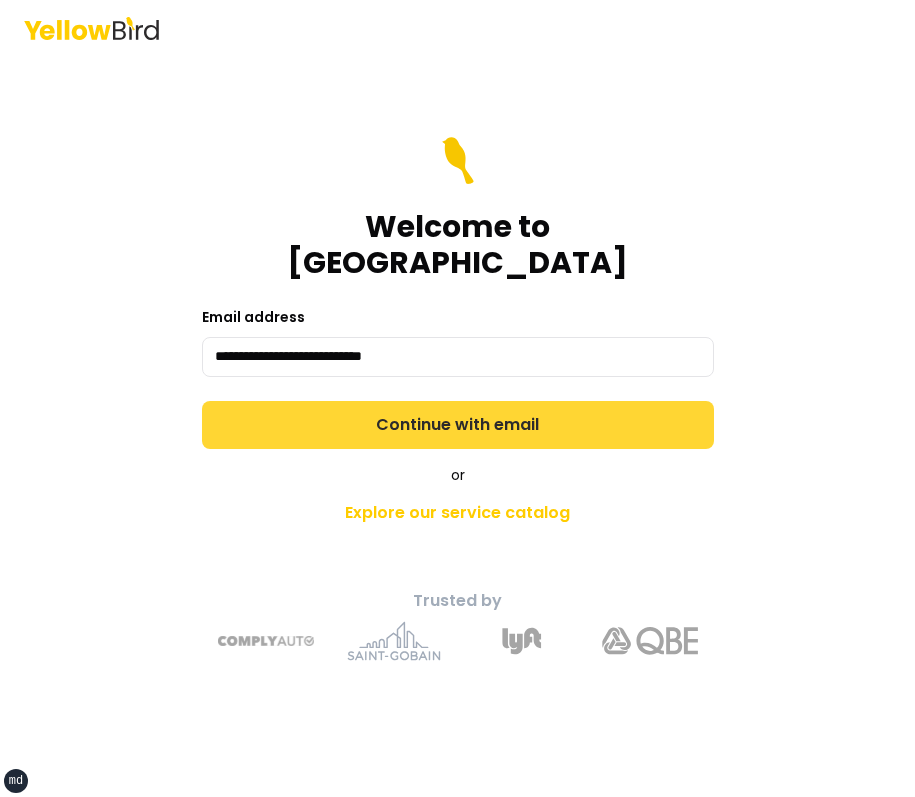 type on "**********" 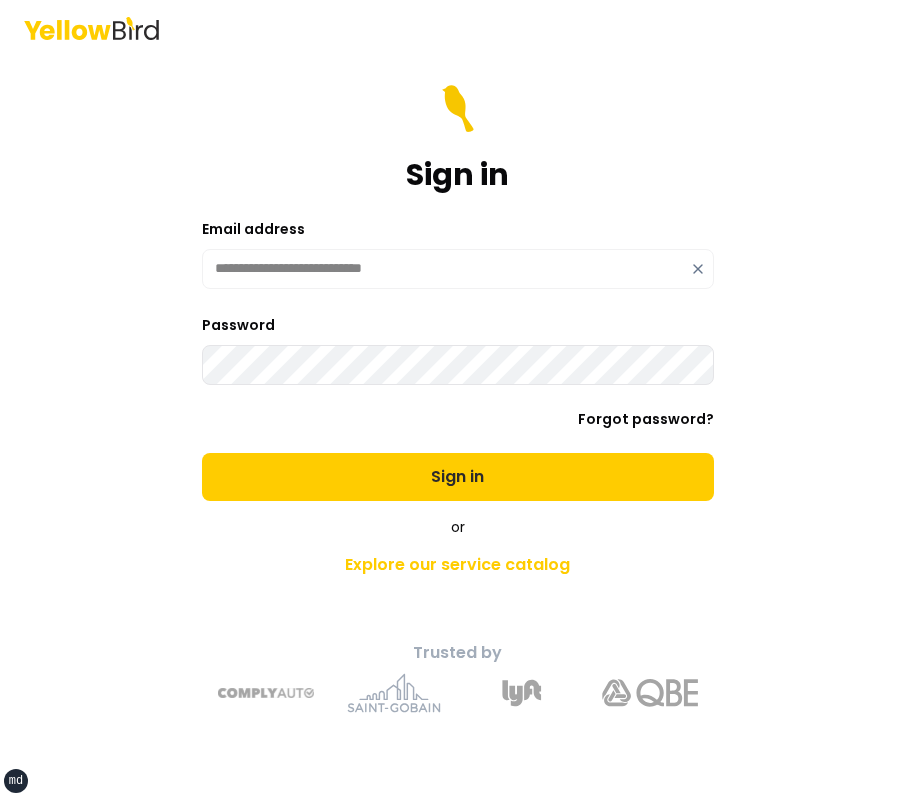 click on "Sign in" at bounding box center (458, 477) 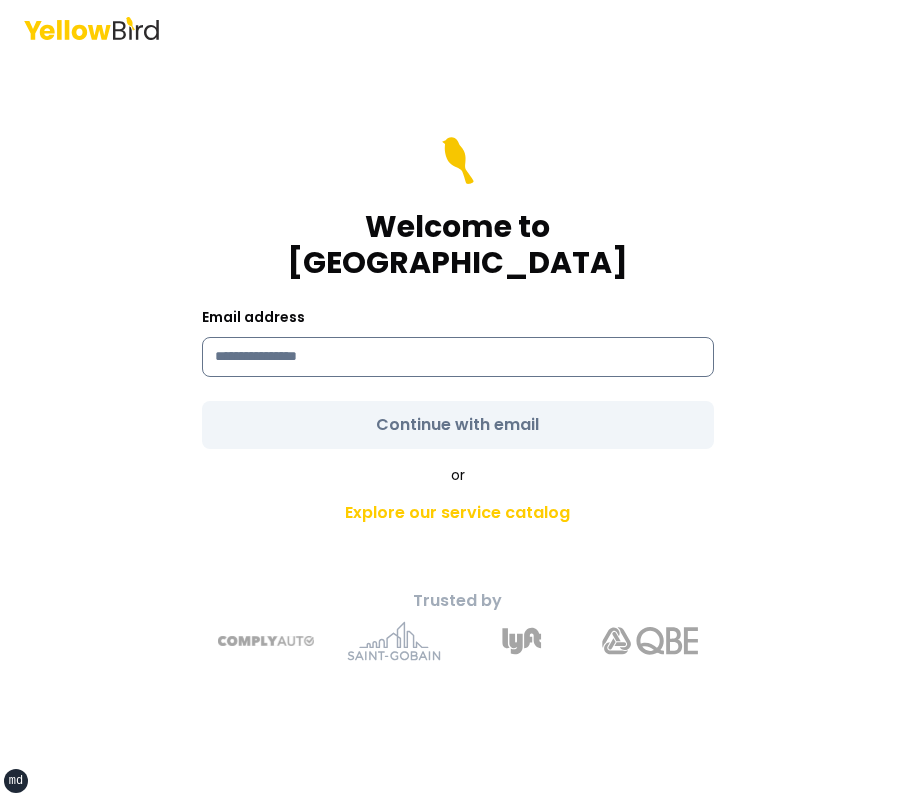 click at bounding box center [458, 357] 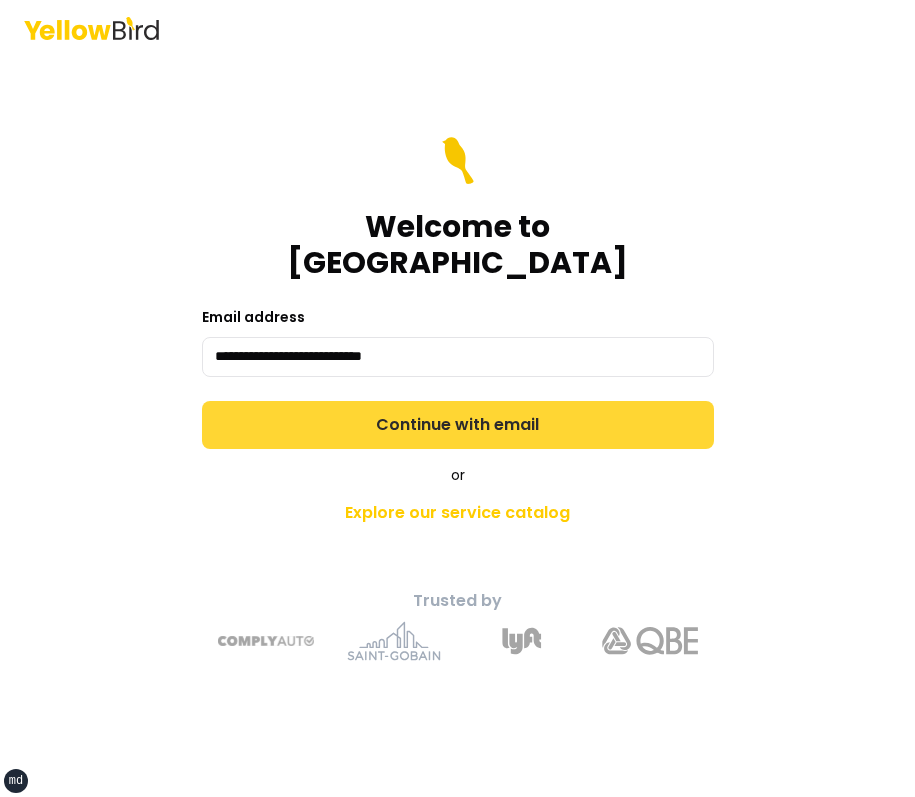 type on "**********" 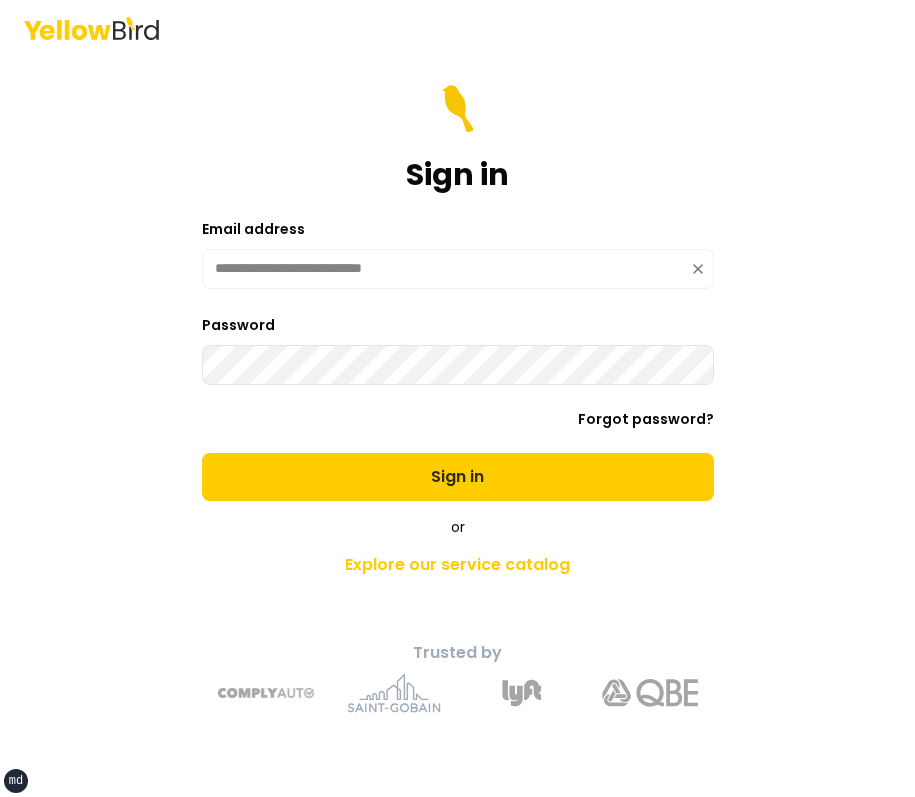 click on "Sign in" at bounding box center [458, 477] 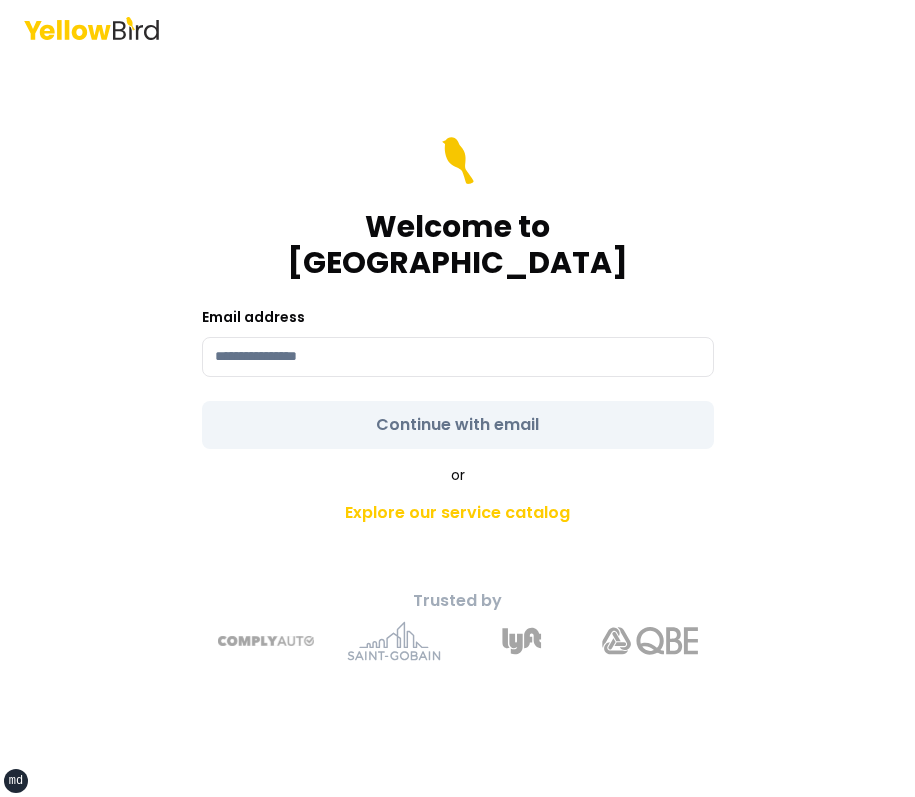 click on "Welcome to YellowBird Email address Continue with email" at bounding box center (458, 293) 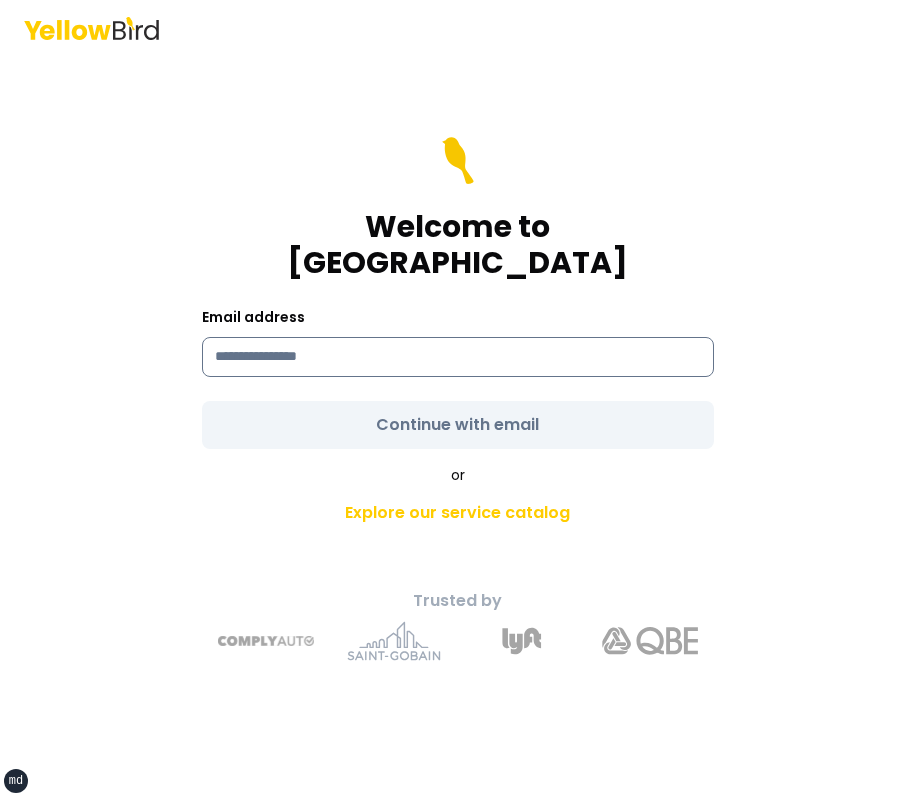 click at bounding box center [458, 357] 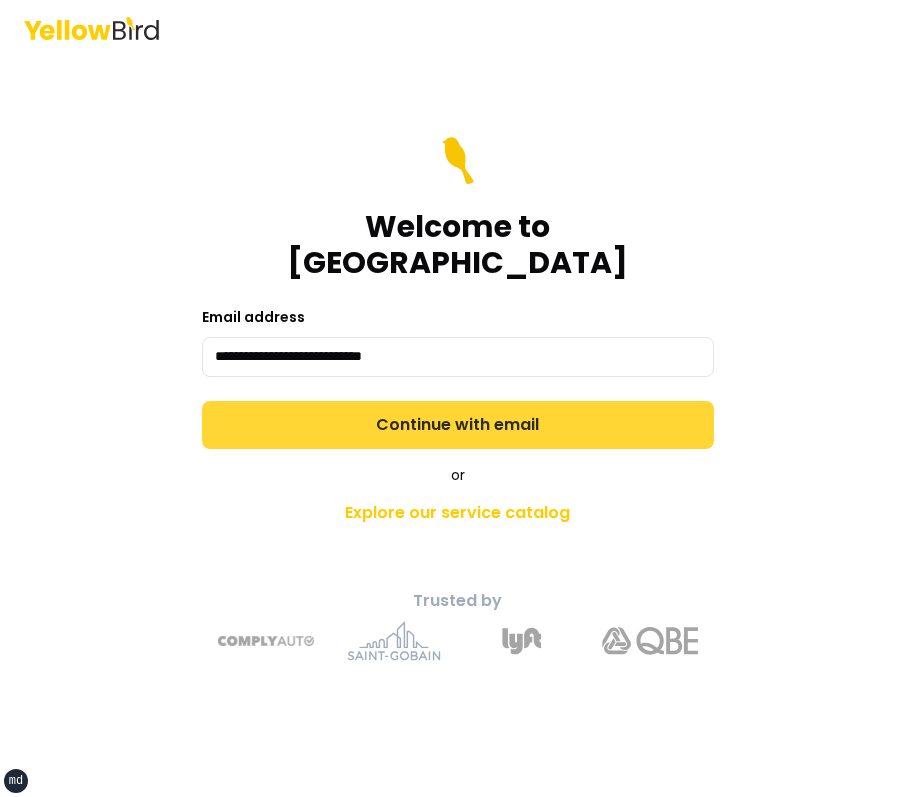 type on "**********" 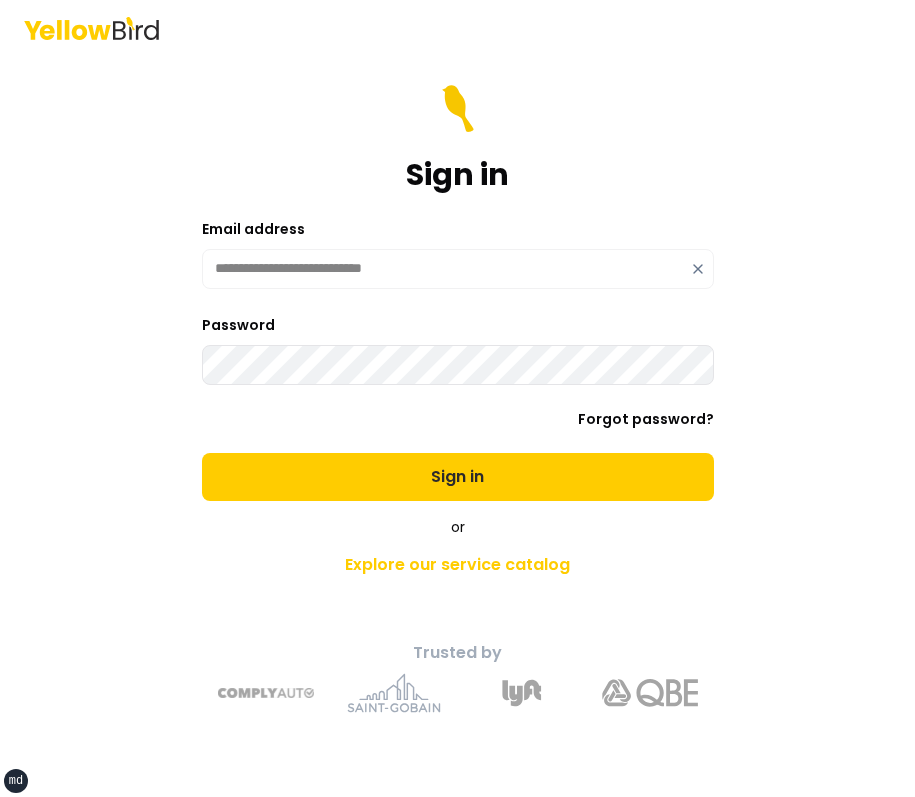click on "Sign in" at bounding box center [458, 477] 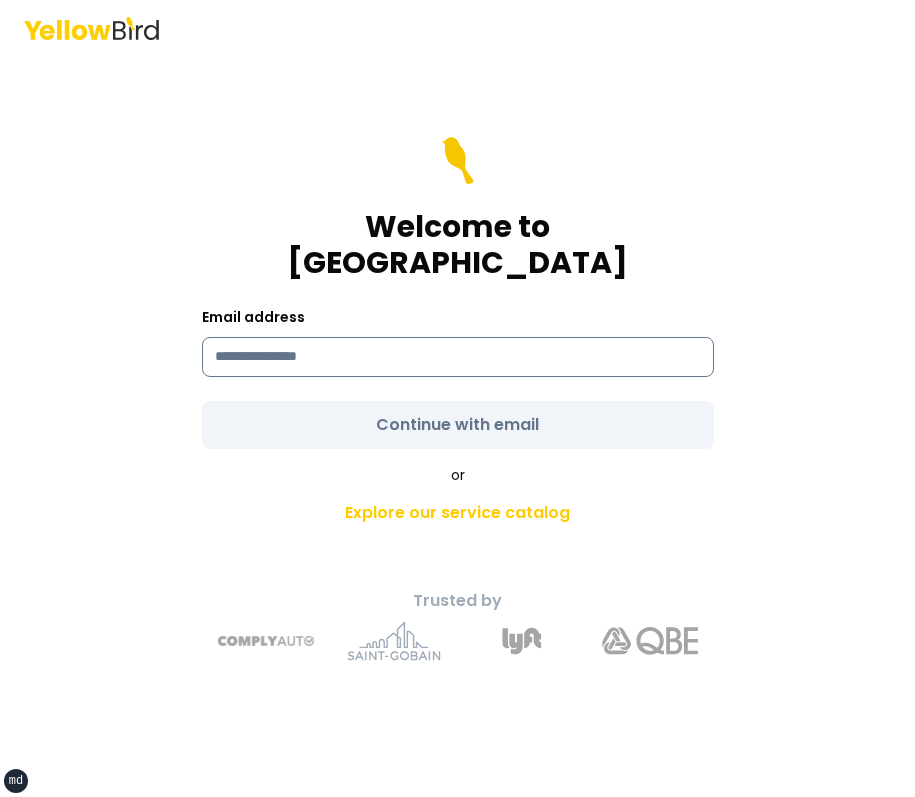 click at bounding box center [458, 357] 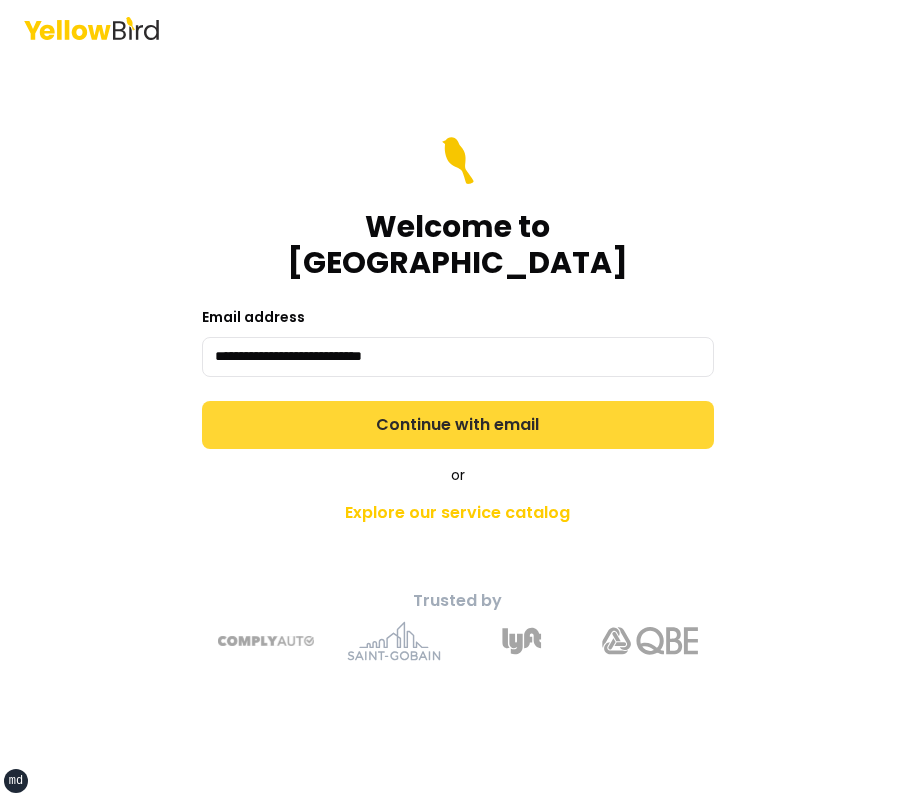 type on "**********" 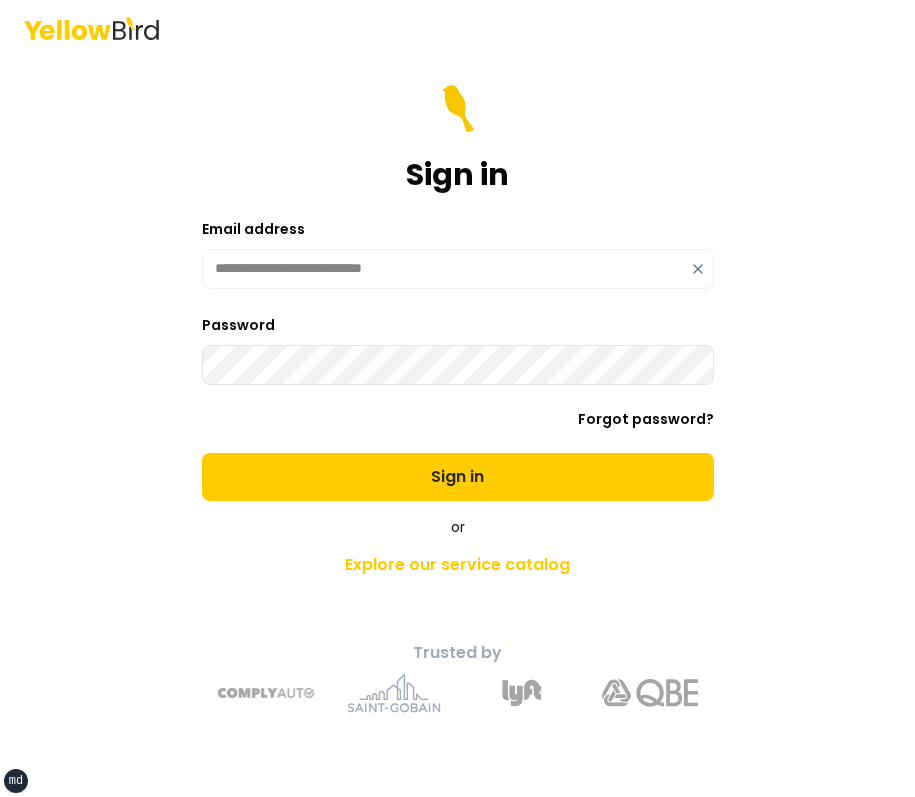 click on "Sign in" at bounding box center (458, 477) 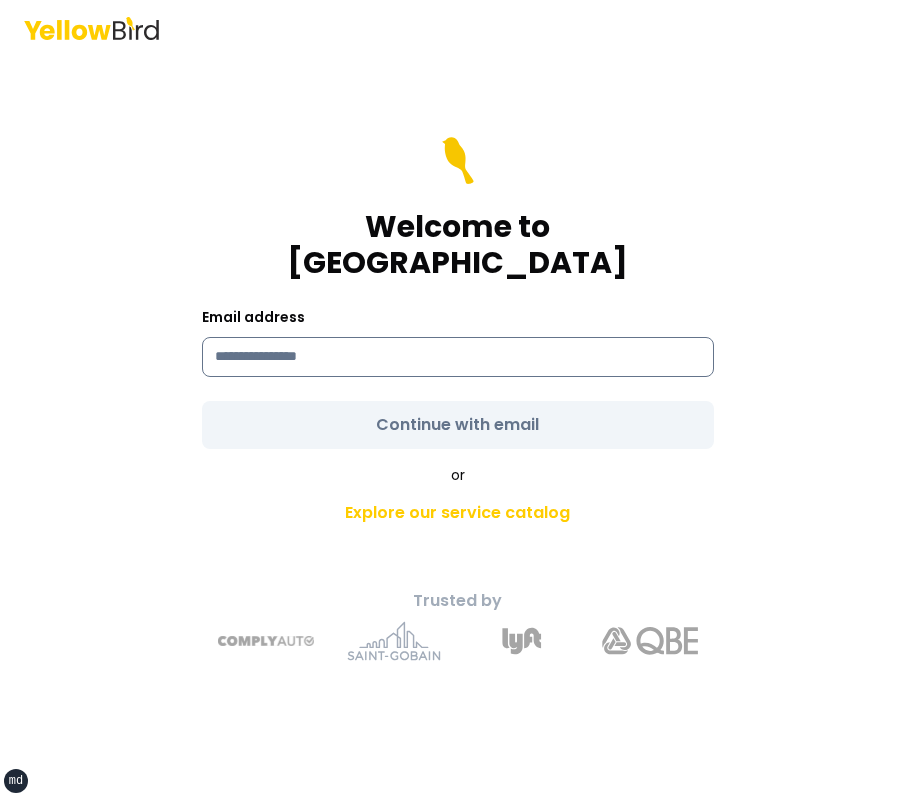 click at bounding box center (458, 357) 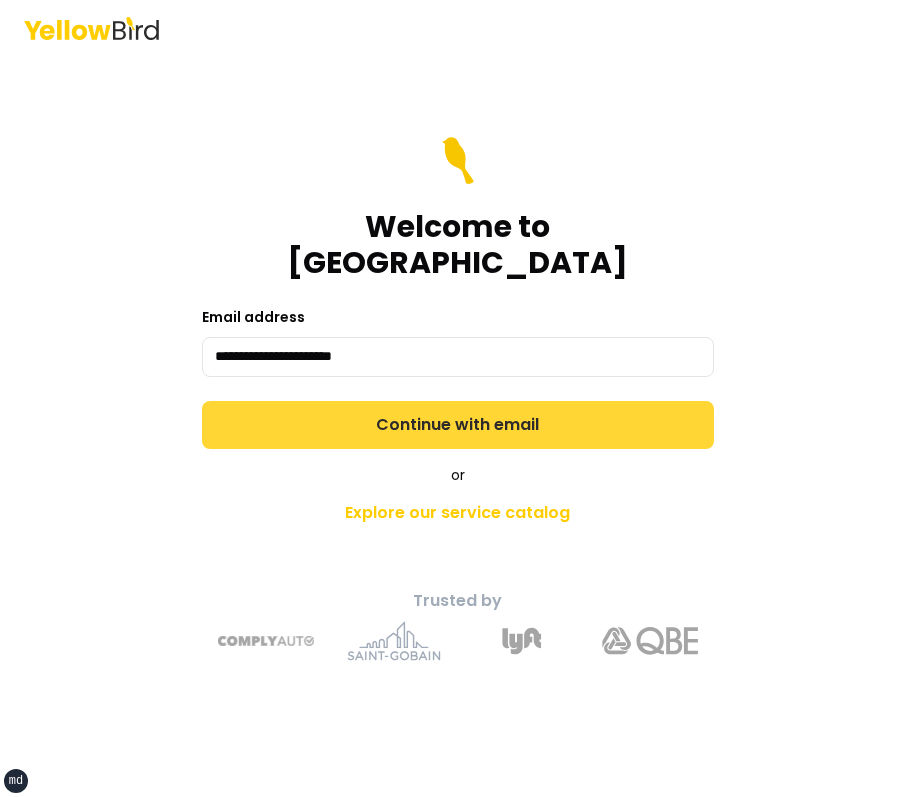 type on "**********" 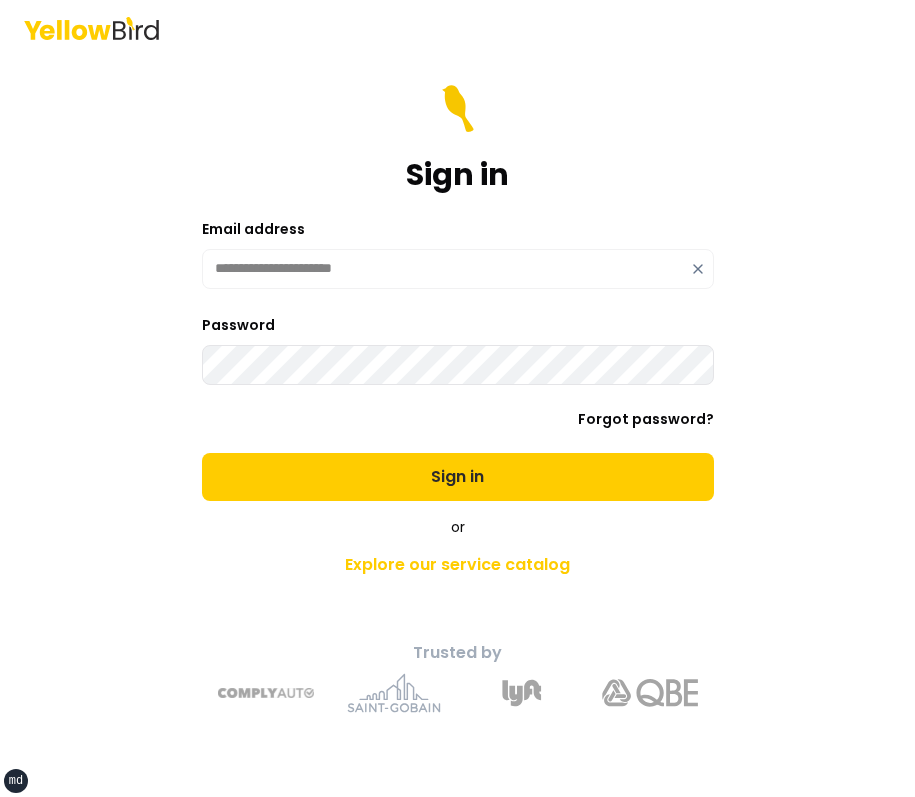click on "Sign in" at bounding box center [458, 477] 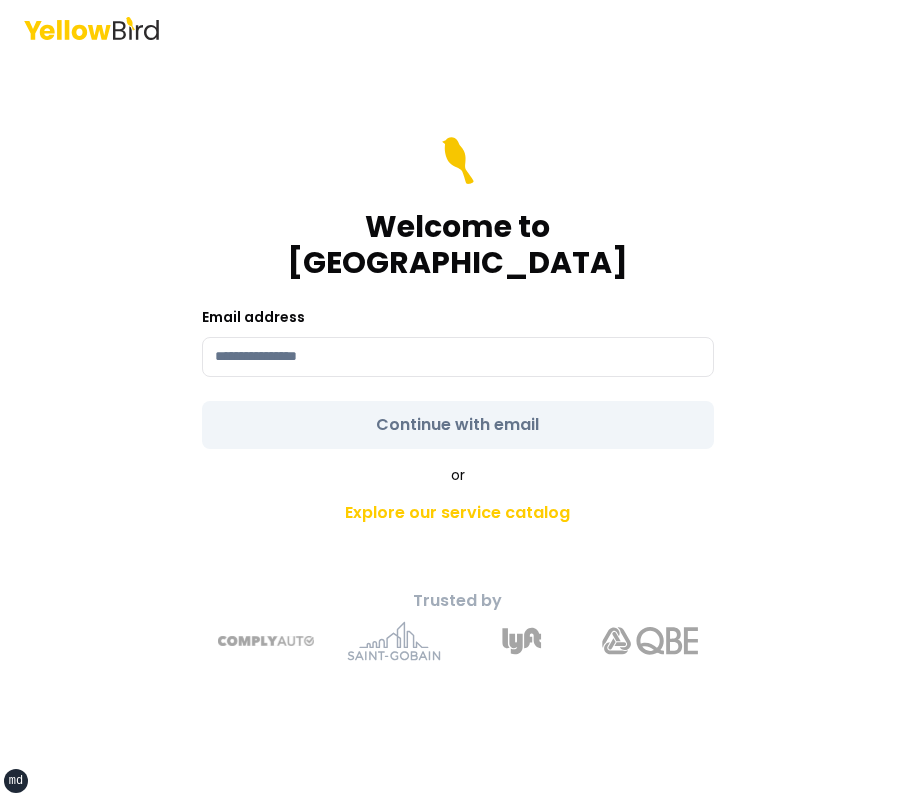 click on "Email address" at bounding box center [458, 341] 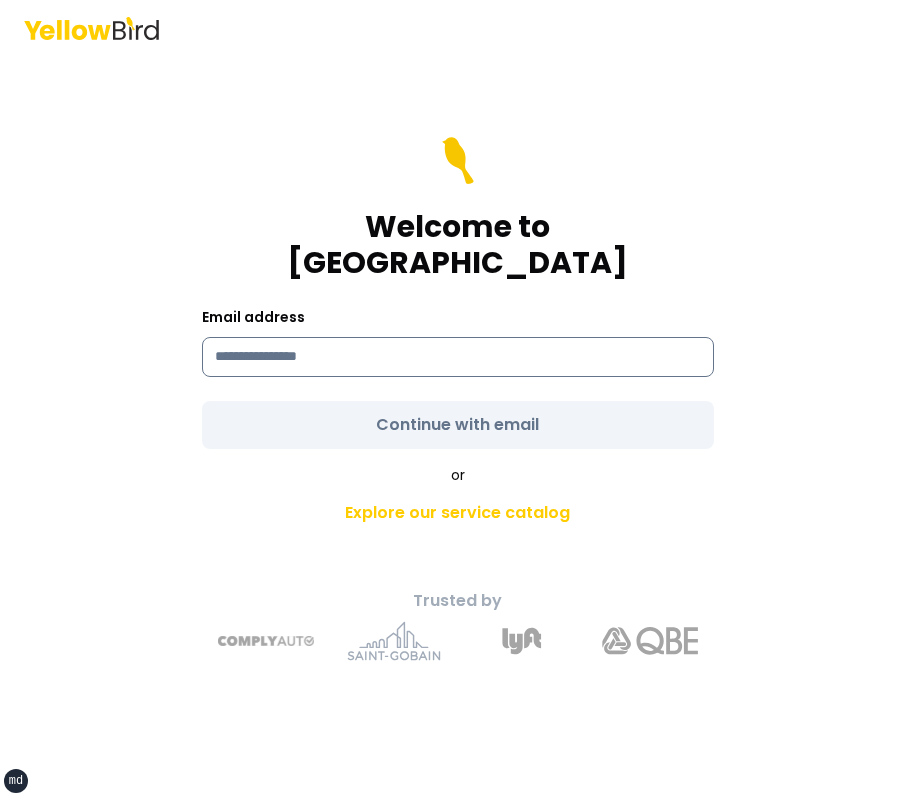 click at bounding box center (458, 357) 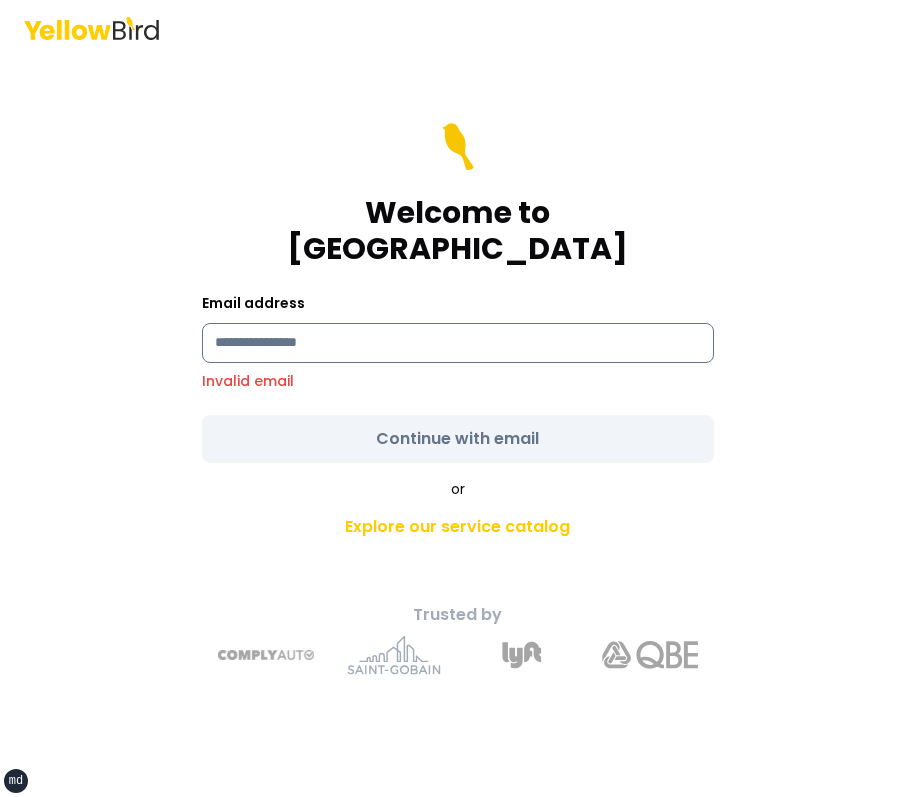 click at bounding box center [458, 343] 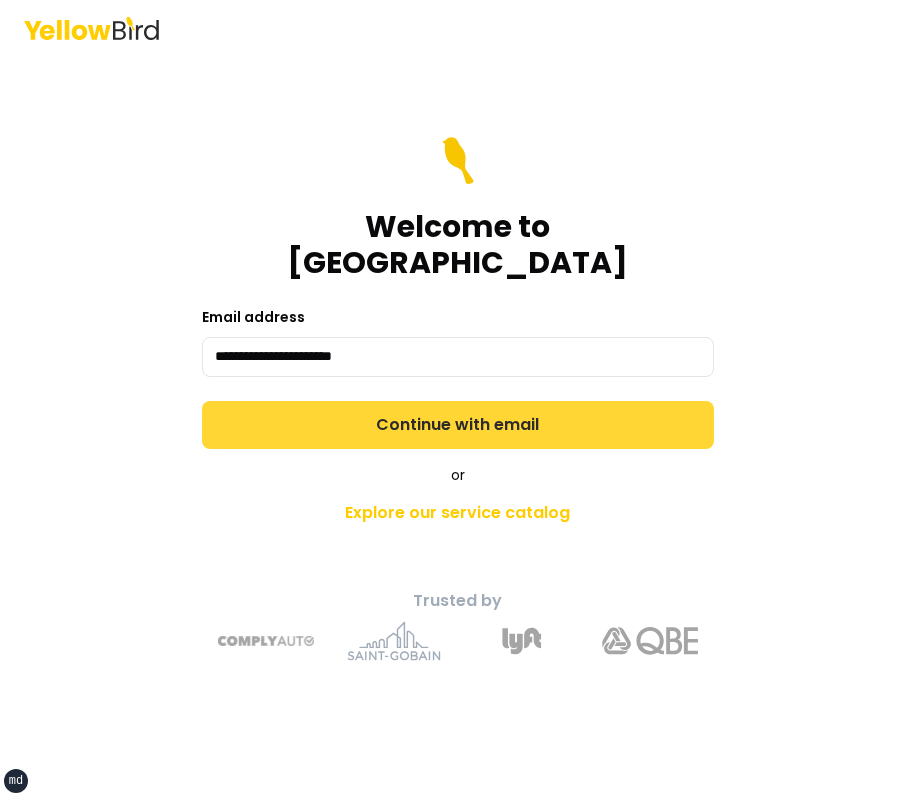 type on "**********" 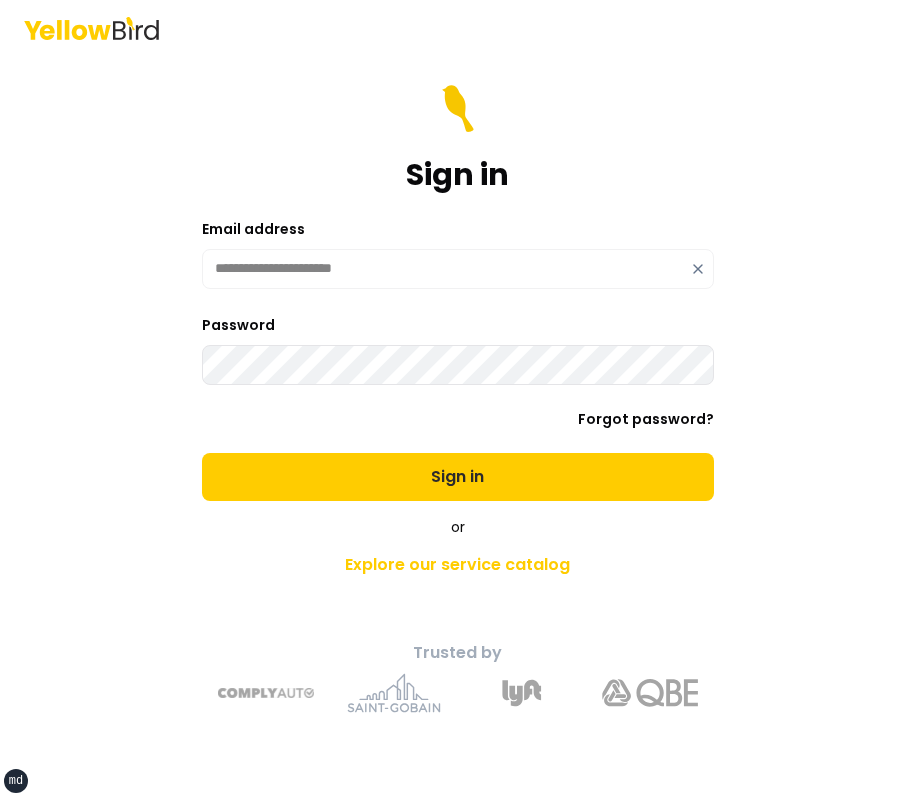 click on "Sign in" at bounding box center [458, 477] 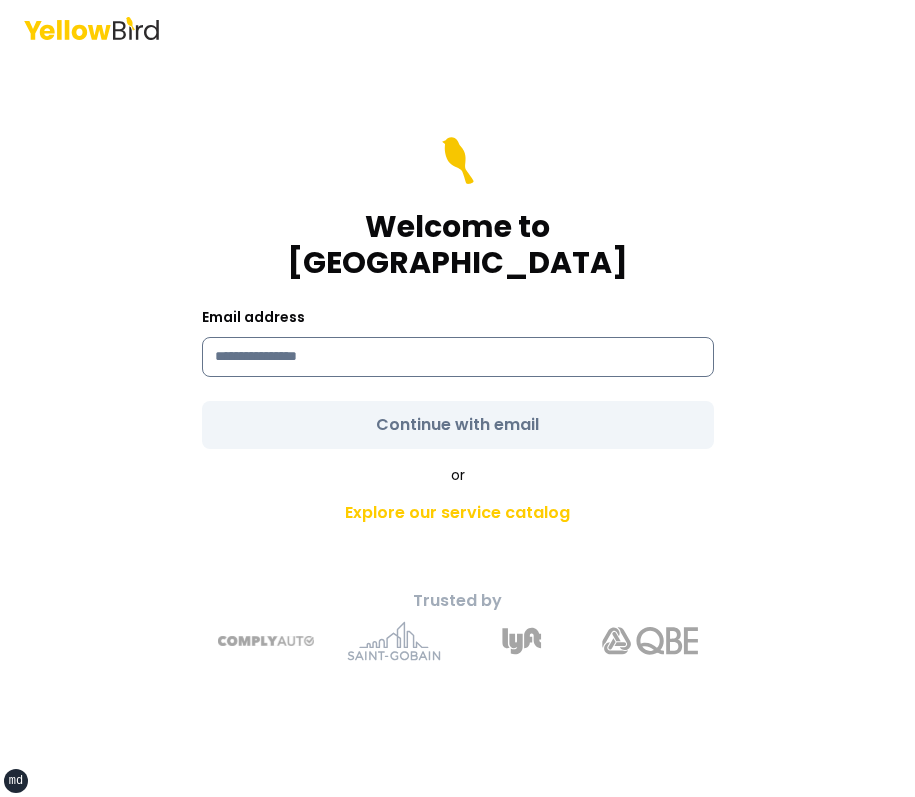 click at bounding box center (458, 357) 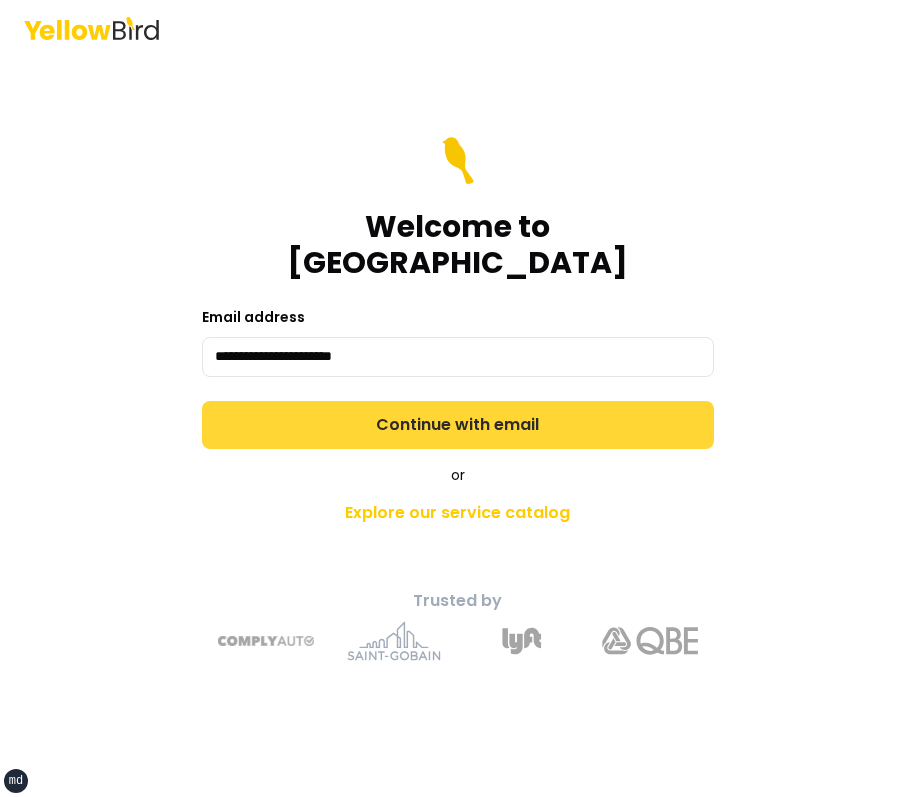 type on "**********" 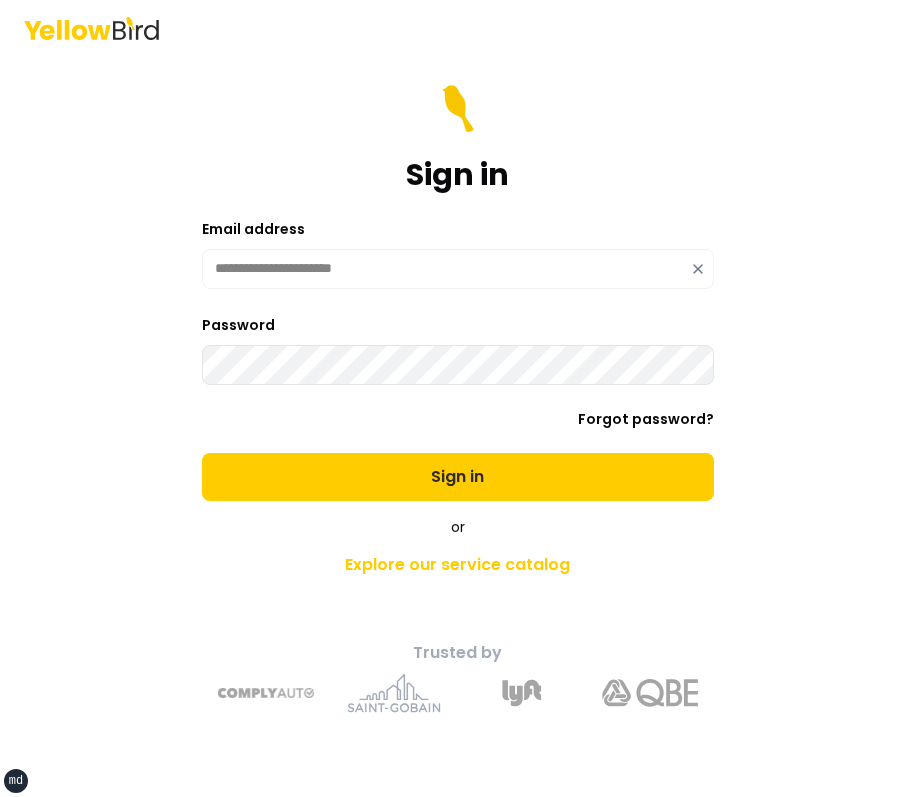 click on "Sign in" at bounding box center (458, 477) 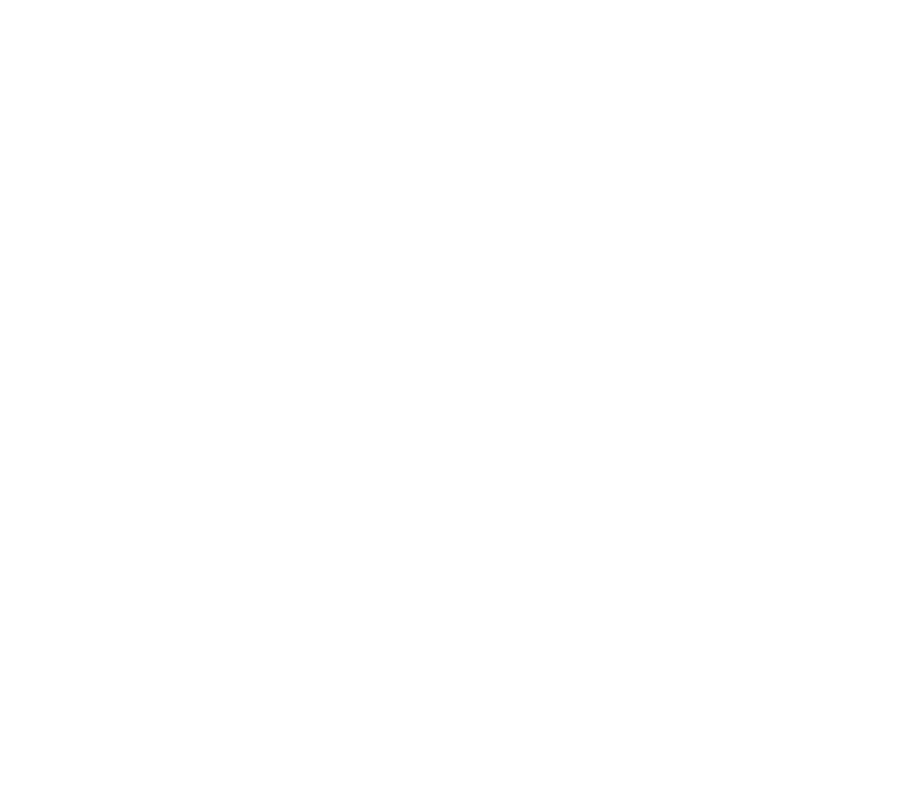scroll, scrollTop: 0, scrollLeft: 0, axis: both 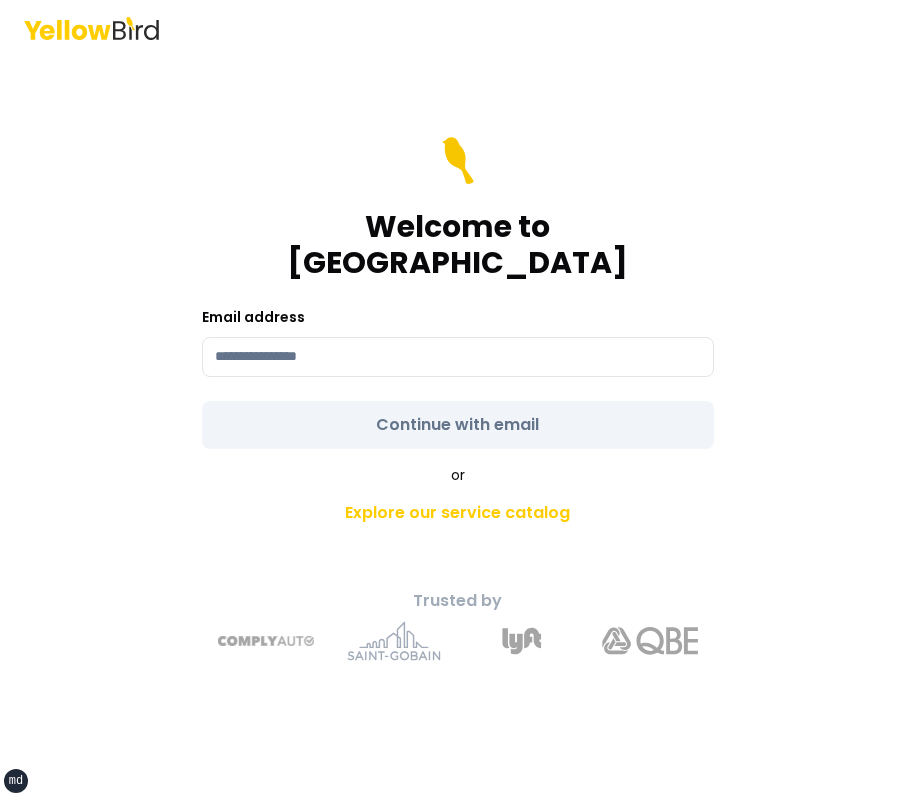 click on "Email address" at bounding box center [458, 341] 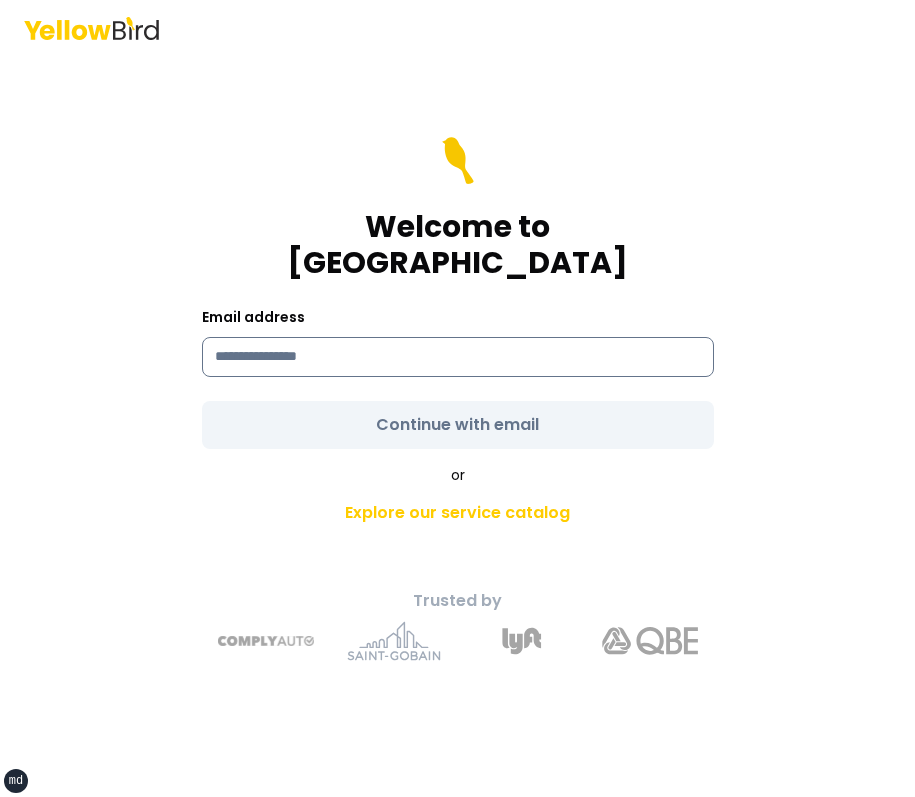 click at bounding box center [458, 357] 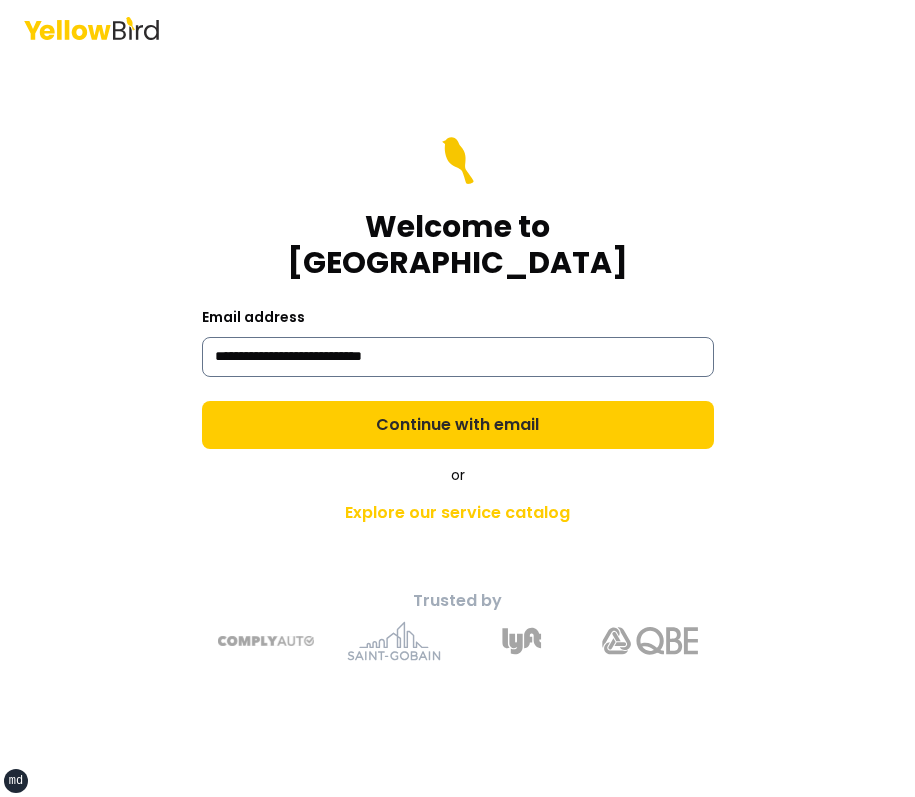 type on "**********" 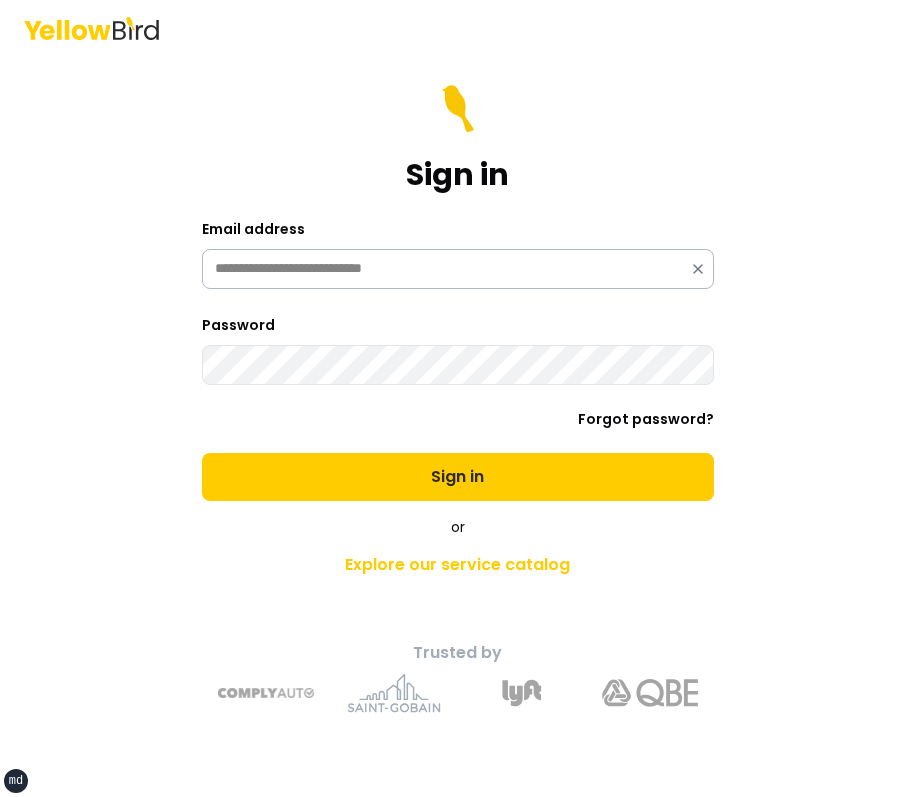 click on "Sign in" at bounding box center (458, 477) 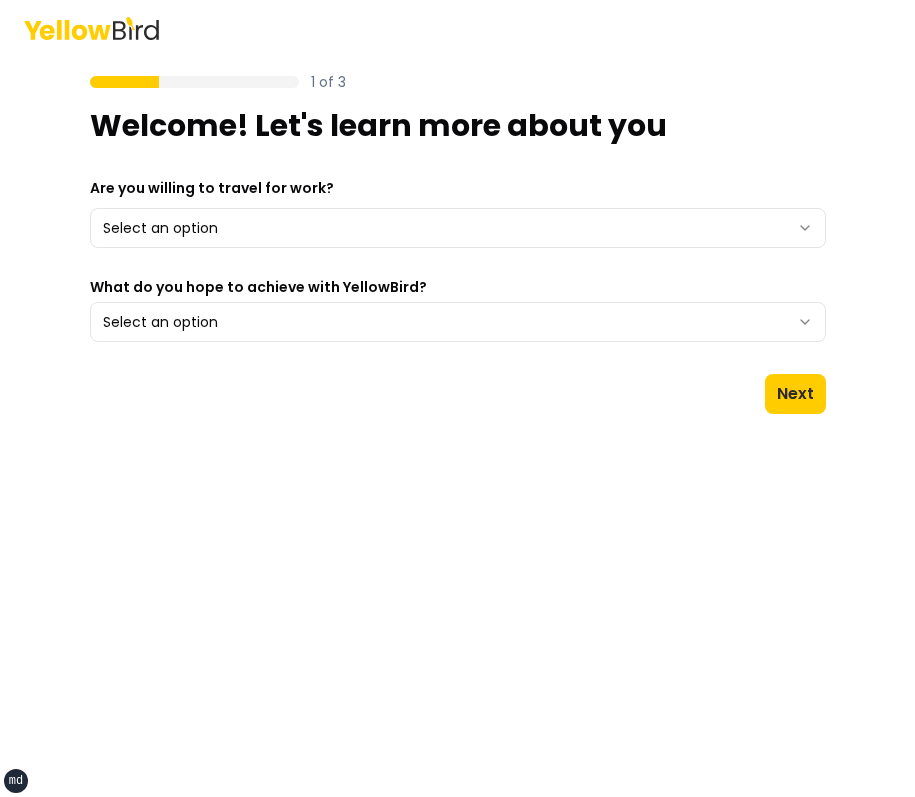 click on "1 of 3 Welcome! Let's learn more about you Are you willing to travel for work? Select an option *** ** What do you hope to achieve with YellowBird? Select an option Next" at bounding box center (458, 243) 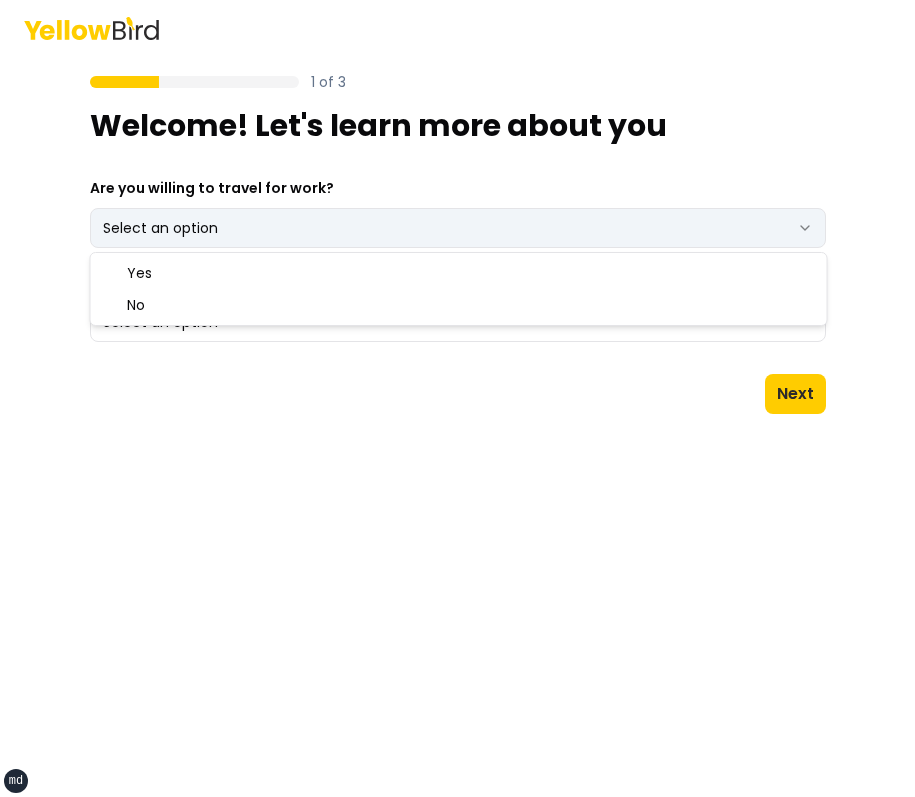 click on "xs sm md lg xl 2xl 1 of 3 Welcome! Let's learn more about you Are you willing to travel for work? Select an option *** ** What do you hope to achieve with YellowBird? Select an option Next
Yes No" at bounding box center (457, 398) 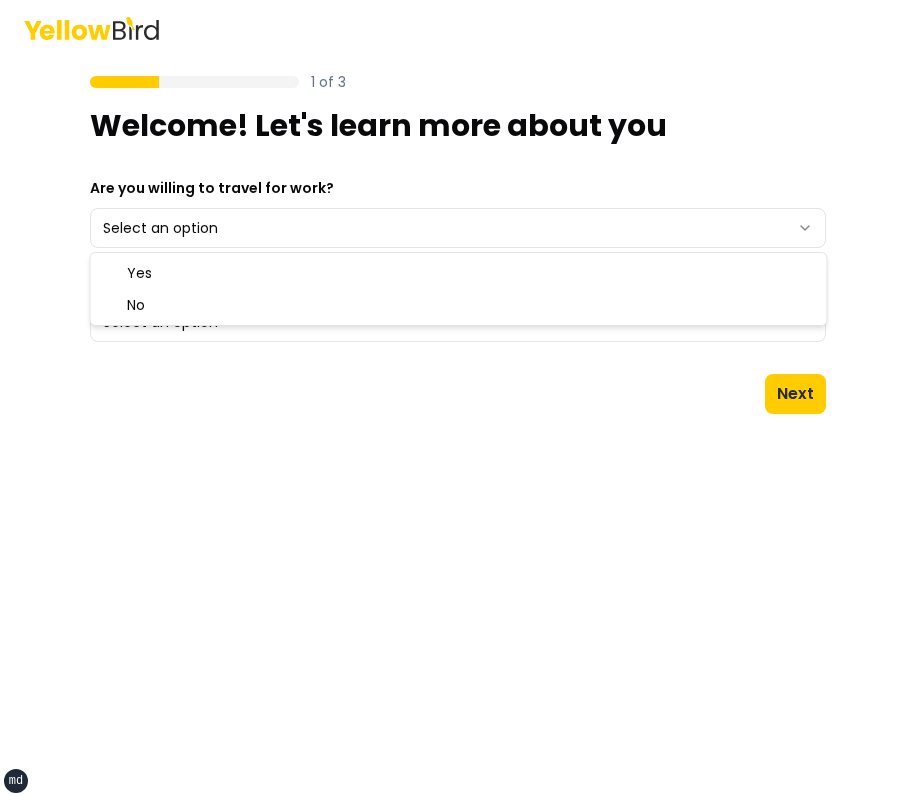 select on "**" 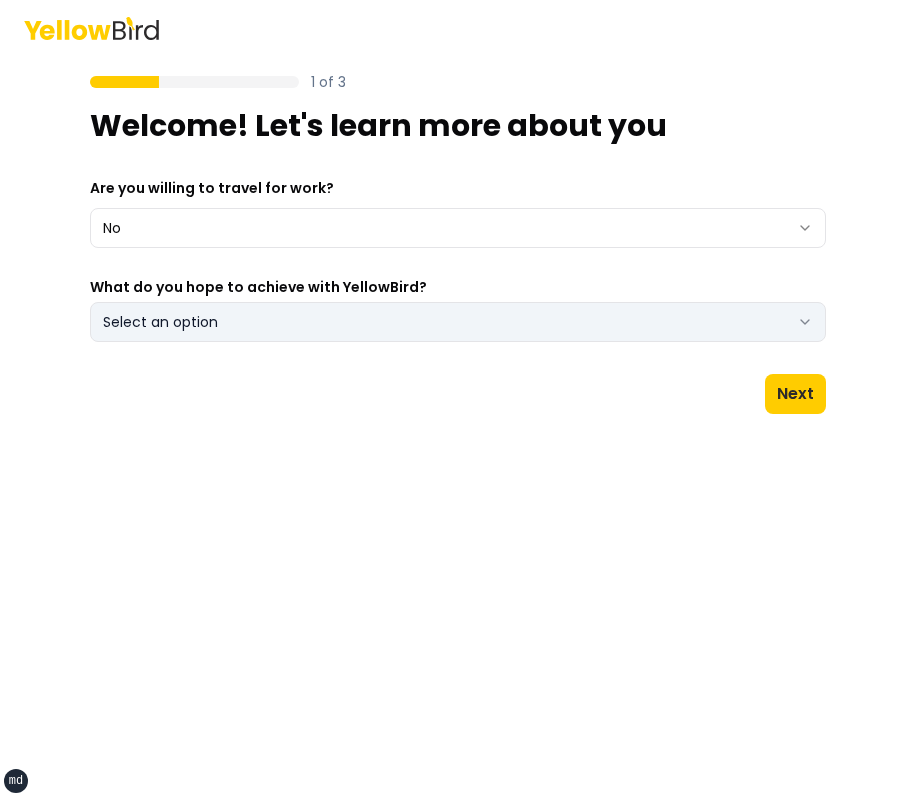 click on "Select an option" at bounding box center [458, 322] 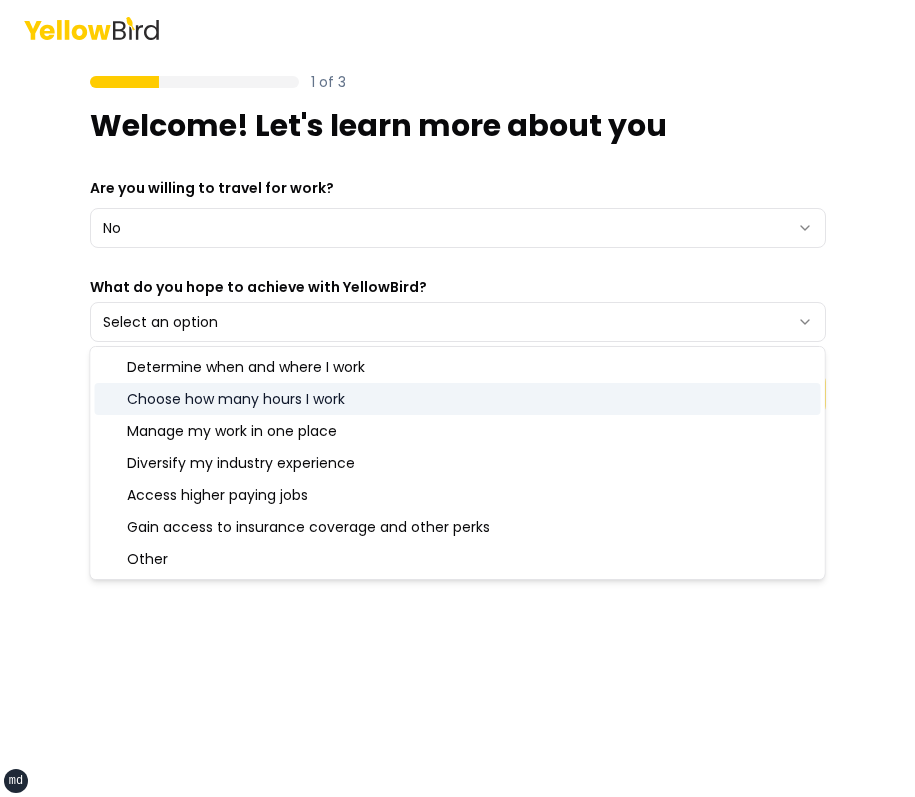 click on "Choose how many hours I work" at bounding box center (458, 399) 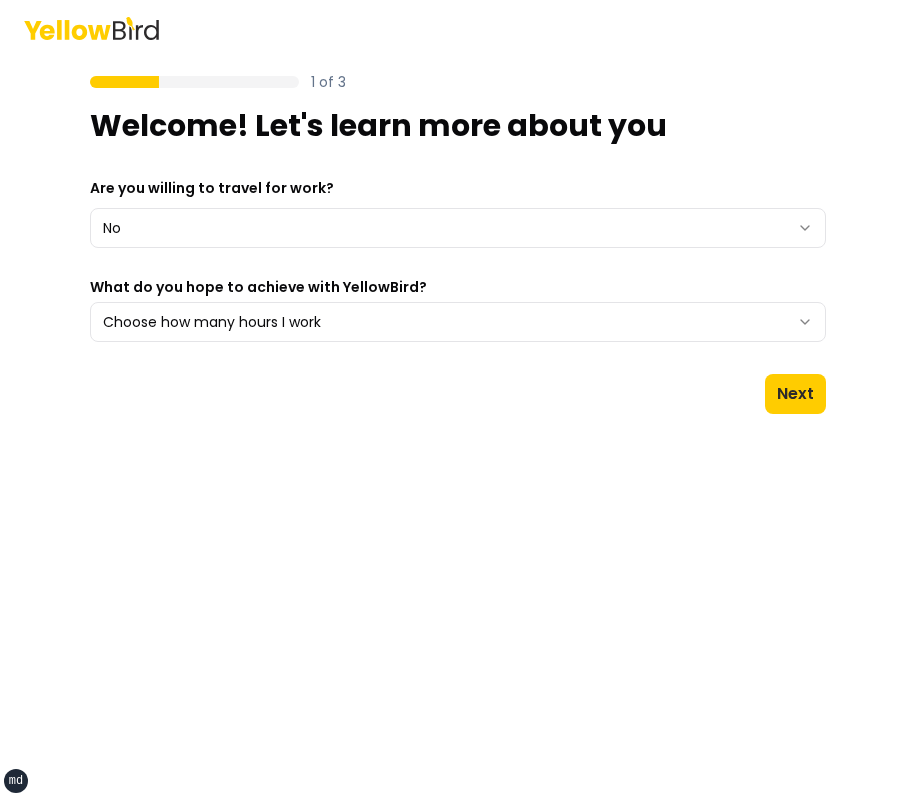 click on "1 of 3 Welcome! Let's learn more about you Are you willing to travel for work? No *** ** What do you hope to achieve with YellowBird? Choose how many hours I work Next" at bounding box center (457, 398) 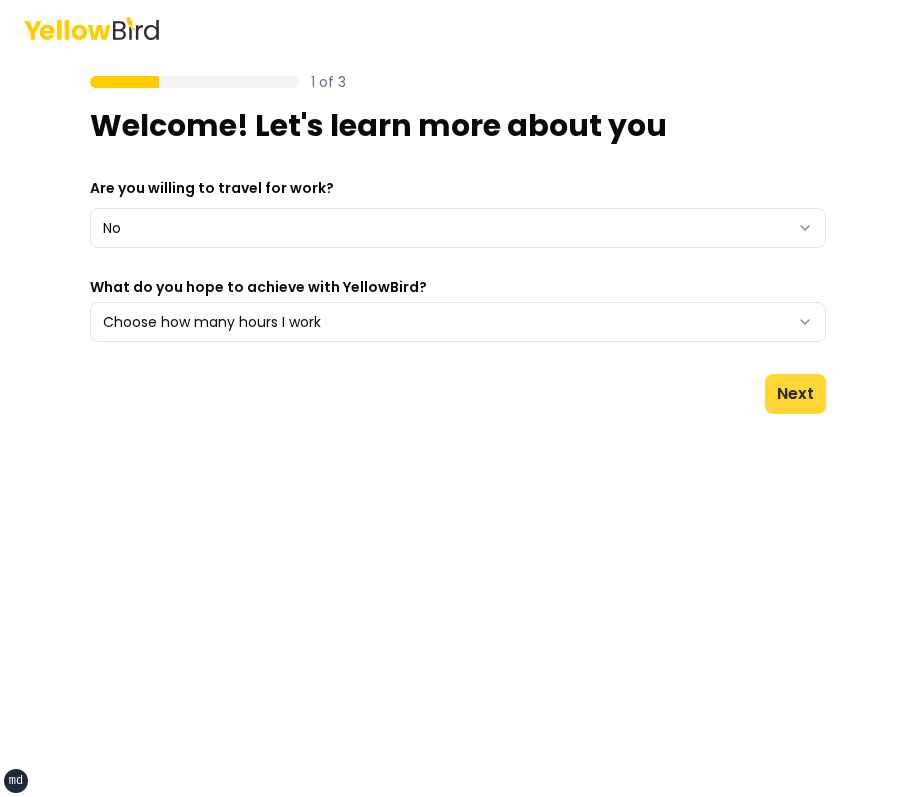 click on "Next" at bounding box center (795, 394) 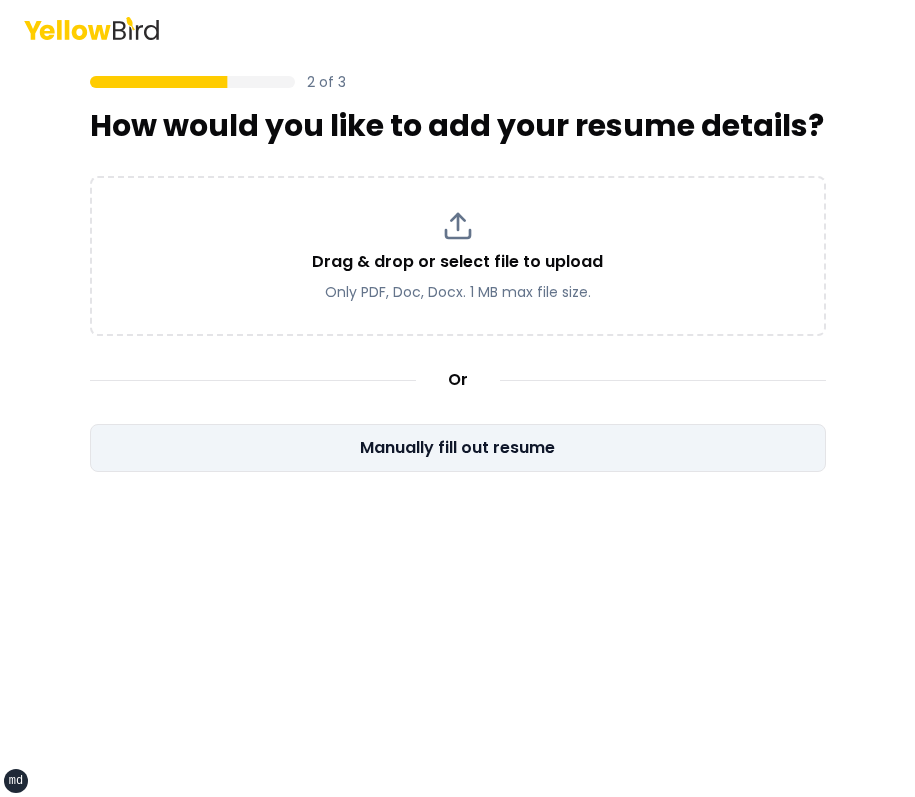 click on "Manually fill out resume" at bounding box center [458, 448] 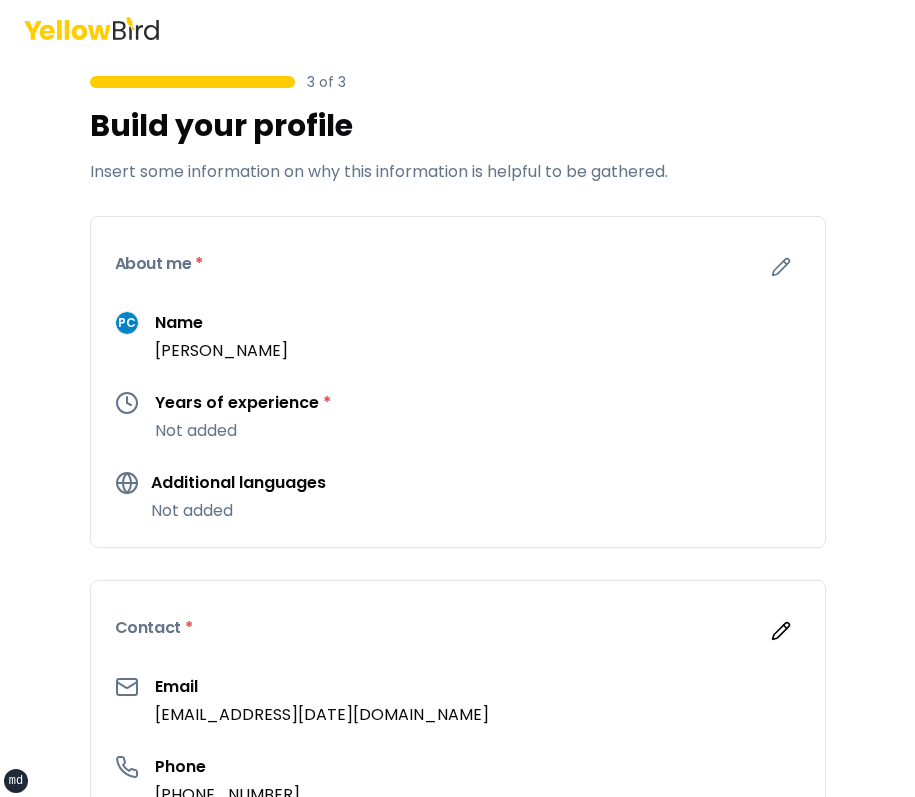 scroll, scrollTop: 29, scrollLeft: 0, axis: vertical 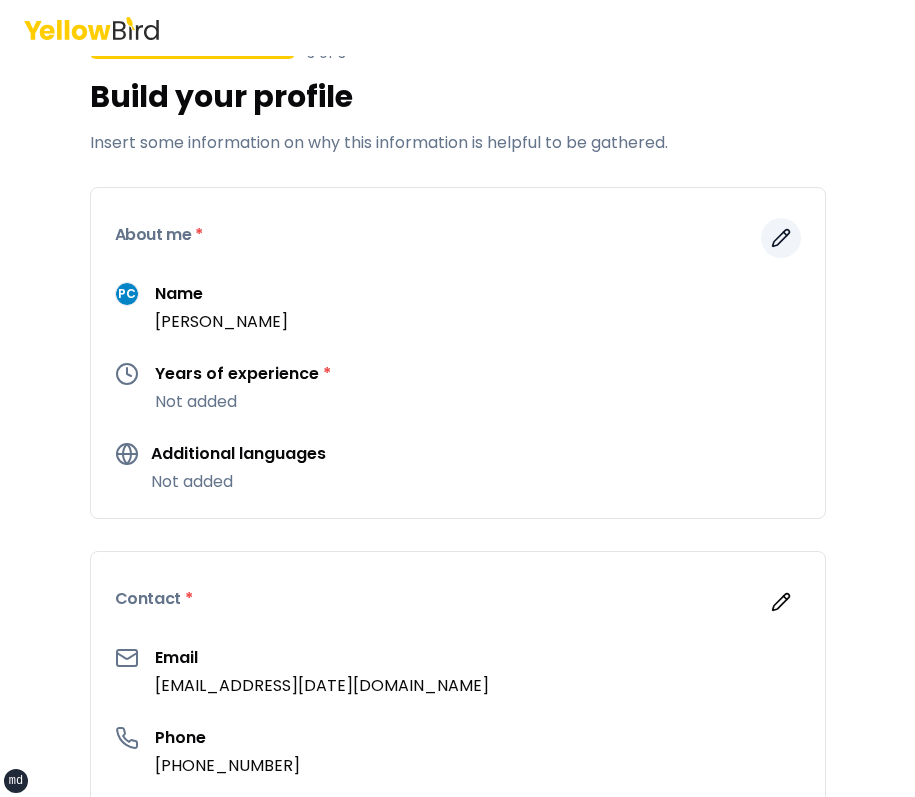 click at bounding box center (781, 238) 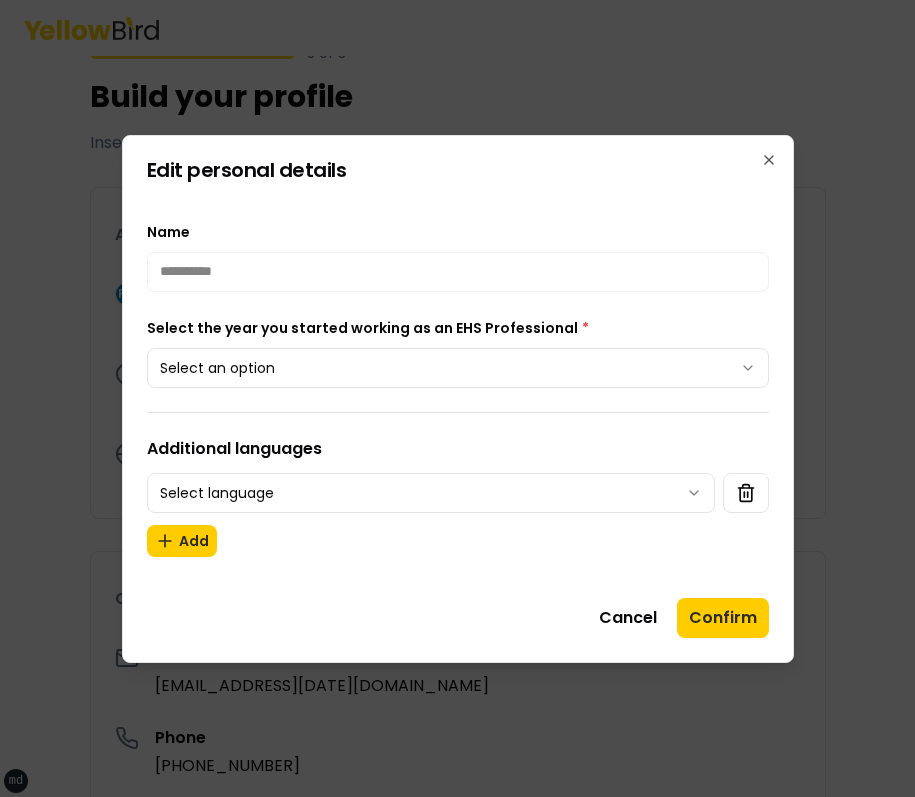 click on "**********" at bounding box center (457, 398) 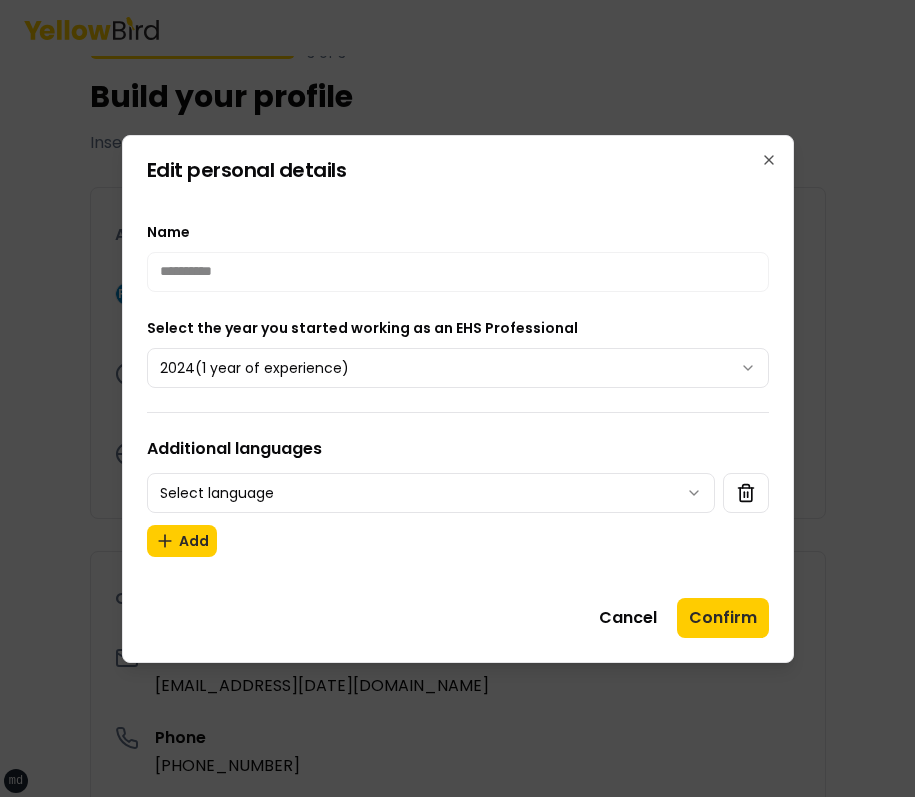 click on "**********" at bounding box center (457, 398) 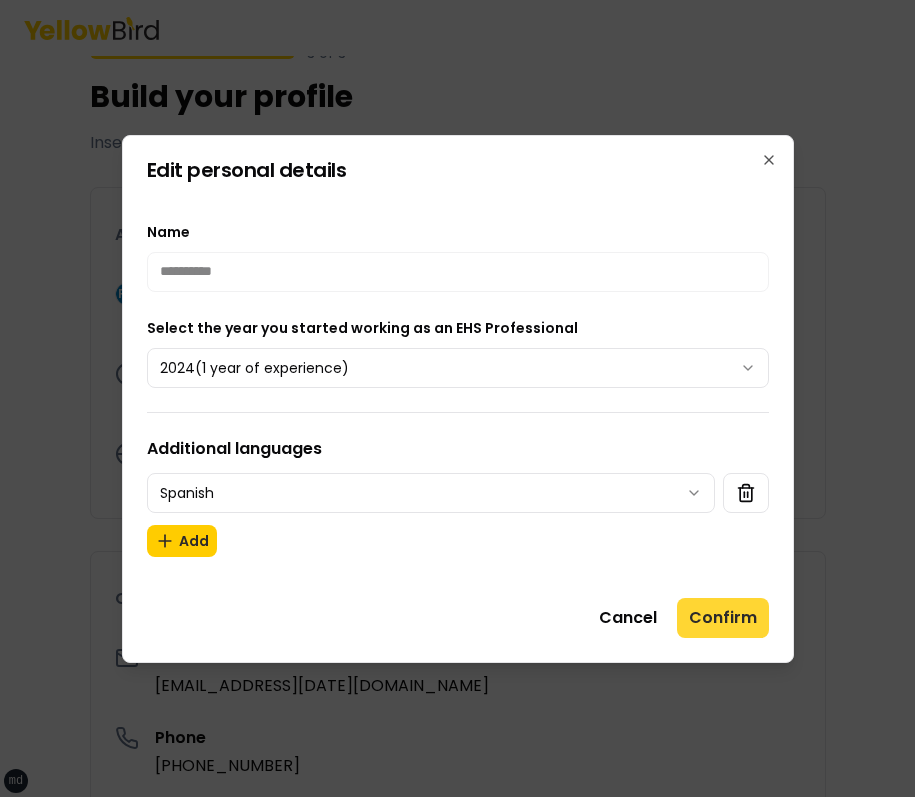 click on "Confirm" at bounding box center (723, 618) 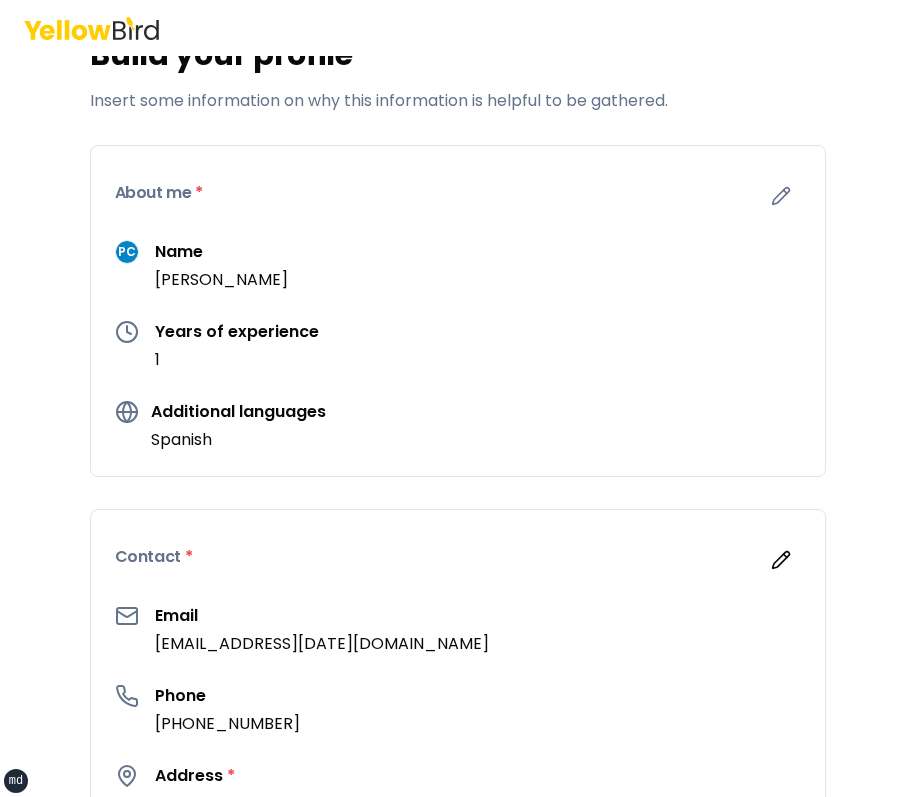 scroll, scrollTop: 165, scrollLeft: 0, axis: vertical 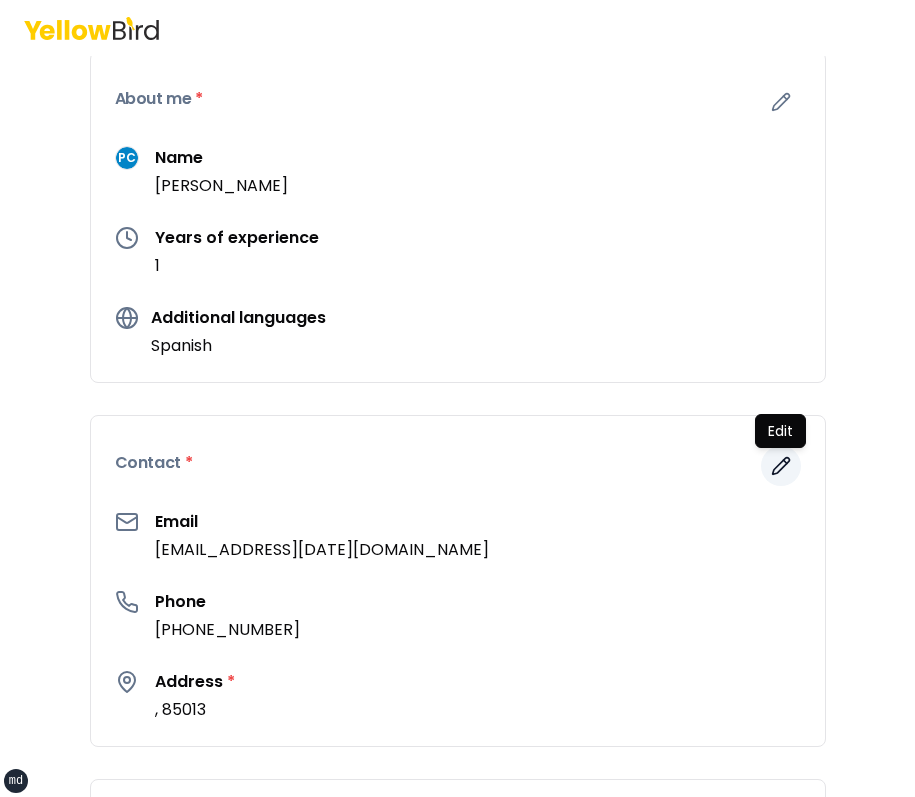 click 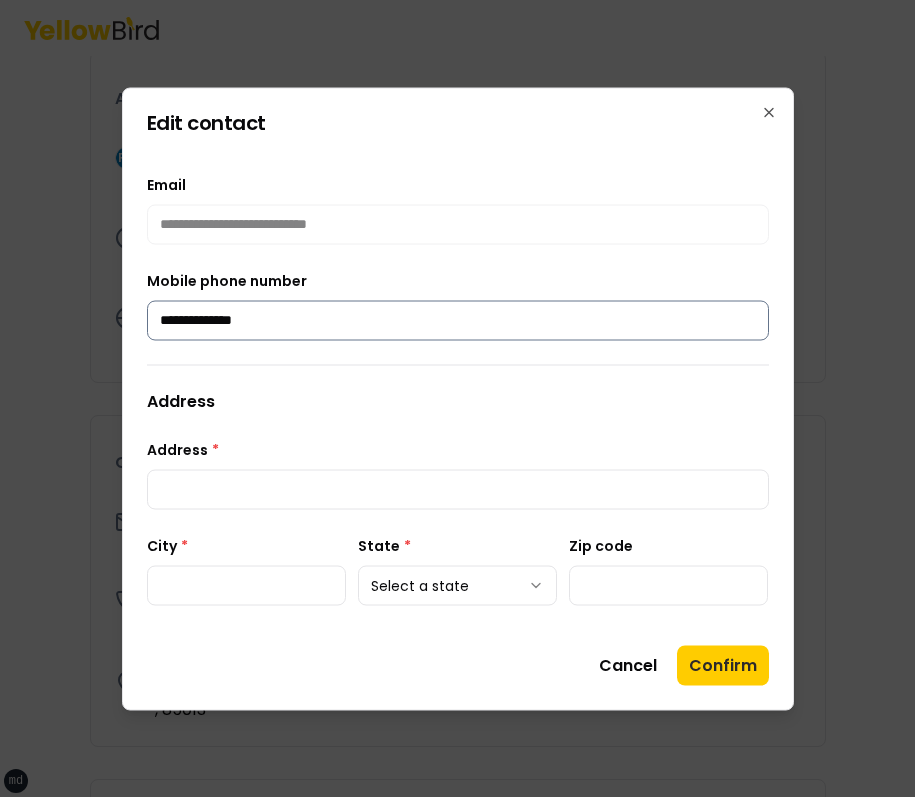 click on "**********" at bounding box center (458, 320) 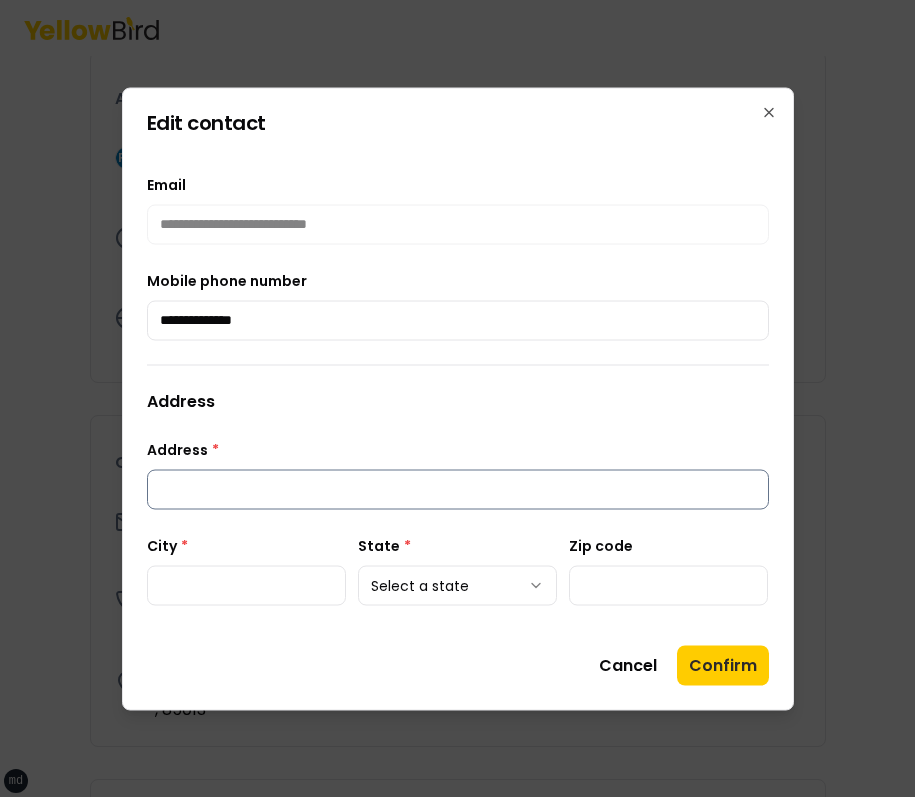 click on "Address *" at bounding box center [458, 489] 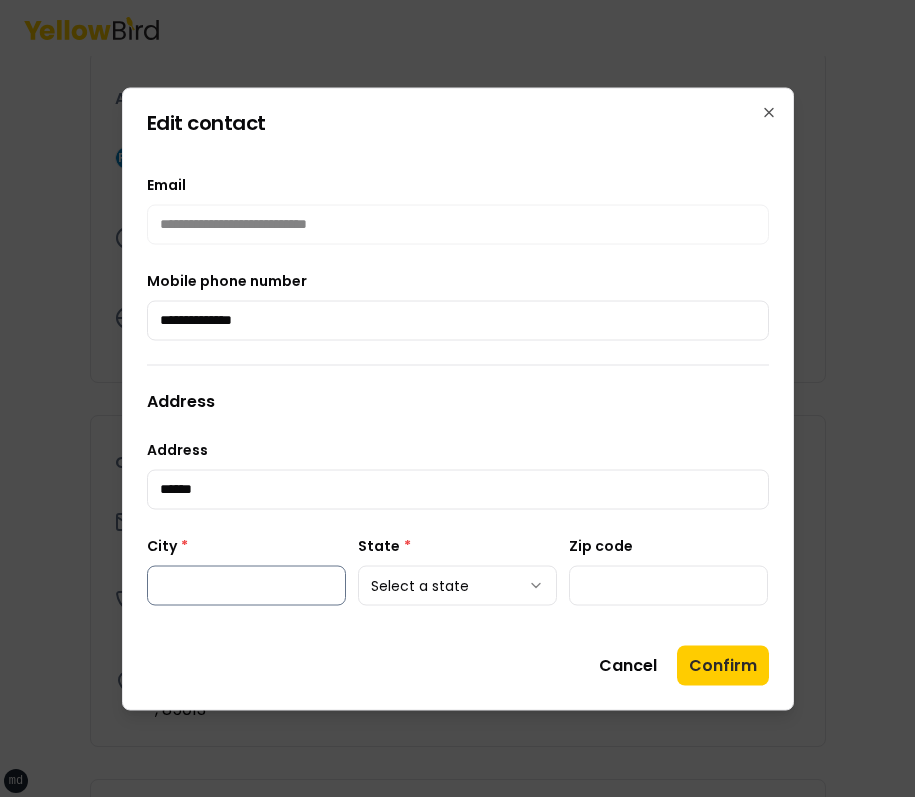 type on "******" 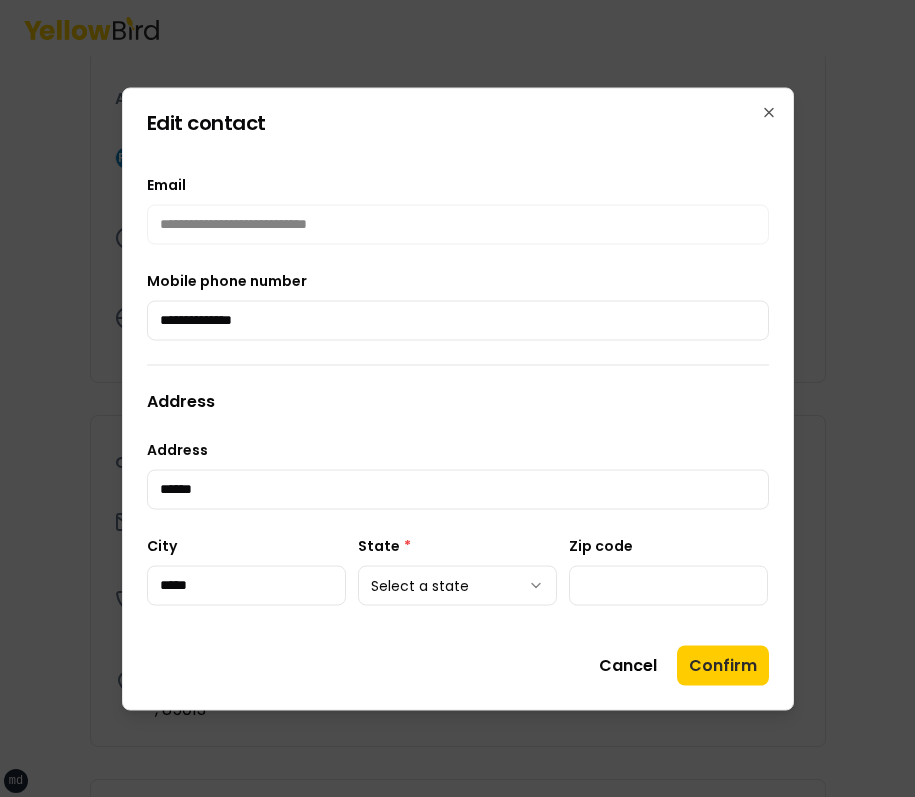 type on "*****" 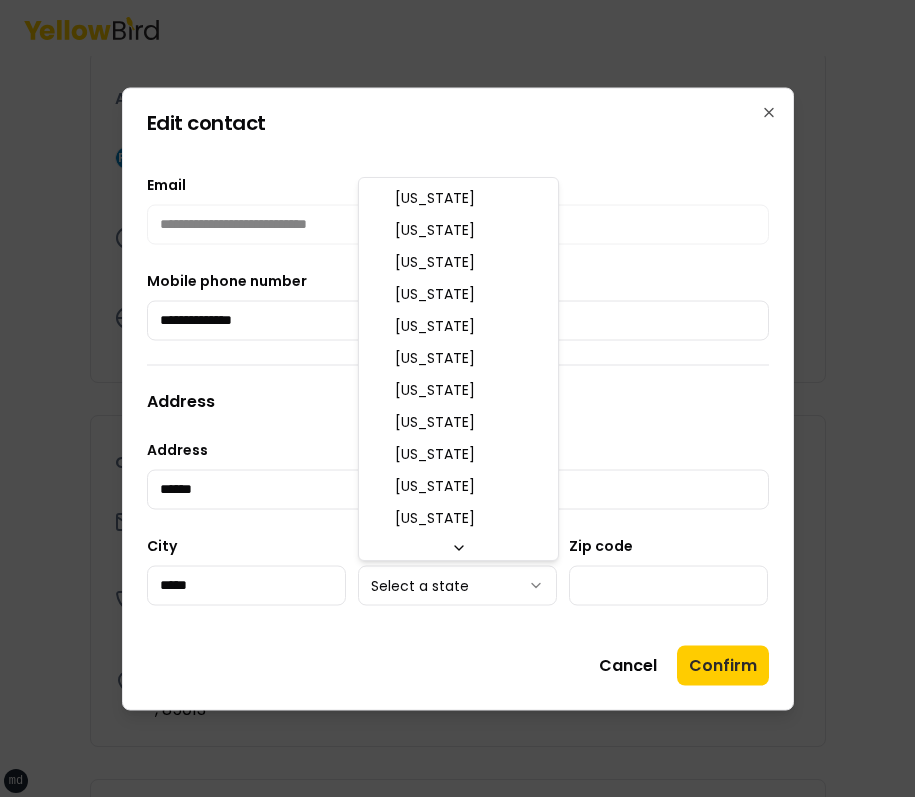 click on "**********" at bounding box center [457, 398] 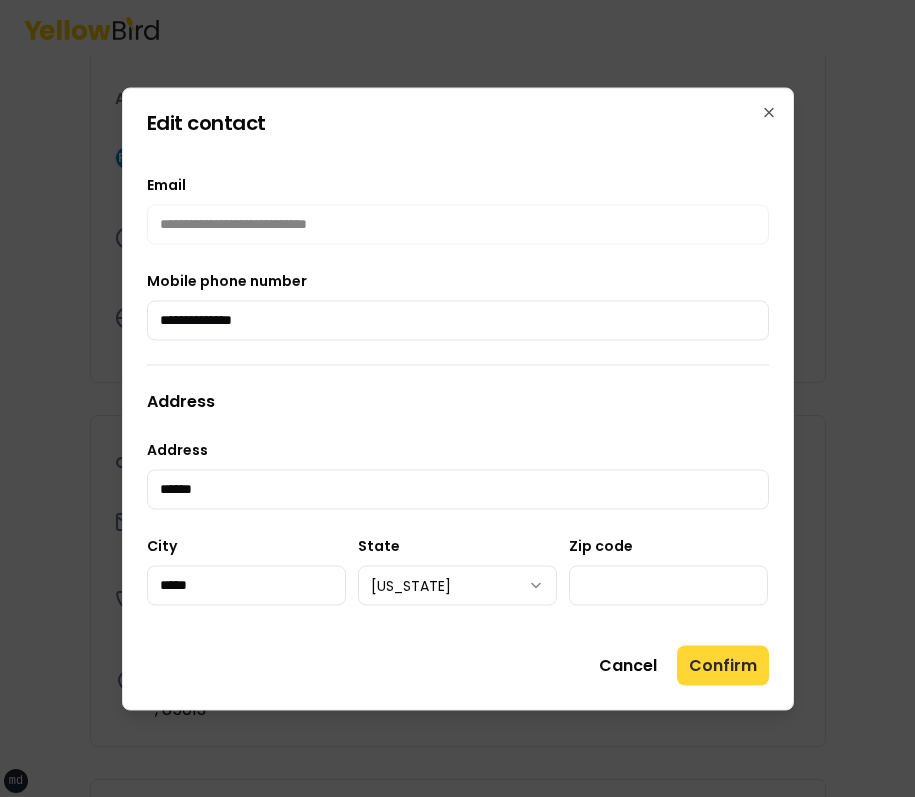 click on "Confirm" at bounding box center (723, 665) 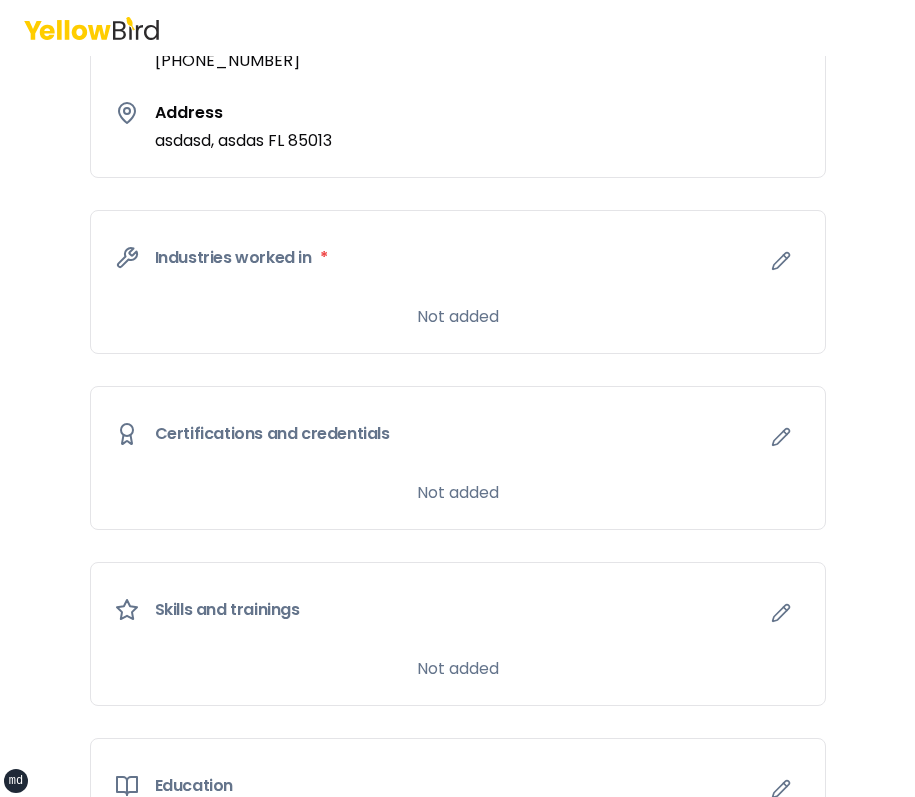 scroll, scrollTop: 758, scrollLeft: 0, axis: vertical 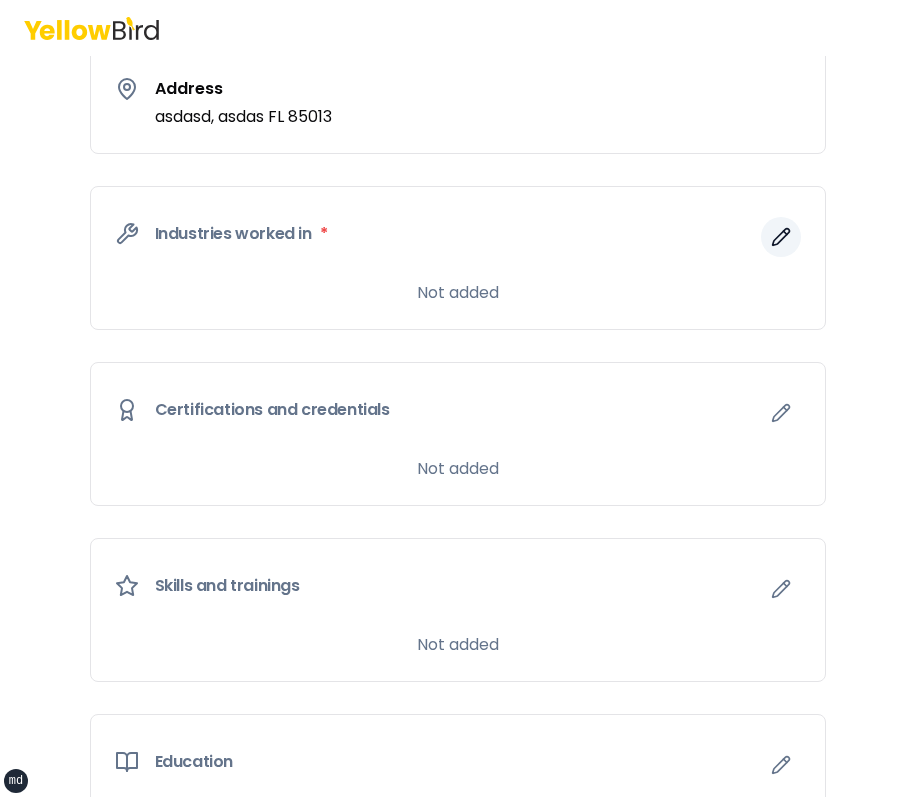 click 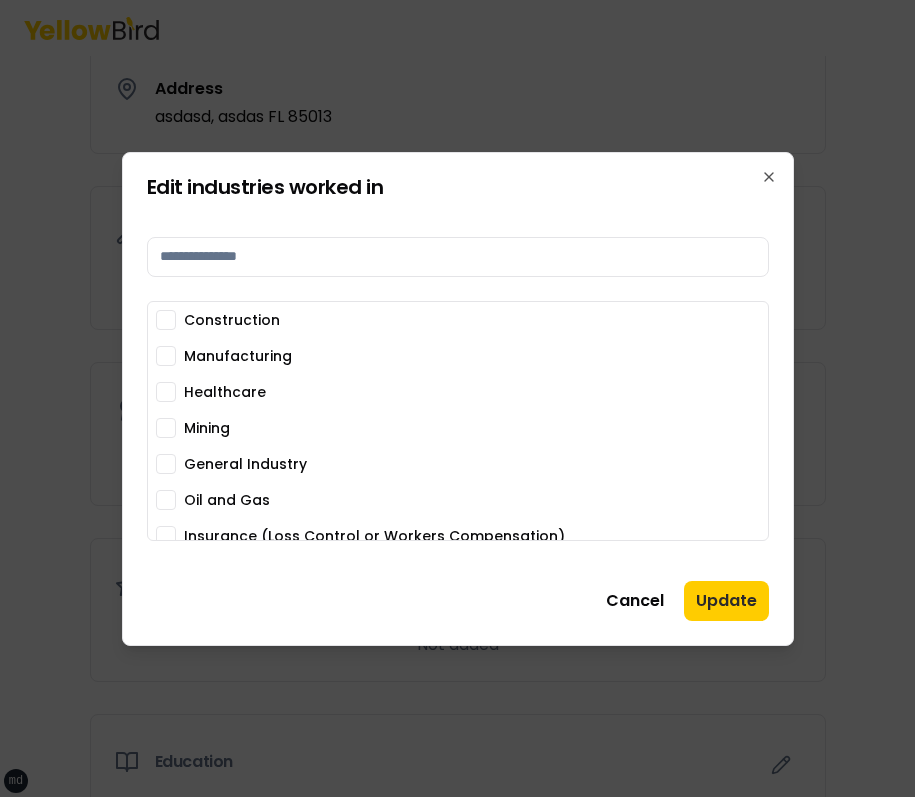click on "Construction Manufacturing Healthcare Mining General Industry Oil and Gas Insurance (Loss Control or Workers Compensation) Maritime Energy Transportation & Logistics Warehouse" at bounding box center (458, 500) 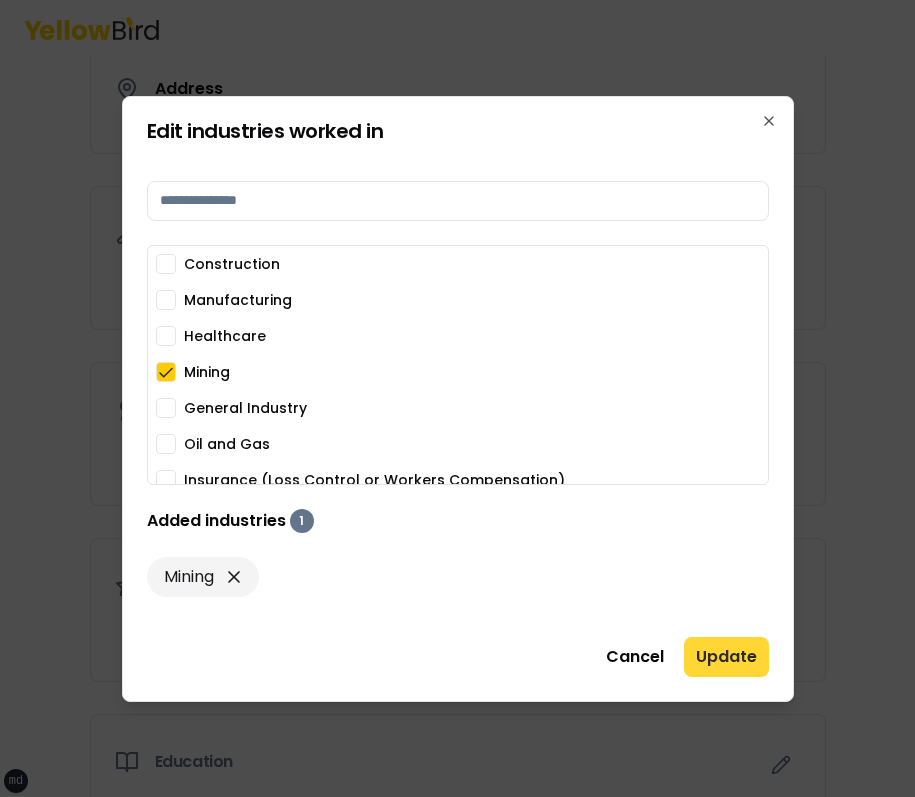 click on "Update" at bounding box center (726, 657) 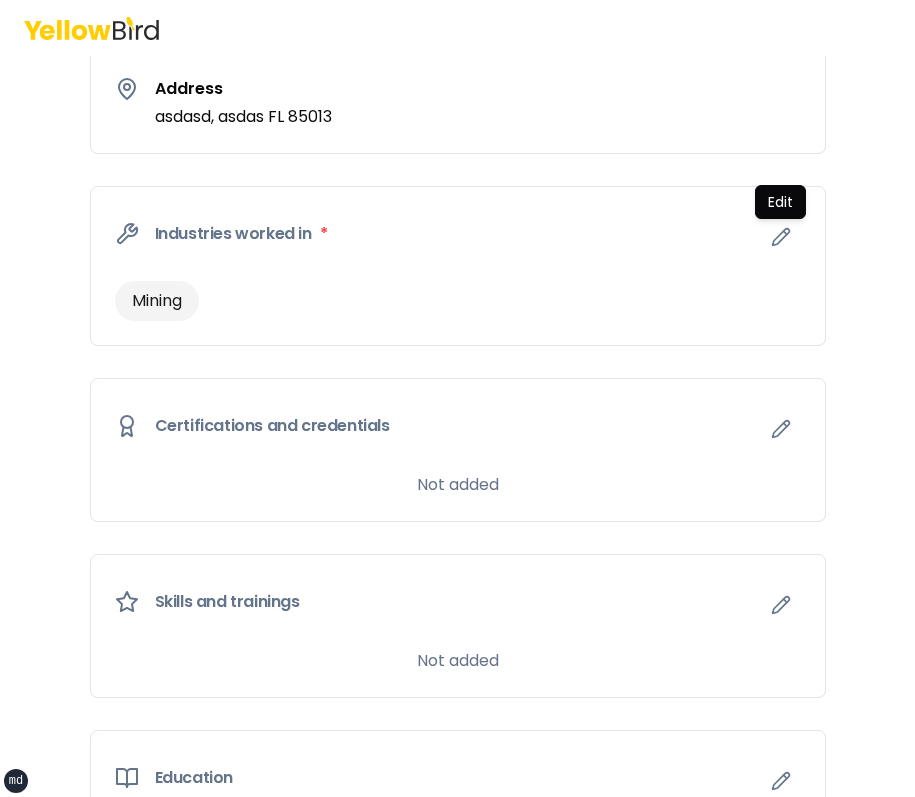 scroll, scrollTop: 959, scrollLeft: 0, axis: vertical 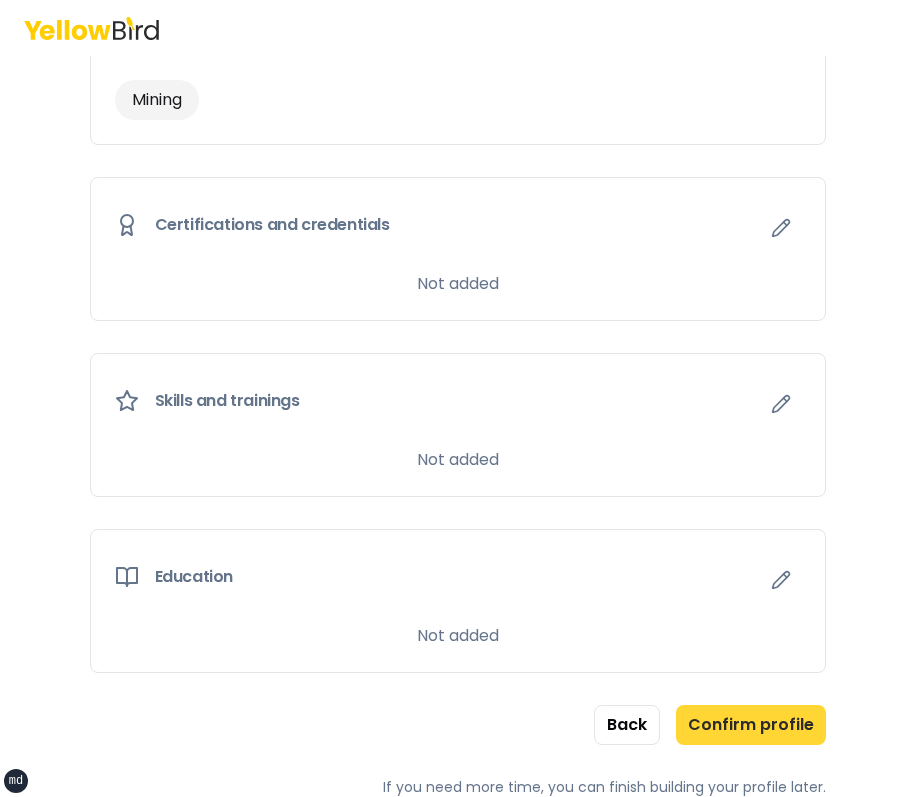 click on "Confirm profile" at bounding box center (751, 725) 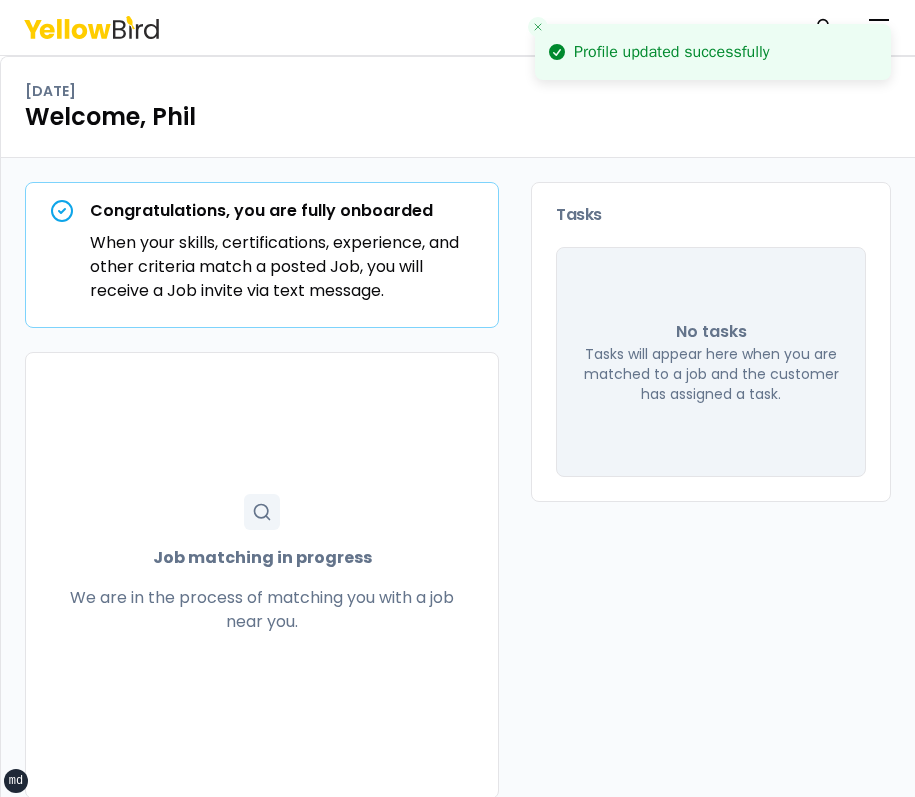 click 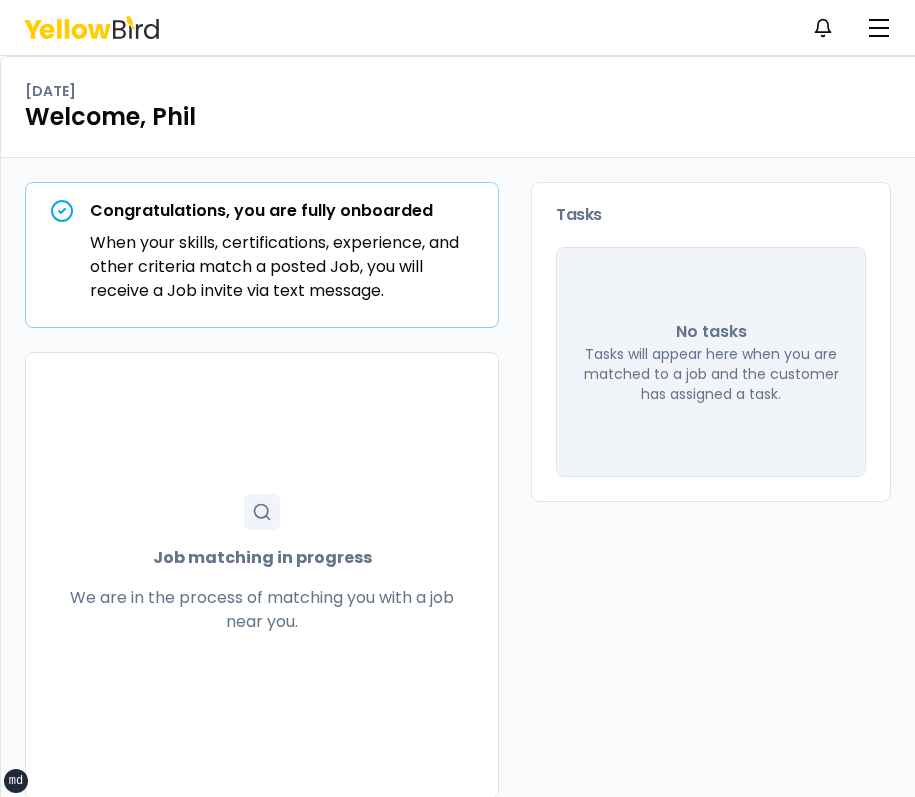 click on "Tuesday, July 15 Welcome, Phil" at bounding box center [458, 107] 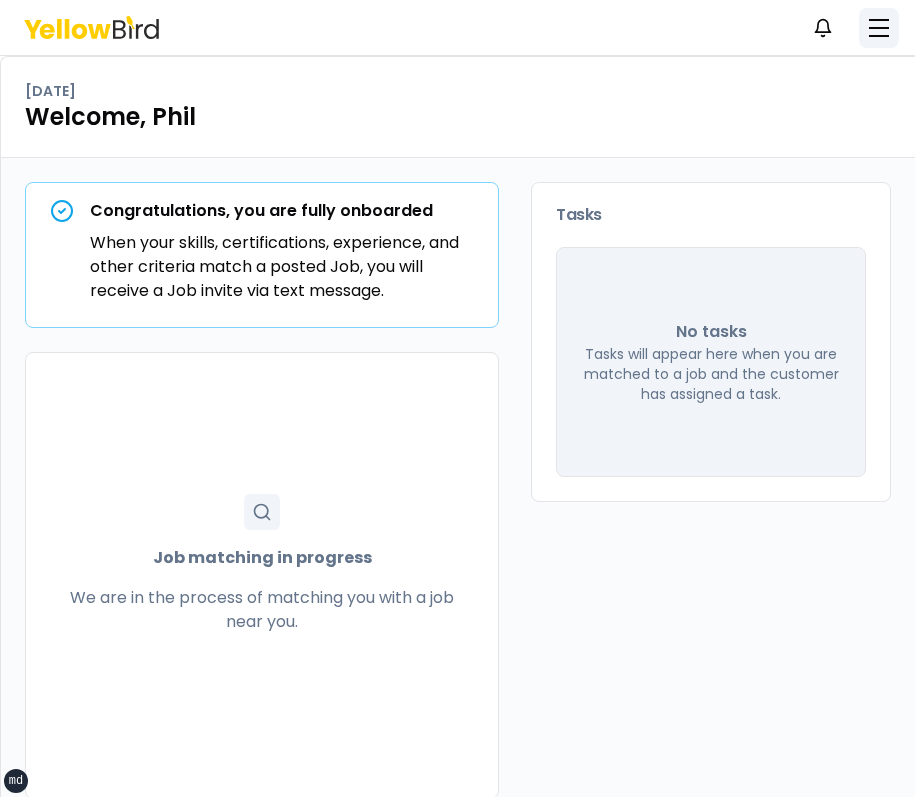 click at bounding box center [879, 28] 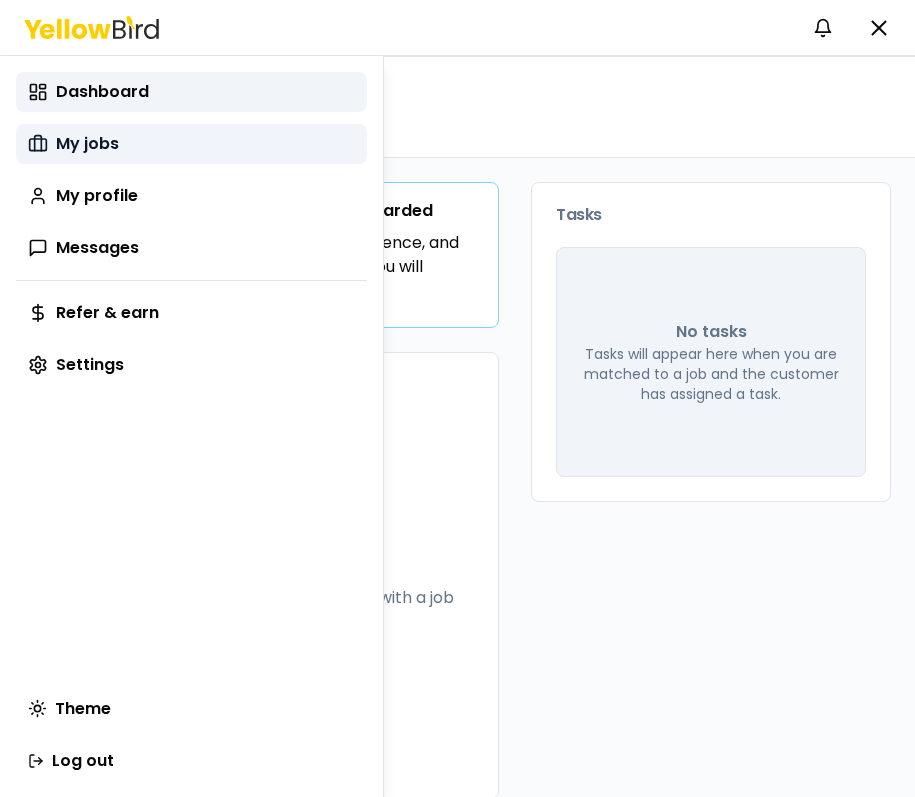click on "My jobs" at bounding box center (191, 144) 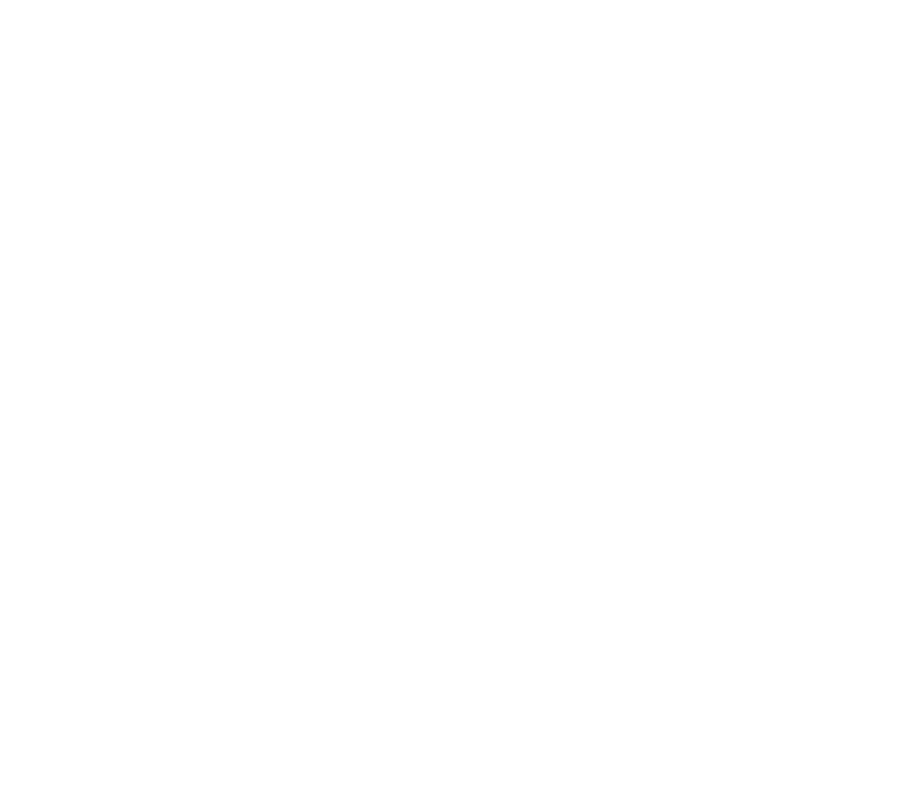 scroll, scrollTop: 0, scrollLeft: 0, axis: both 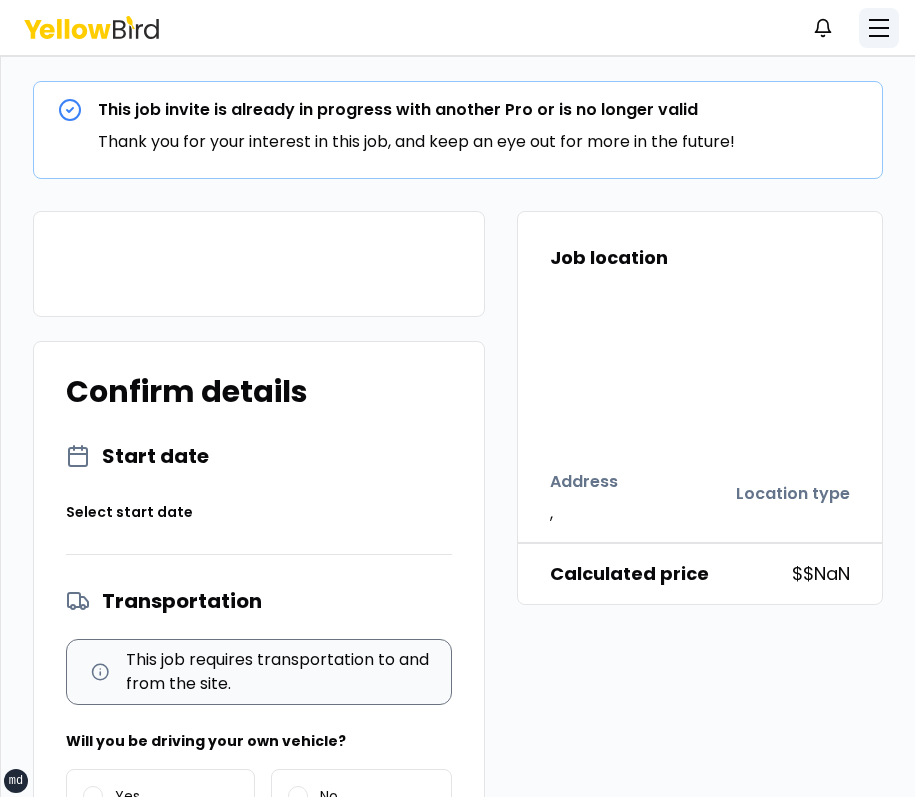 click at bounding box center (879, 28) 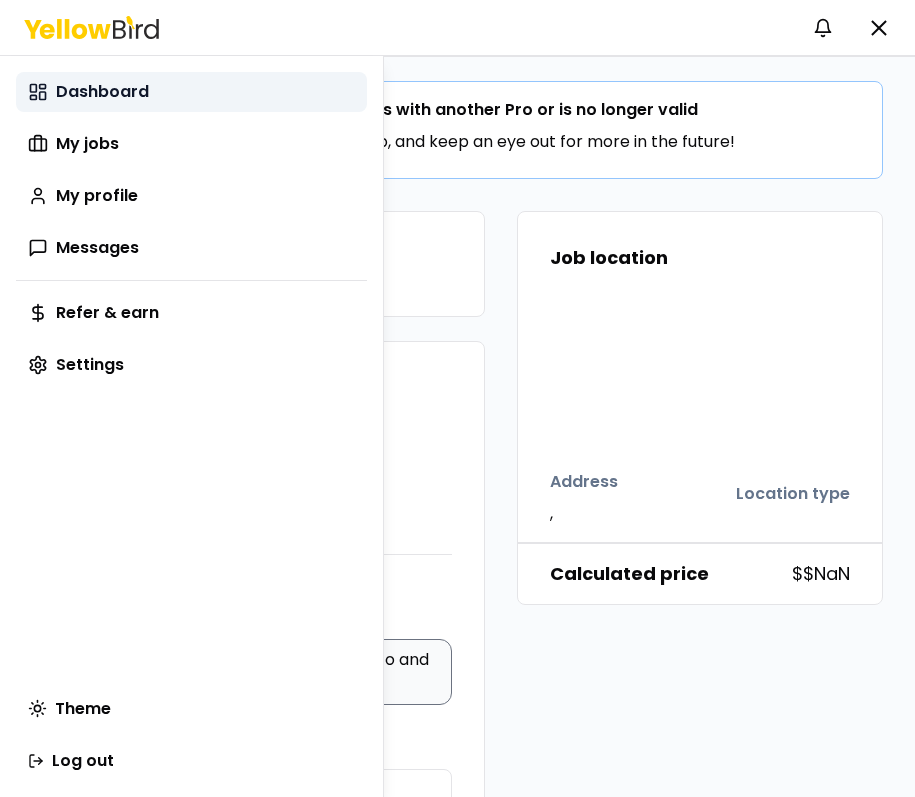 click on "Dashboard" at bounding box center (191, 92) 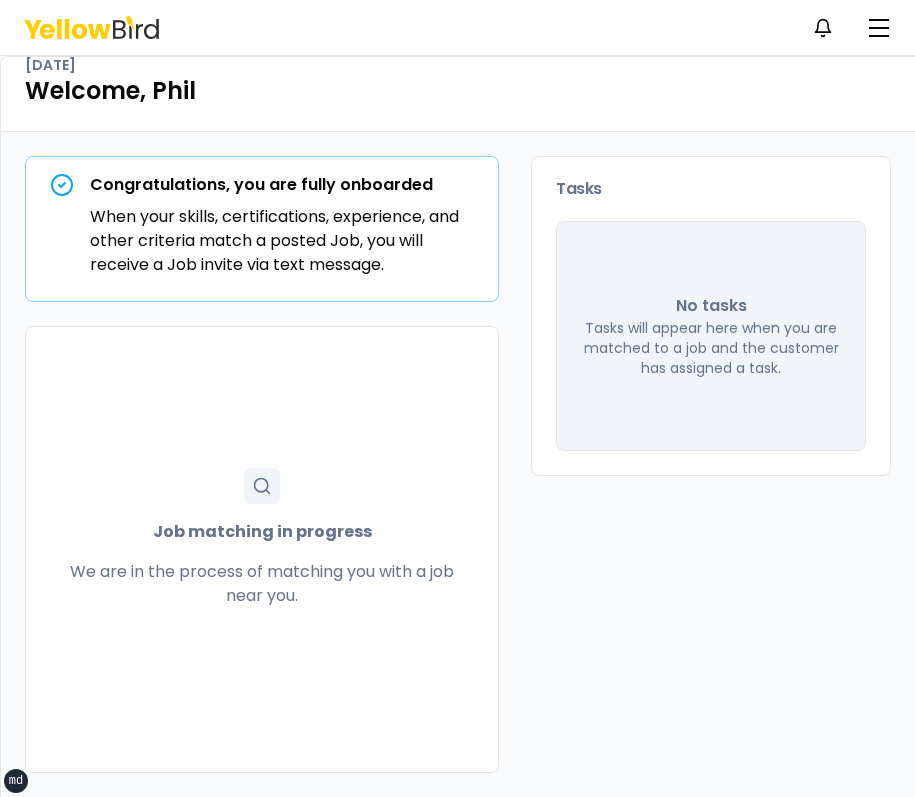 scroll, scrollTop: 0, scrollLeft: 0, axis: both 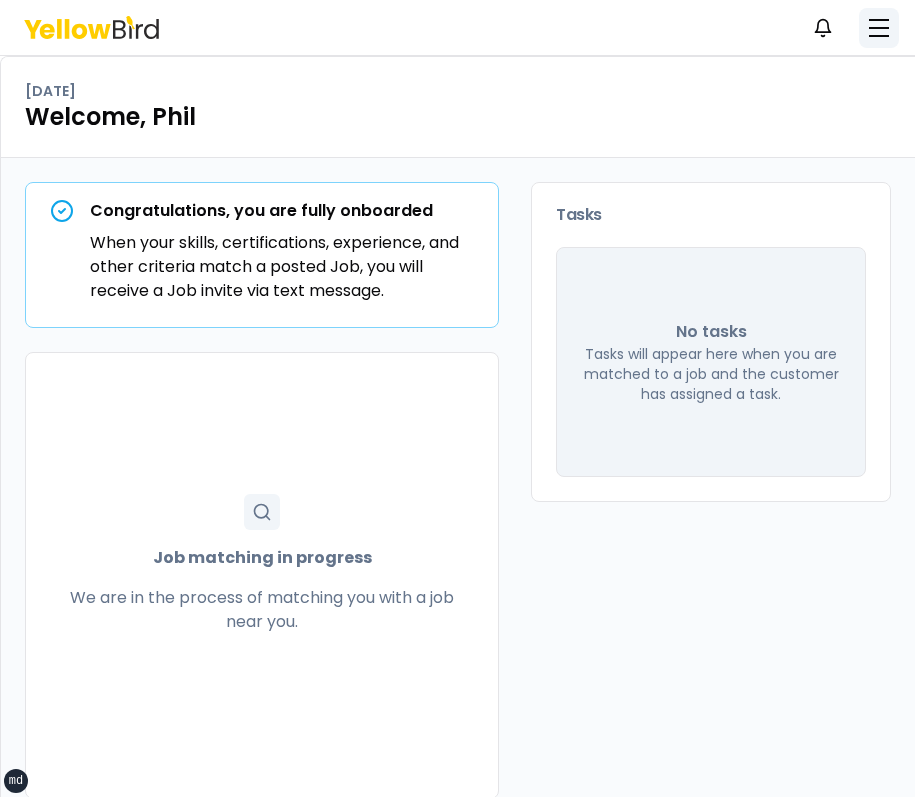 click at bounding box center [879, 28] 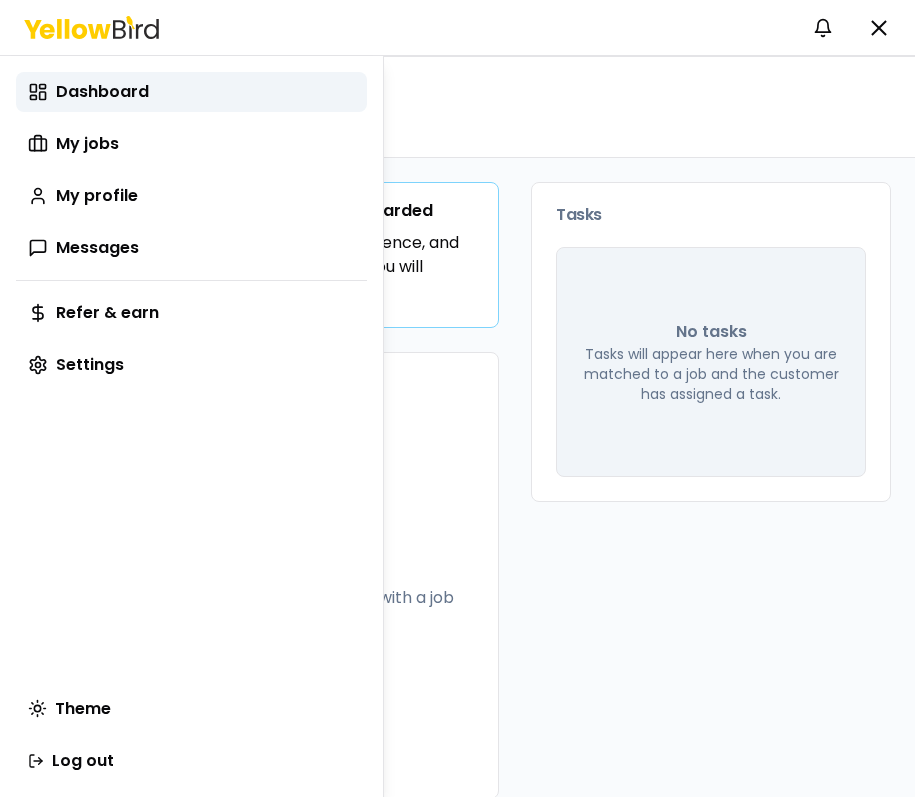 click on "Theme Log out" at bounding box center [191, 735] 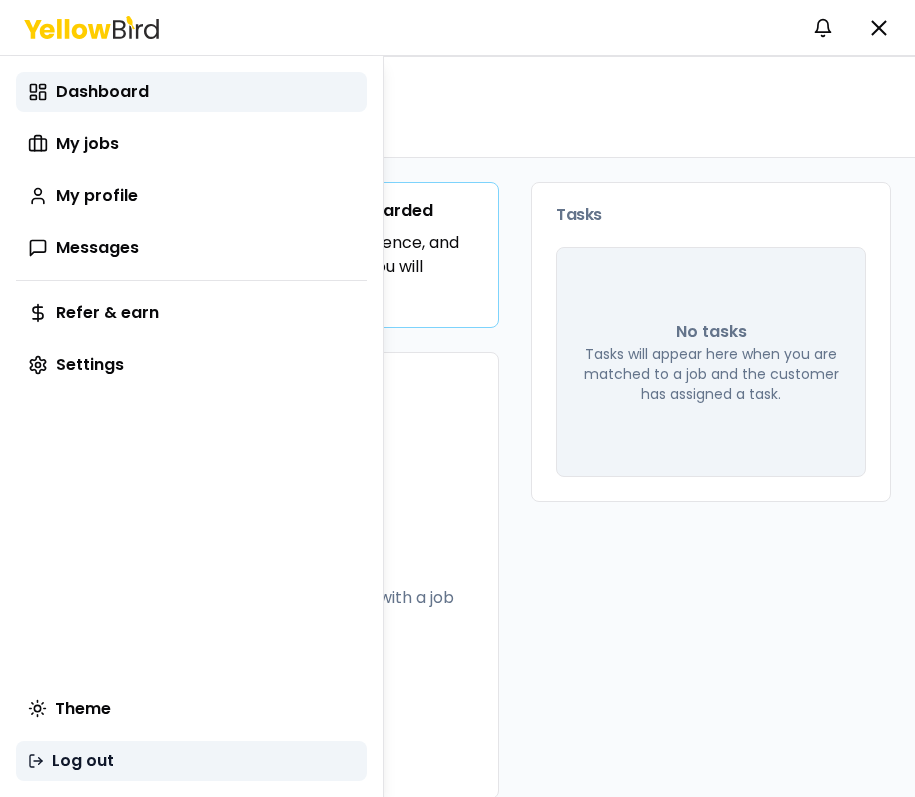 click 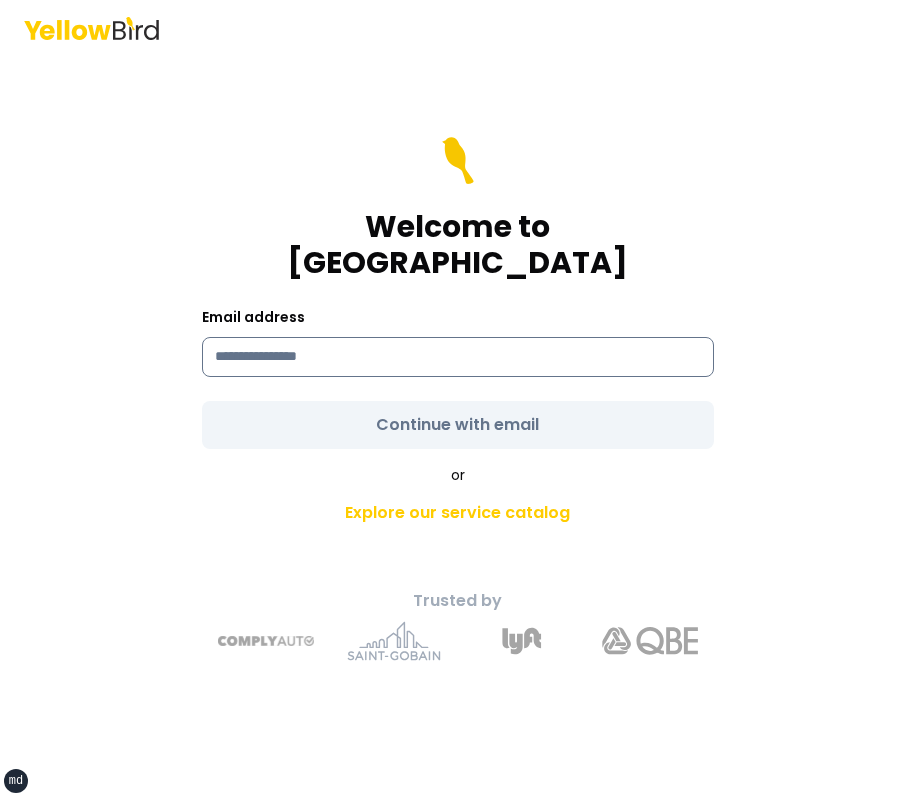 click at bounding box center [458, 357] 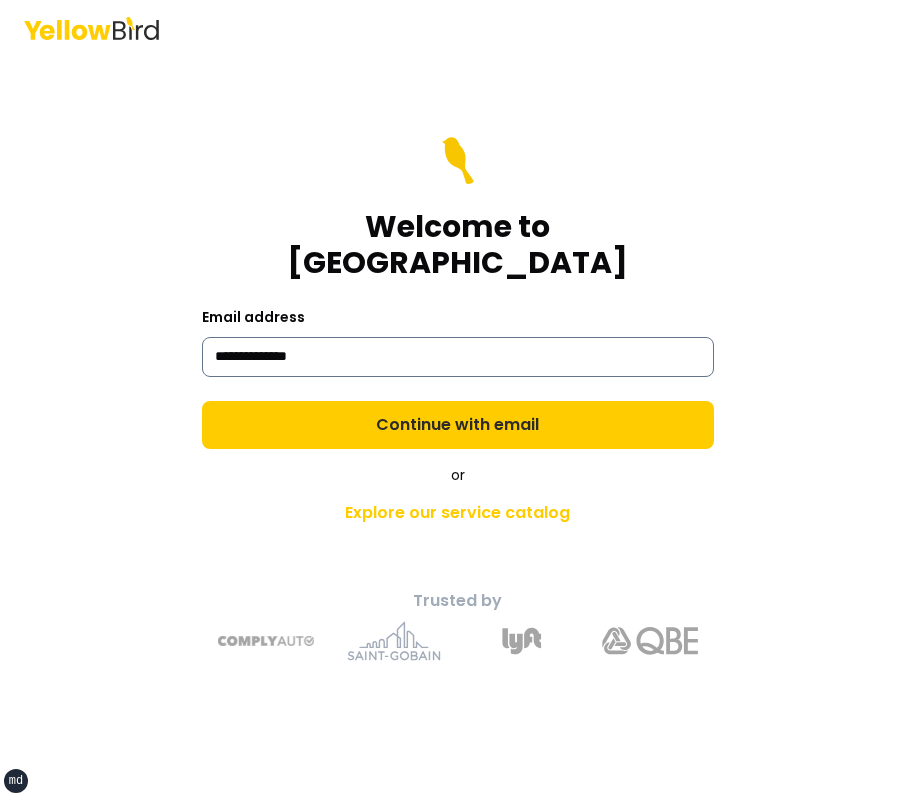type on "**********" 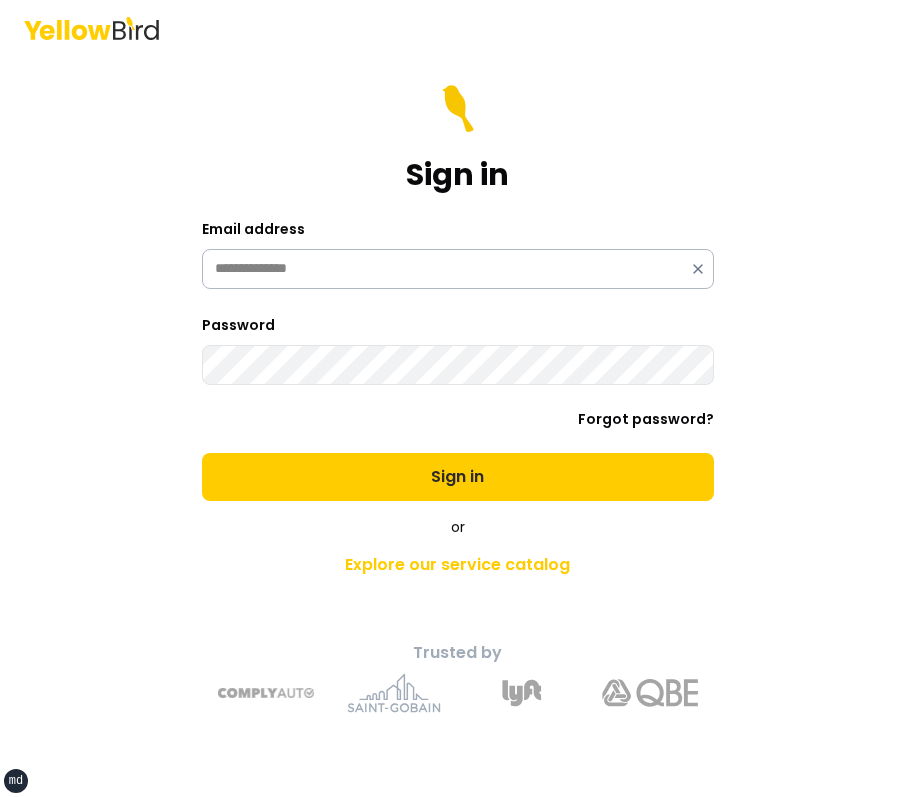 click on "Sign in" at bounding box center (458, 477) 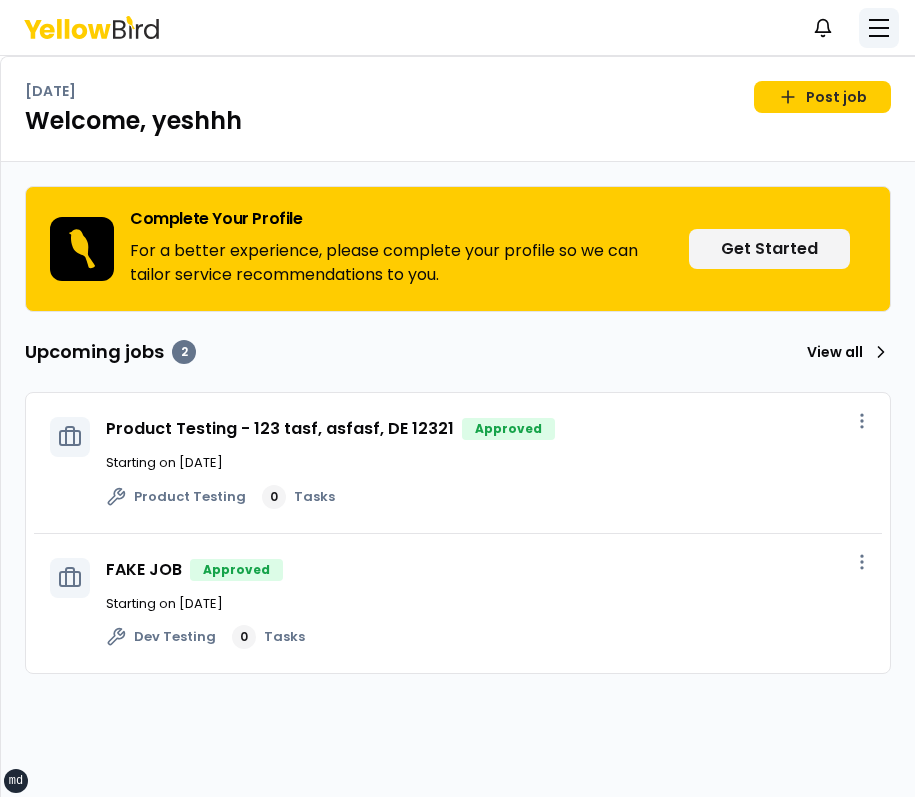click at bounding box center (879, 28) 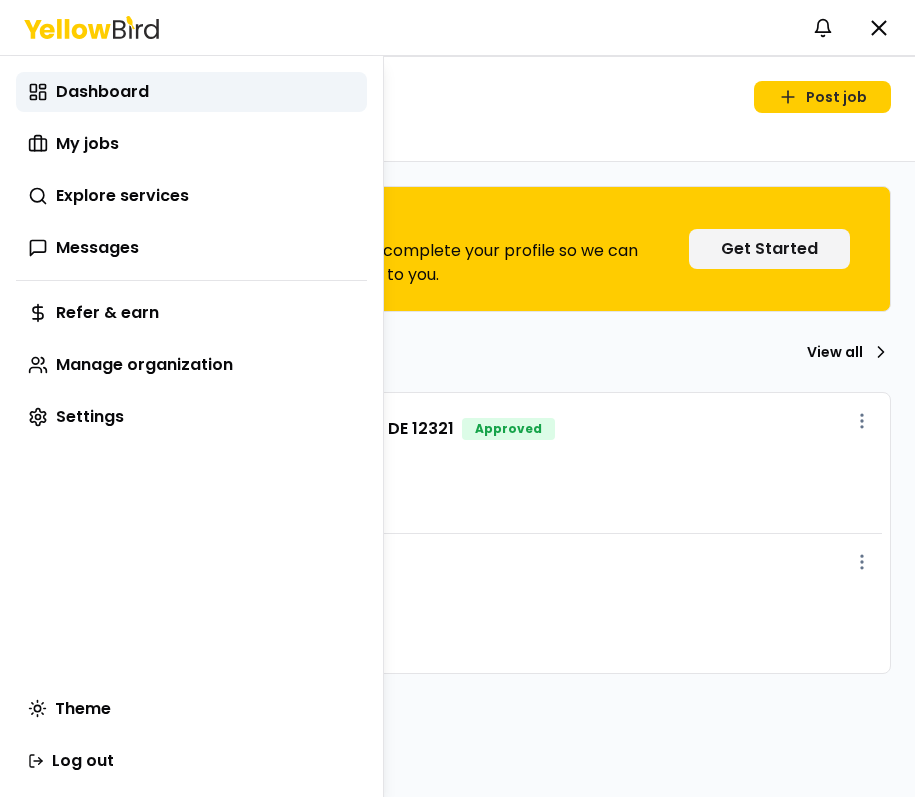 click on "xs sm md lg xl 2xl Notifications YG Dashboard My jobs Explore services Messages Refer & earn Manage organization Settings Tuesday, July 15 Post job Welcome, yeshhh Complete Your Profile For a better experience, please complete your profile so we can tailor service recommendations to you. Get Started Upcoming jobs 2 View all Product Testing - 123 tasf, asfasf, DE 12321 Approved Starting on   Jul 18   Product Testing 0 Tasks FAKE JOB Approved Starting on   Jul 16   Dev Testing 0 Tasks
Menu Navigate to your desired page Dashboard My jobs Explore services Messages Refer & earn Manage organization Settings Theme Log out" at bounding box center [457, 398] 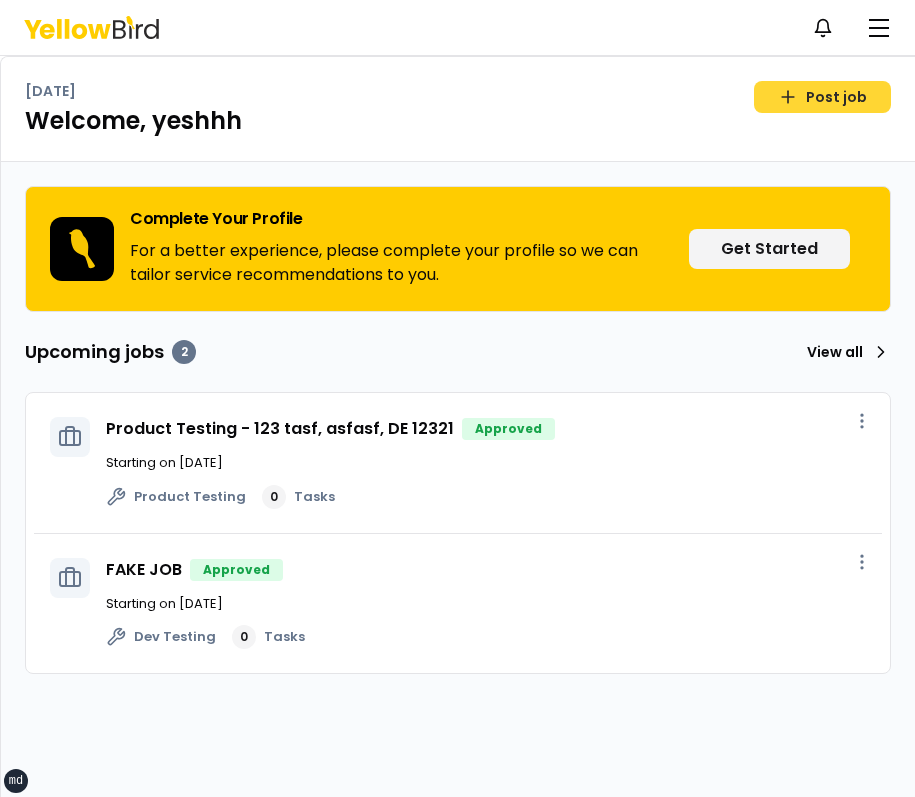 click on "Post job" at bounding box center (822, 97) 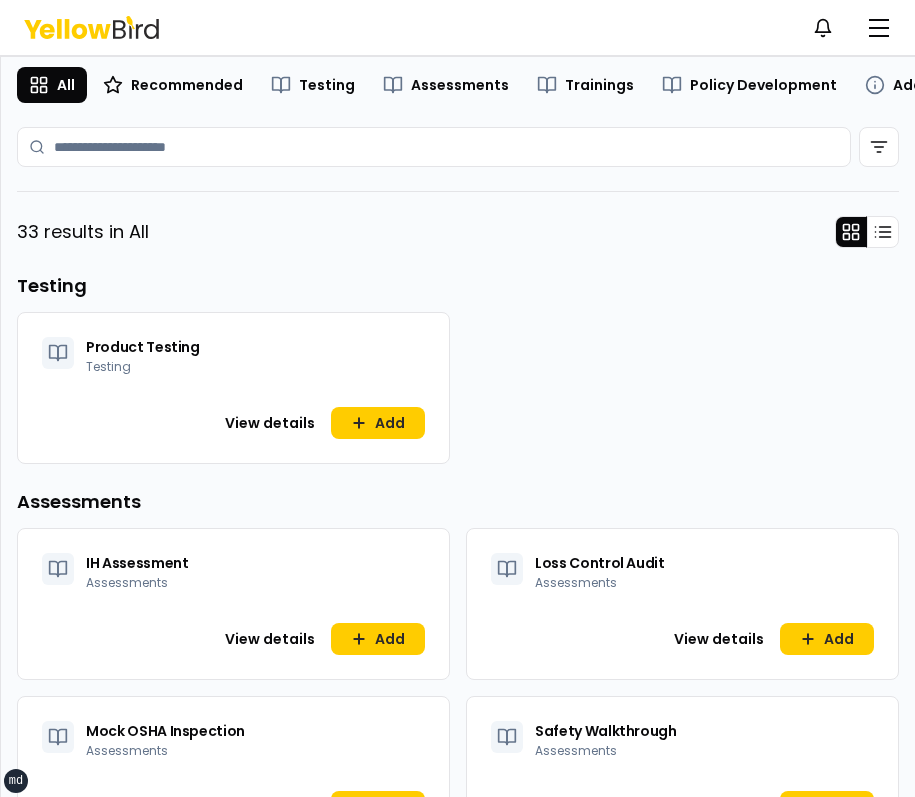 scroll, scrollTop: 121, scrollLeft: 0, axis: vertical 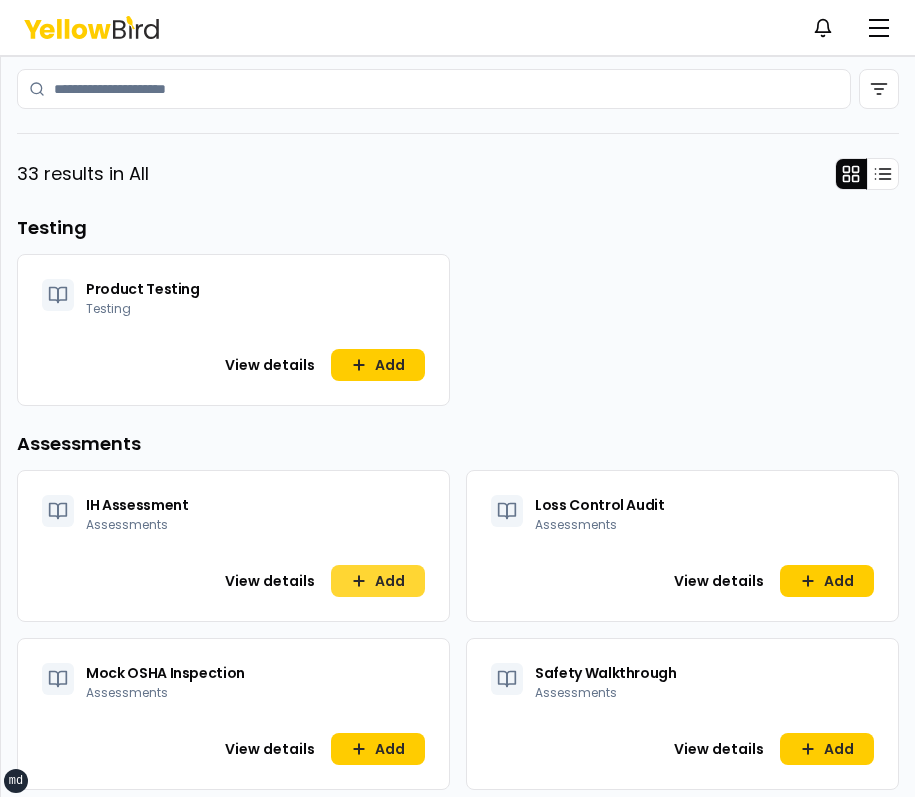 click on "Add" at bounding box center (378, 581) 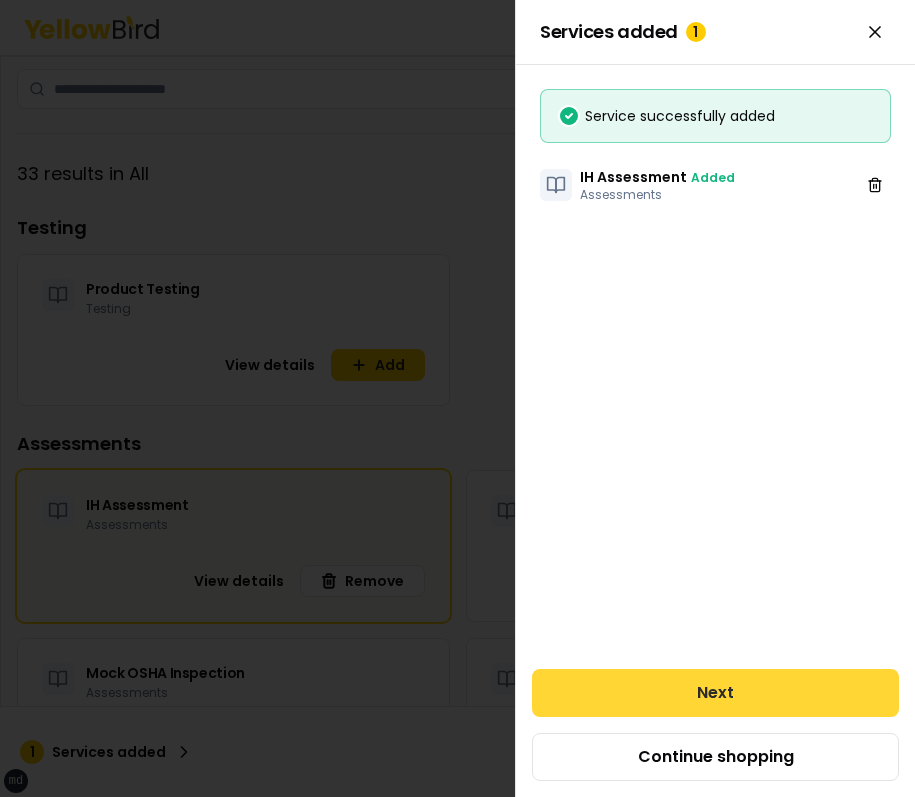 click on "Next" at bounding box center [715, 693] 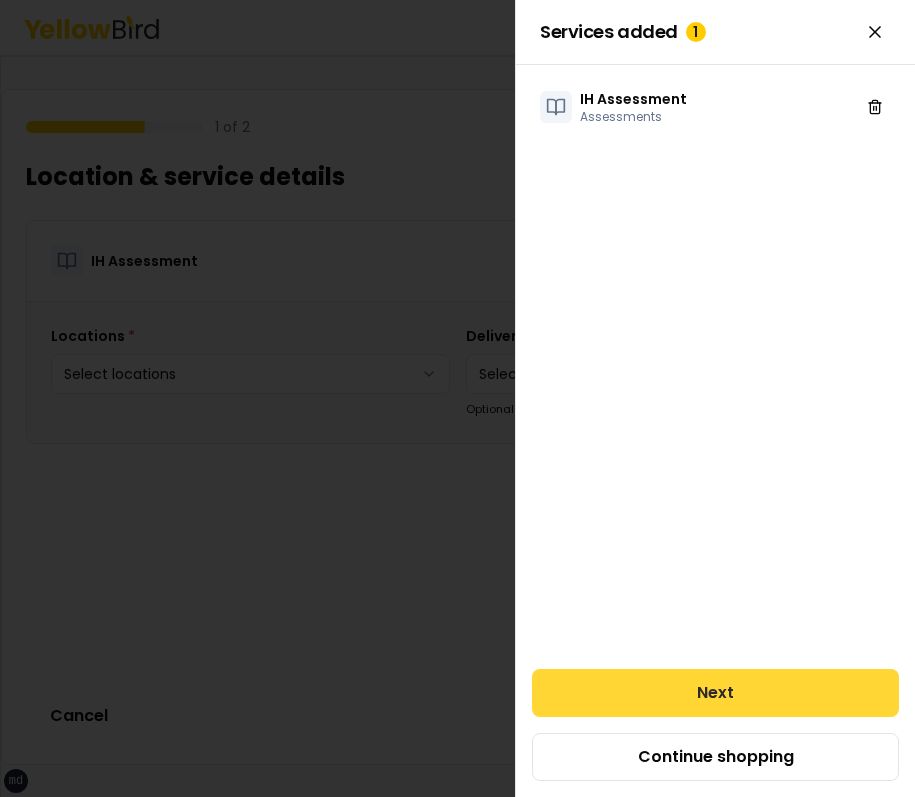scroll, scrollTop: 0, scrollLeft: 0, axis: both 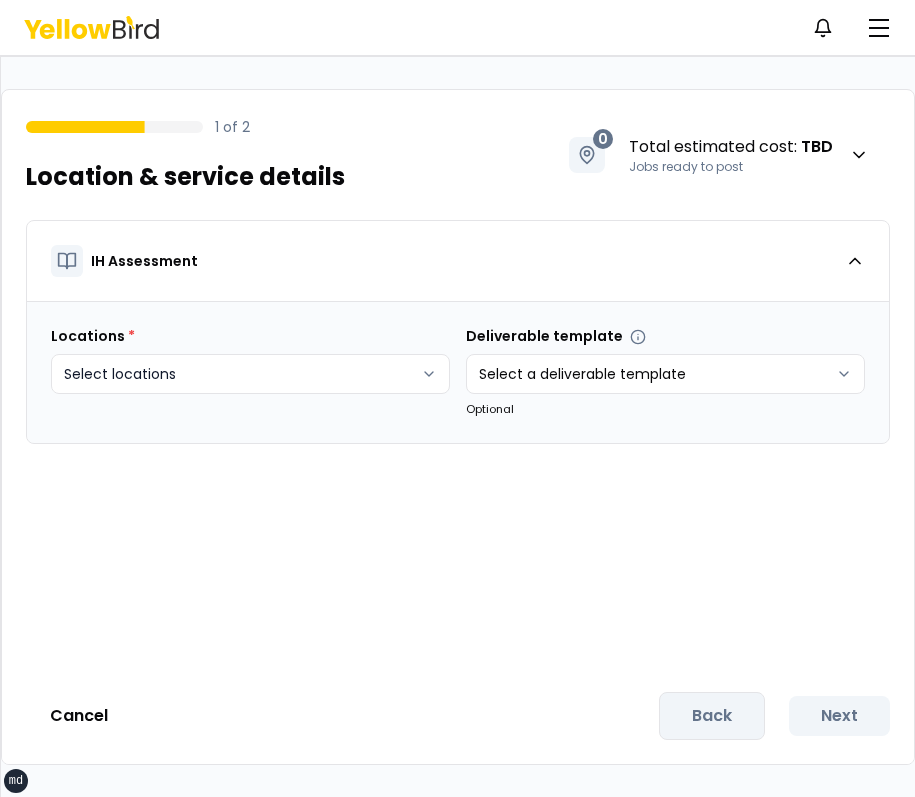 click on "xs sm md lg xl 2xl Notifications YG 1 of 2 Location & service details 0 Total estimated cost :   TBD Jobs ready to post IH Assessment Locations   * Select locations Deliverable template   Select a deliverable template Optional Cancel Back Next" at bounding box center (457, 398) 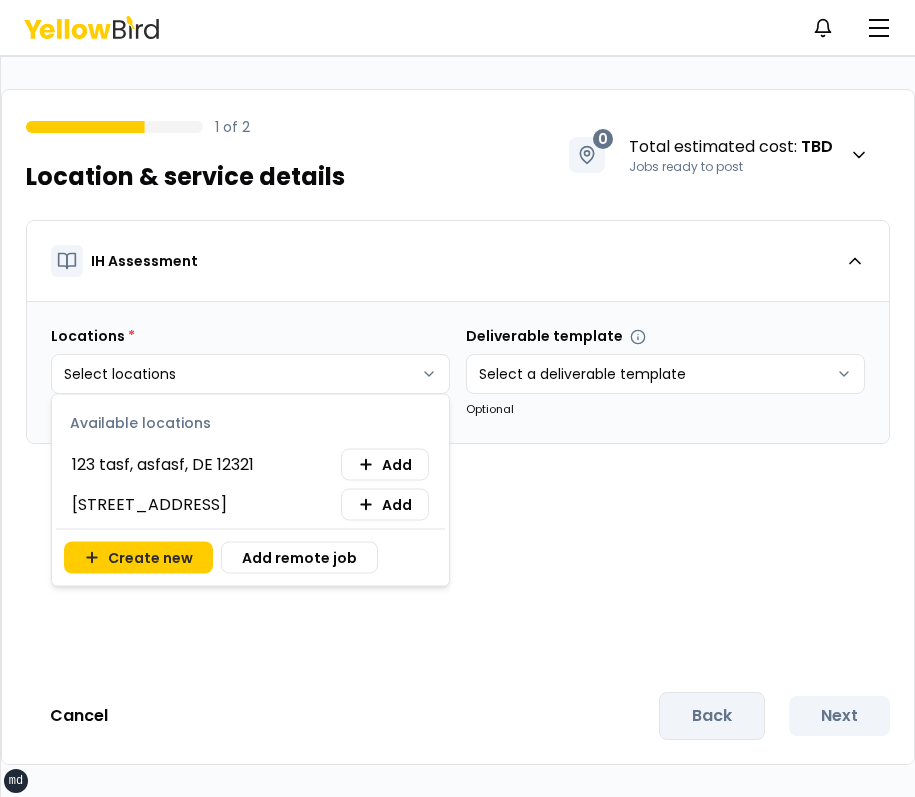 click on "123 tasf, asfasf, DE 12321" at bounding box center (163, 465) 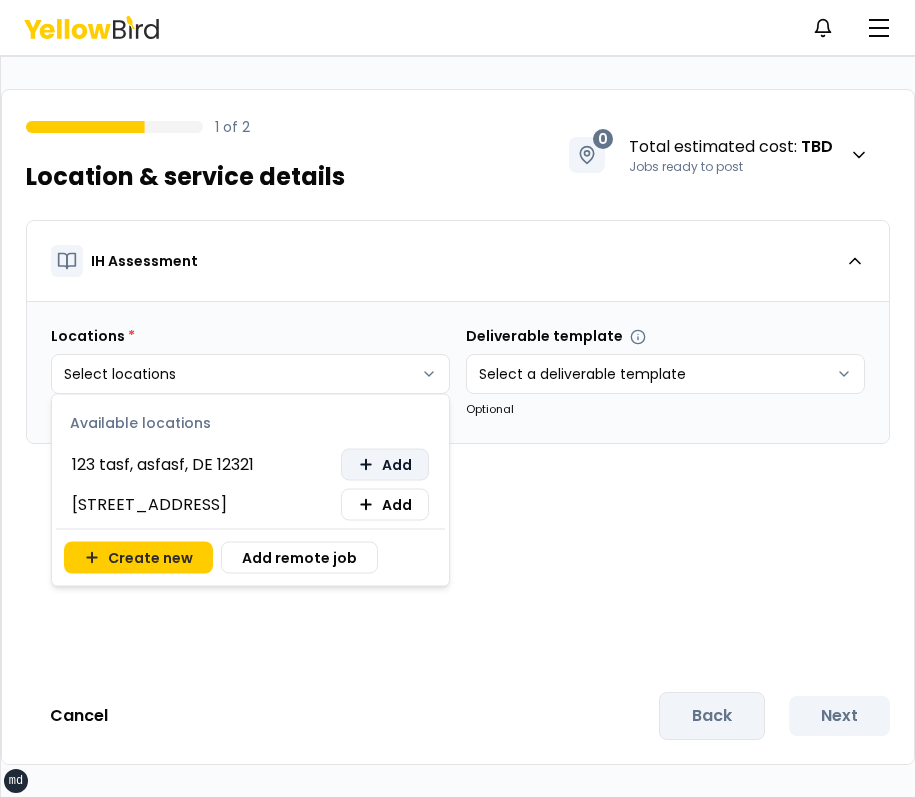 click 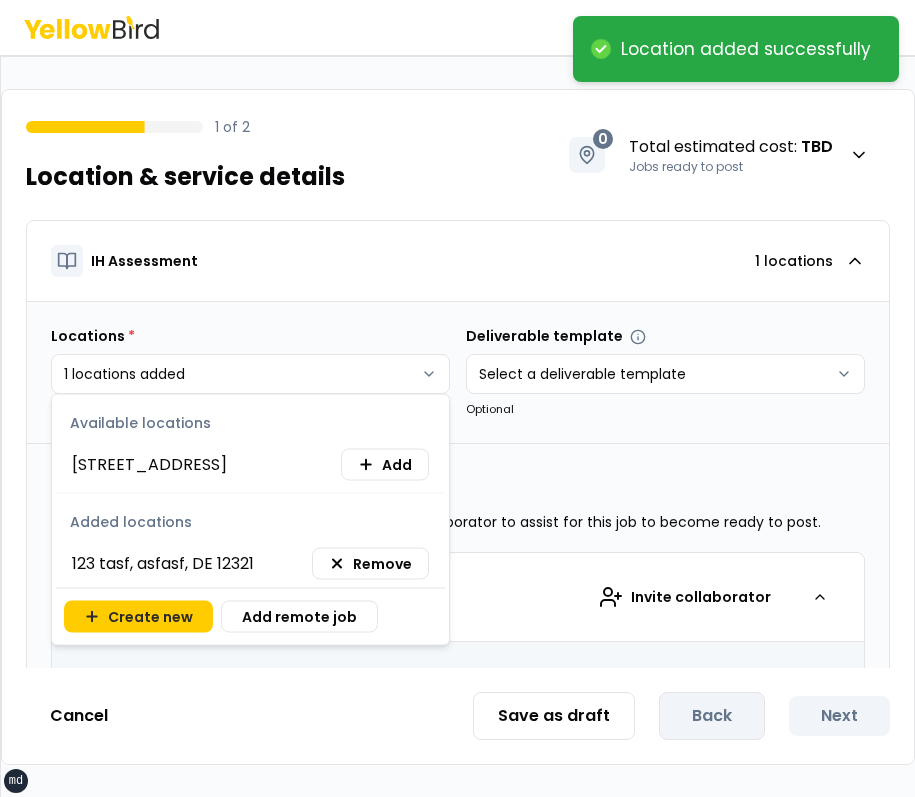click on "**********" at bounding box center (457, 398) 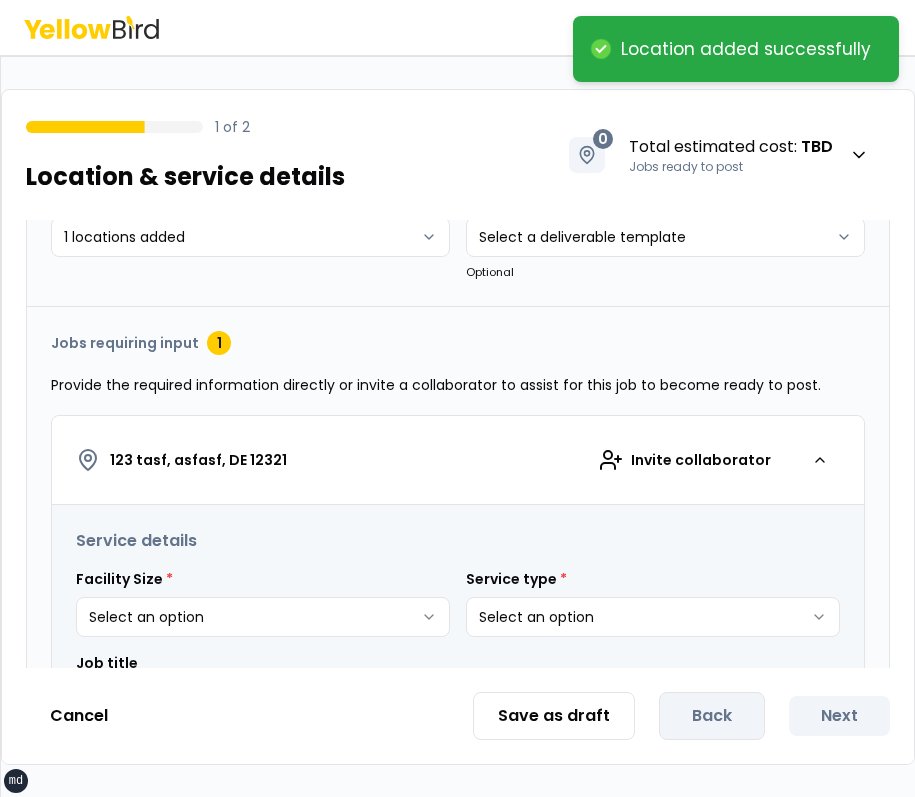 scroll, scrollTop: 308, scrollLeft: 0, axis: vertical 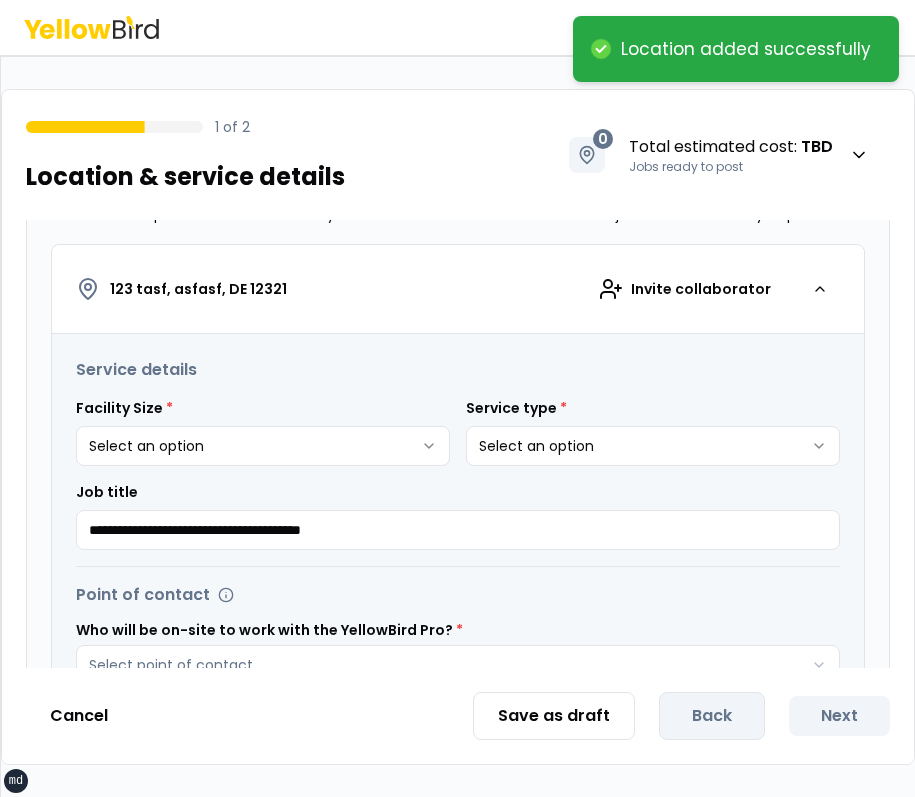 click on "**********" at bounding box center [457, 398] 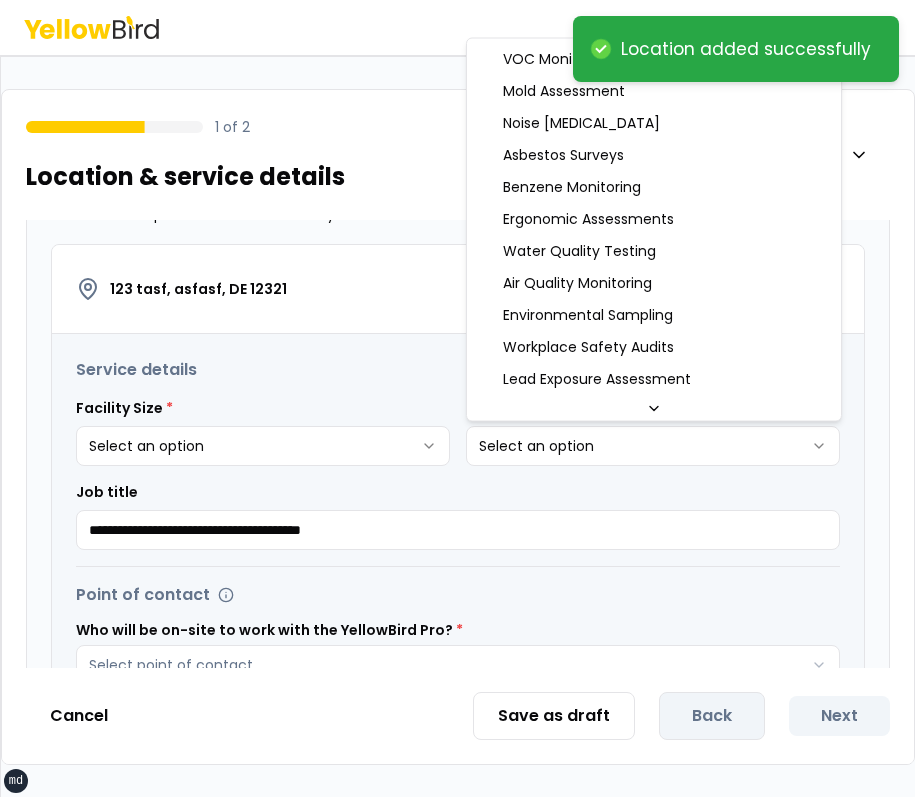 select on "*" 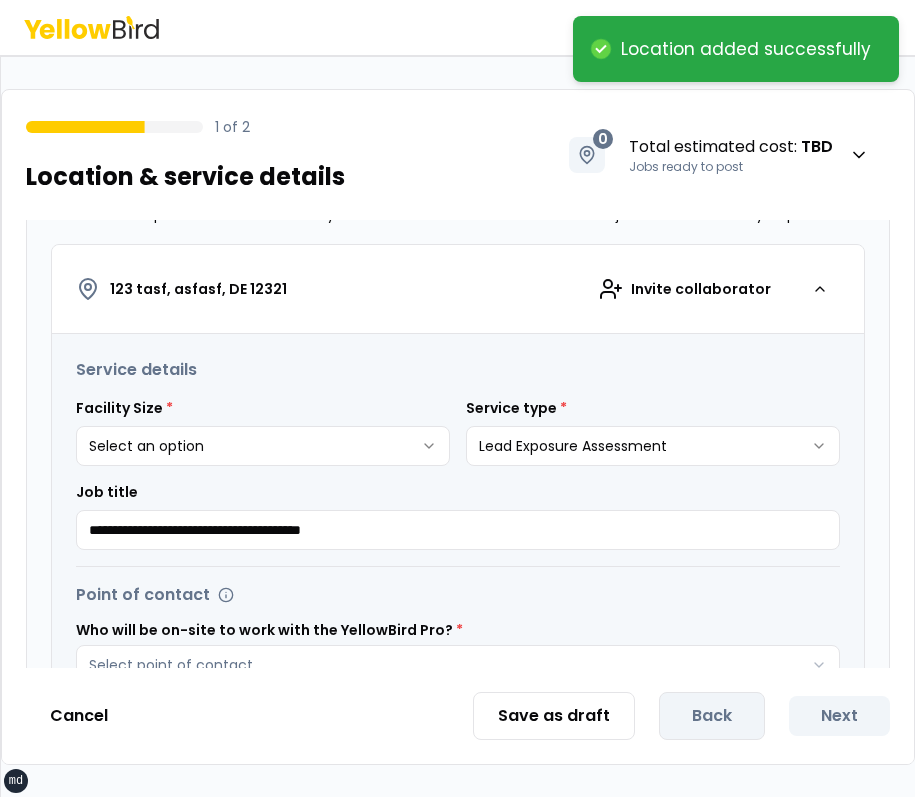 click on "**********" at bounding box center (457, 398) 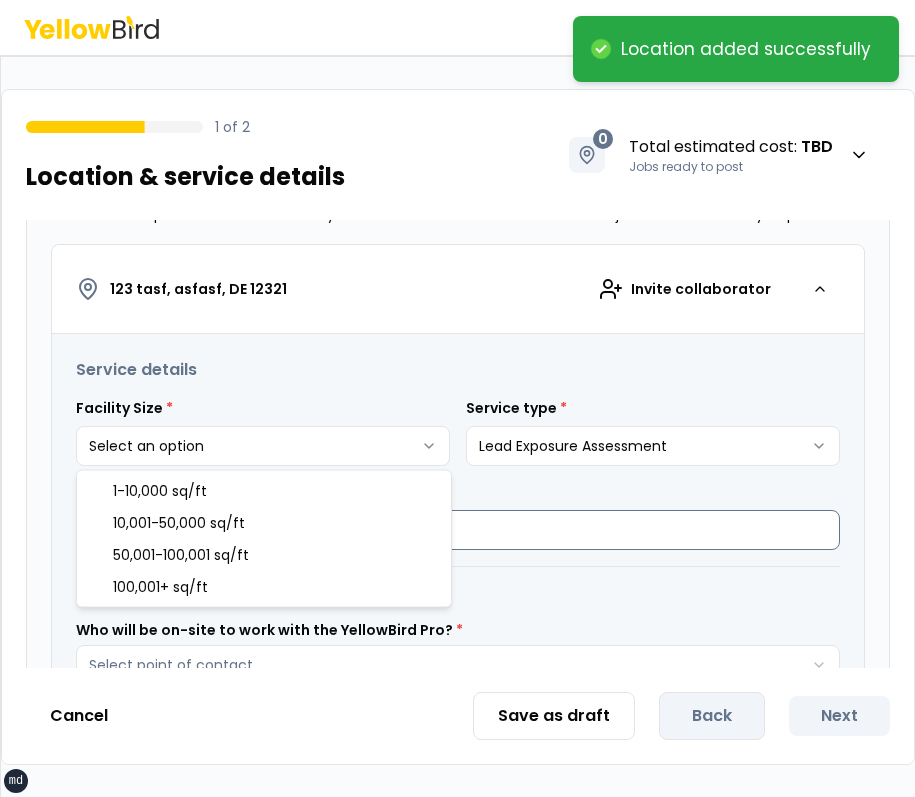 select on "*" 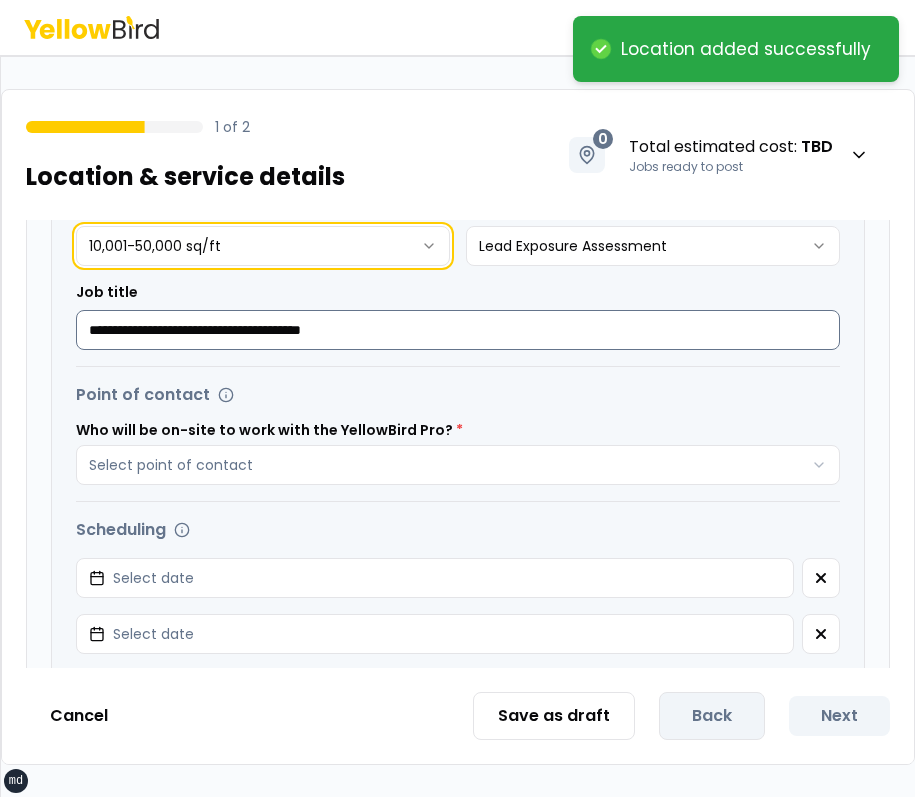 scroll, scrollTop: 561, scrollLeft: 0, axis: vertical 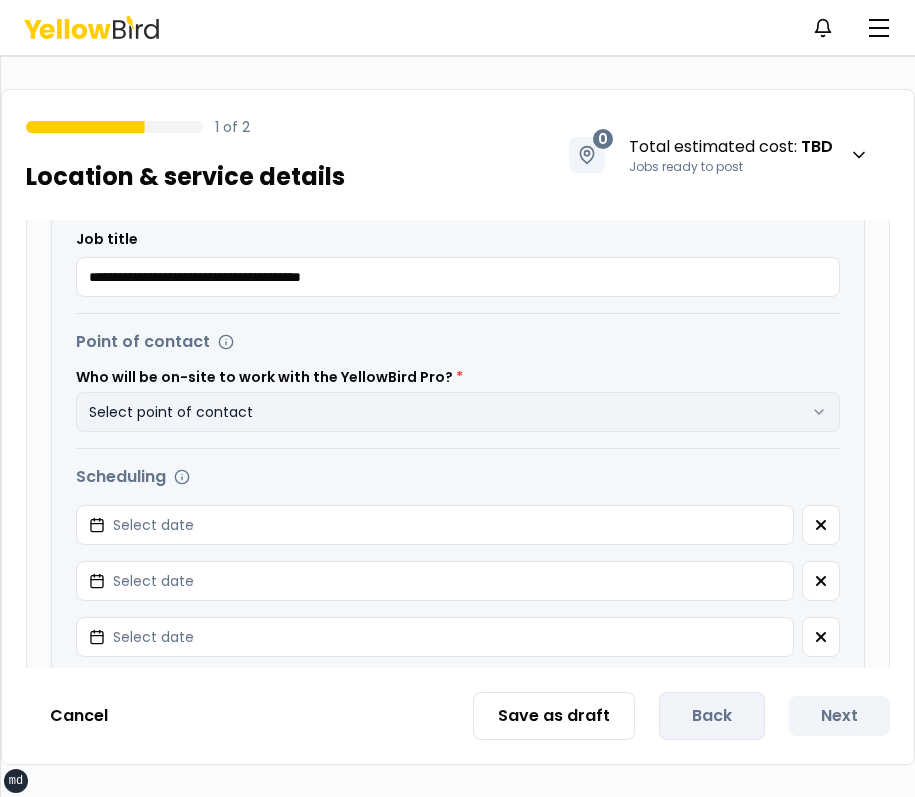 click on "Select point of contact" at bounding box center [458, 412] 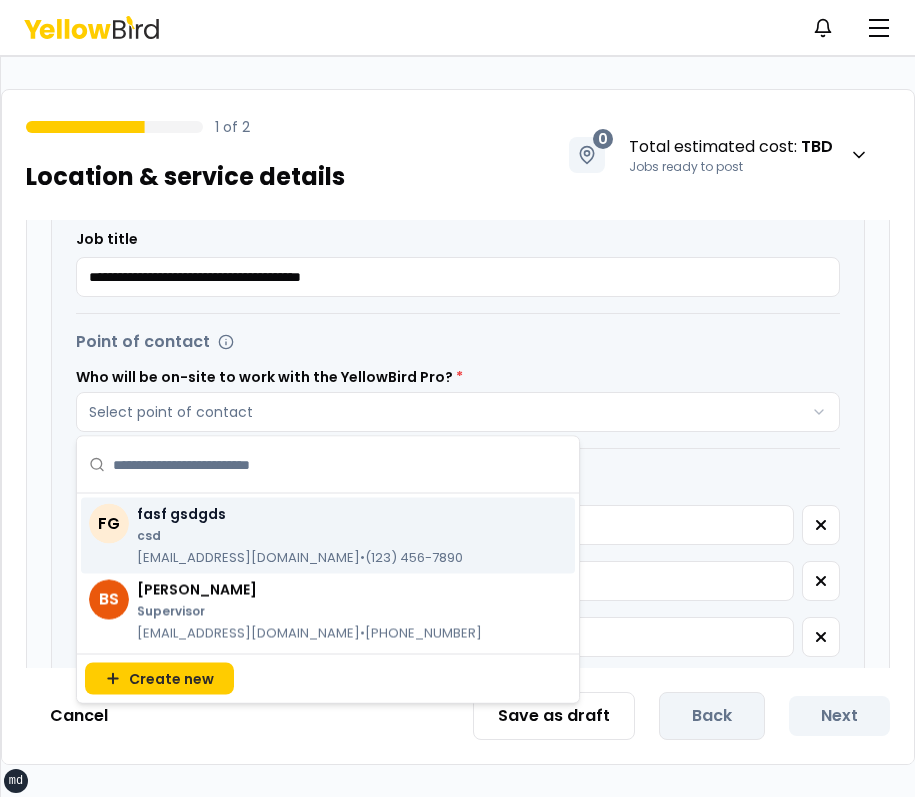 click on "gfj@fasf.com  •  (123) 456-7890" at bounding box center [300, 558] 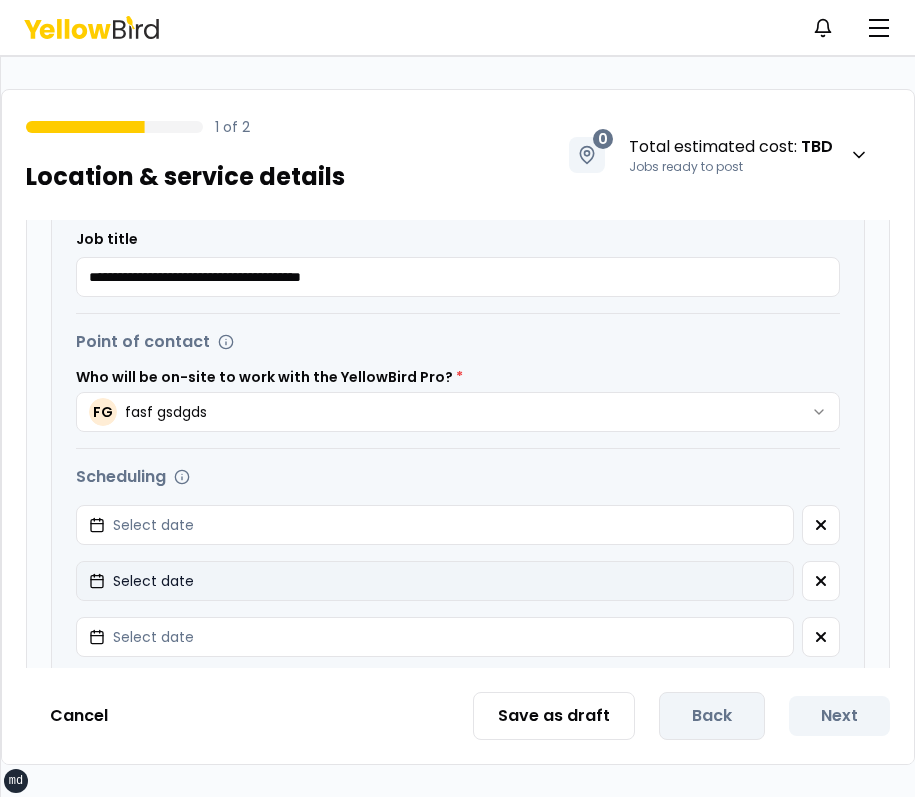 scroll, scrollTop: 676, scrollLeft: 0, axis: vertical 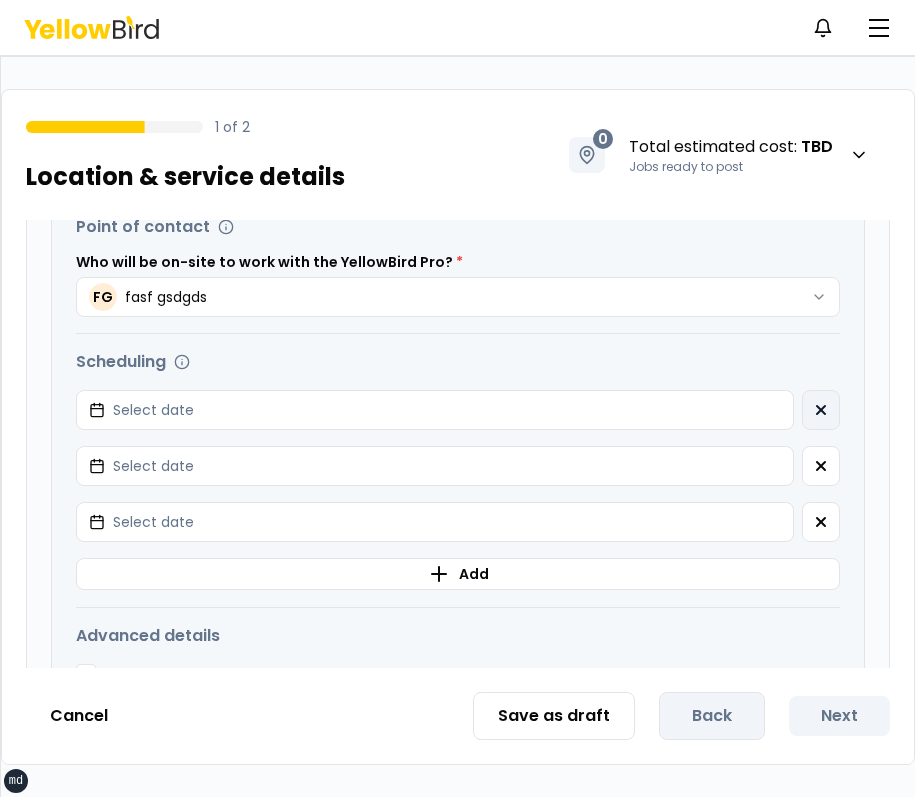 click at bounding box center (821, 410) 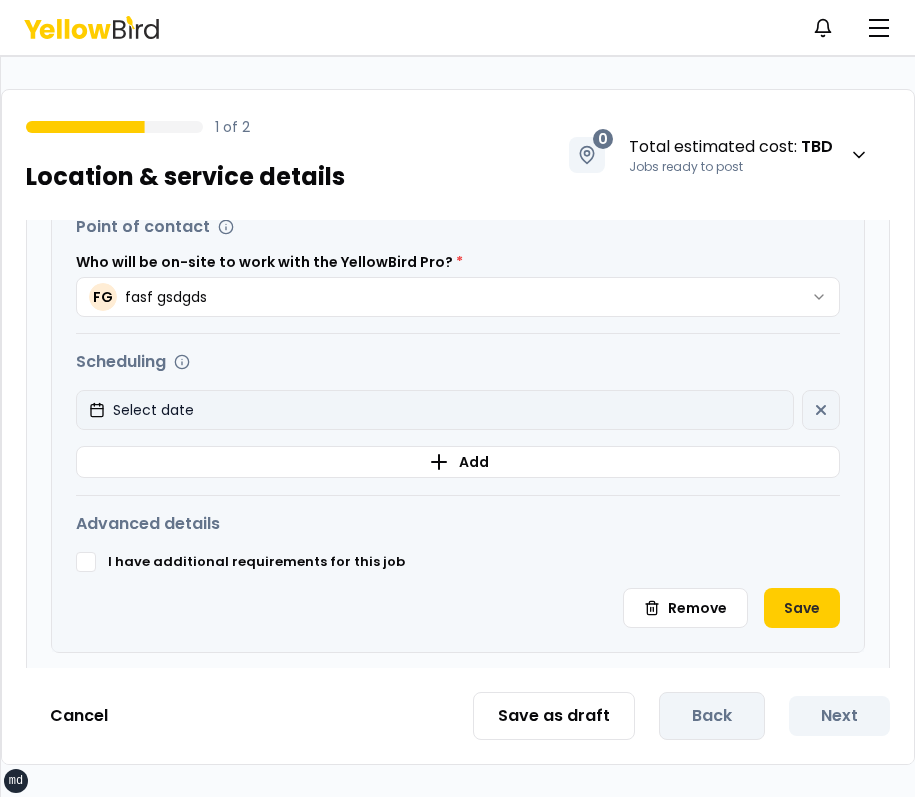 click on "Select date" at bounding box center [435, 410] 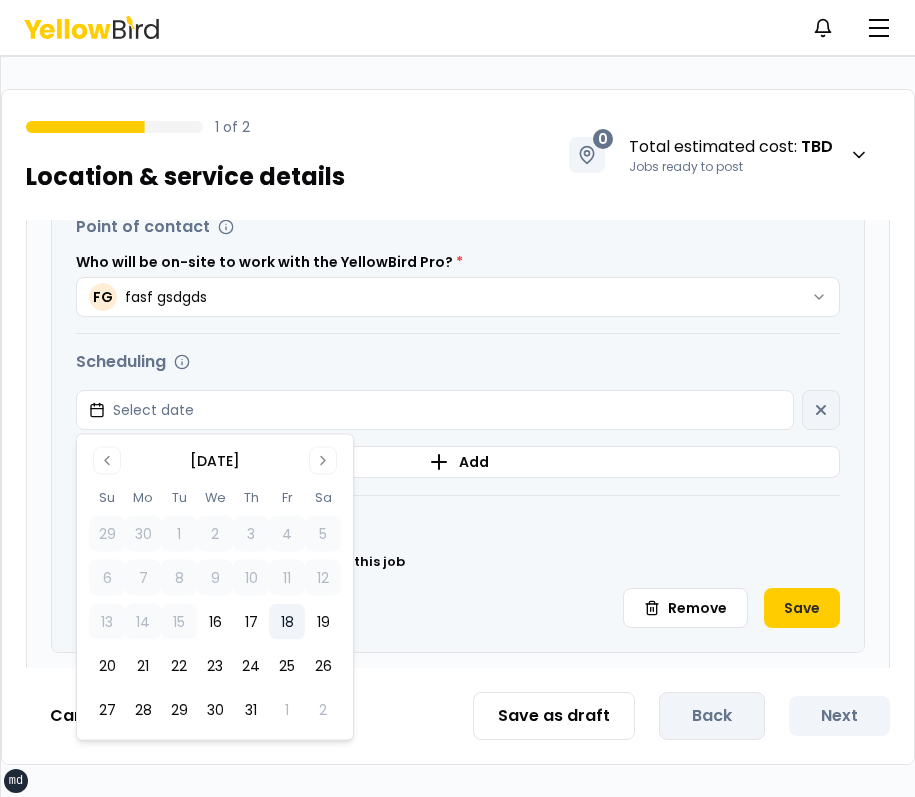 click on "18" at bounding box center (287, 622) 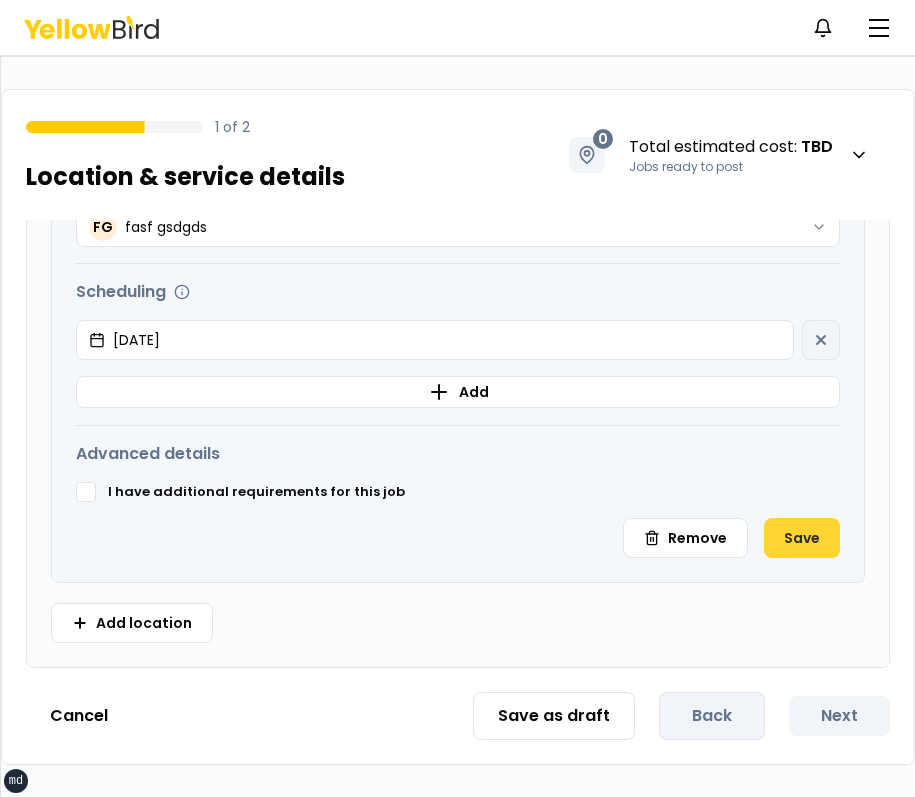 click on "Save" at bounding box center [802, 538] 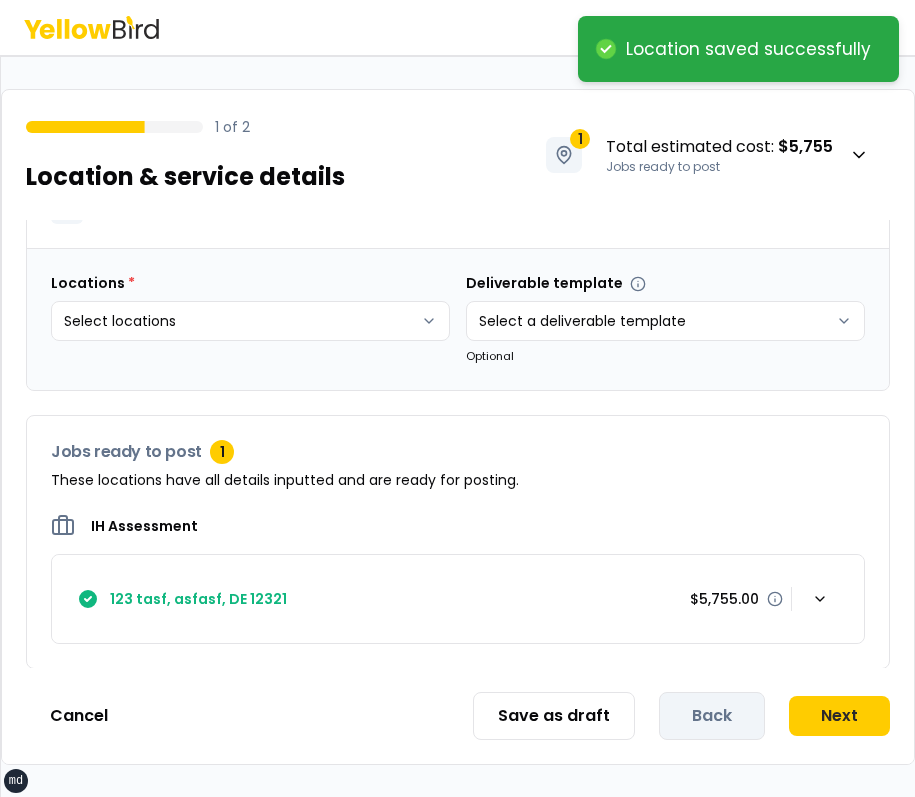 click on "Save as draft Back Next" at bounding box center (681, 716) 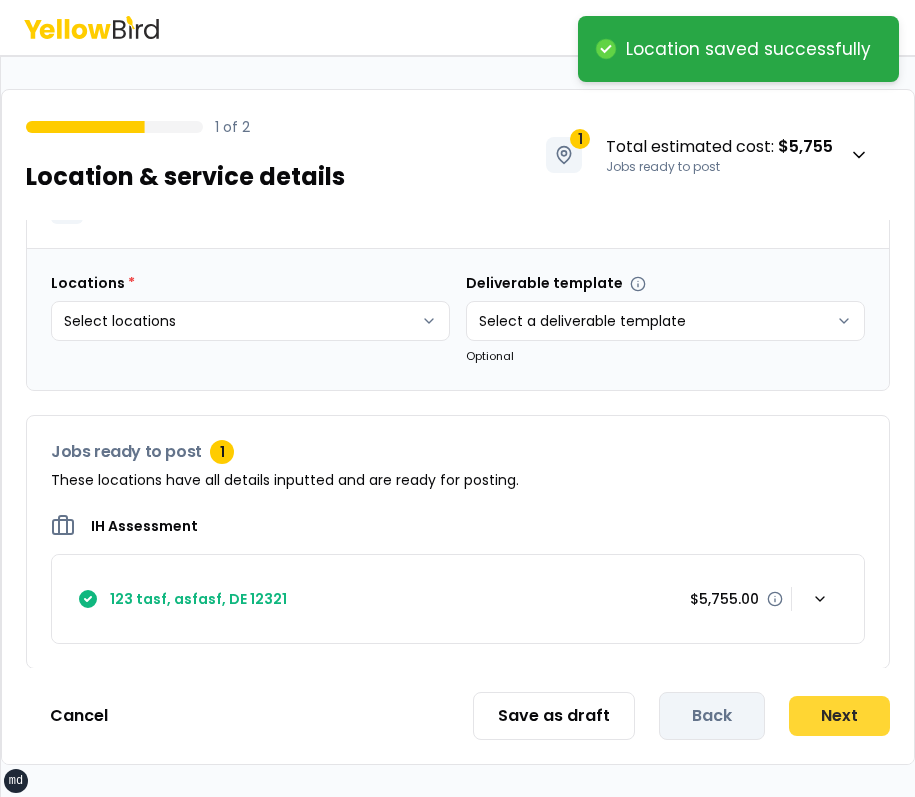 click on "Next" at bounding box center (839, 716) 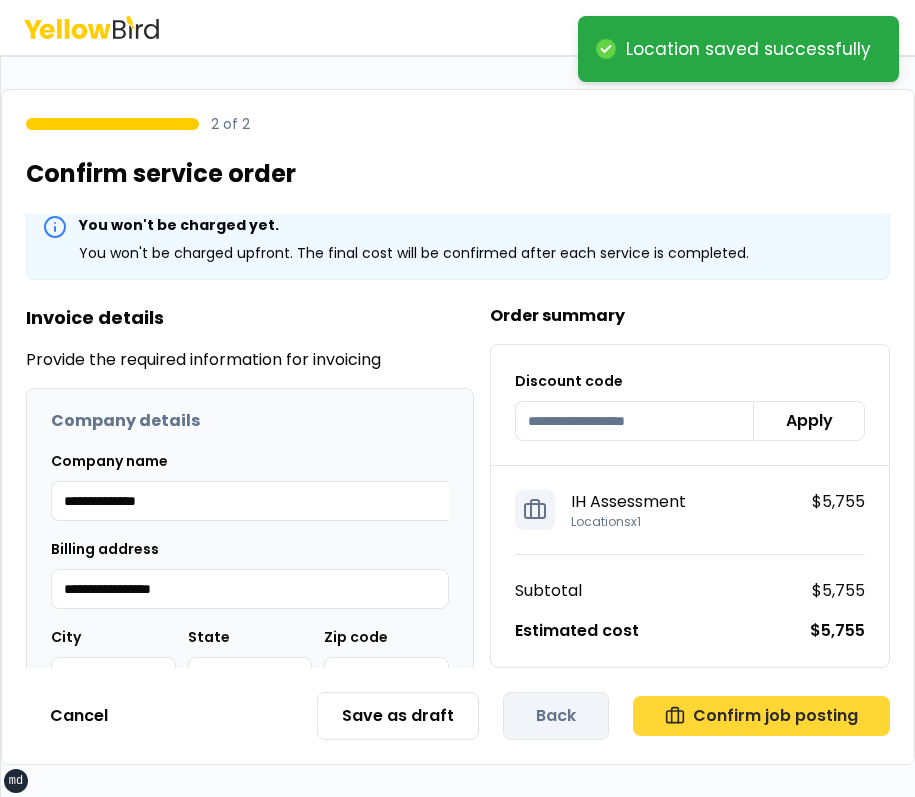 click on "Confirm job posting" at bounding box center [761, 716] 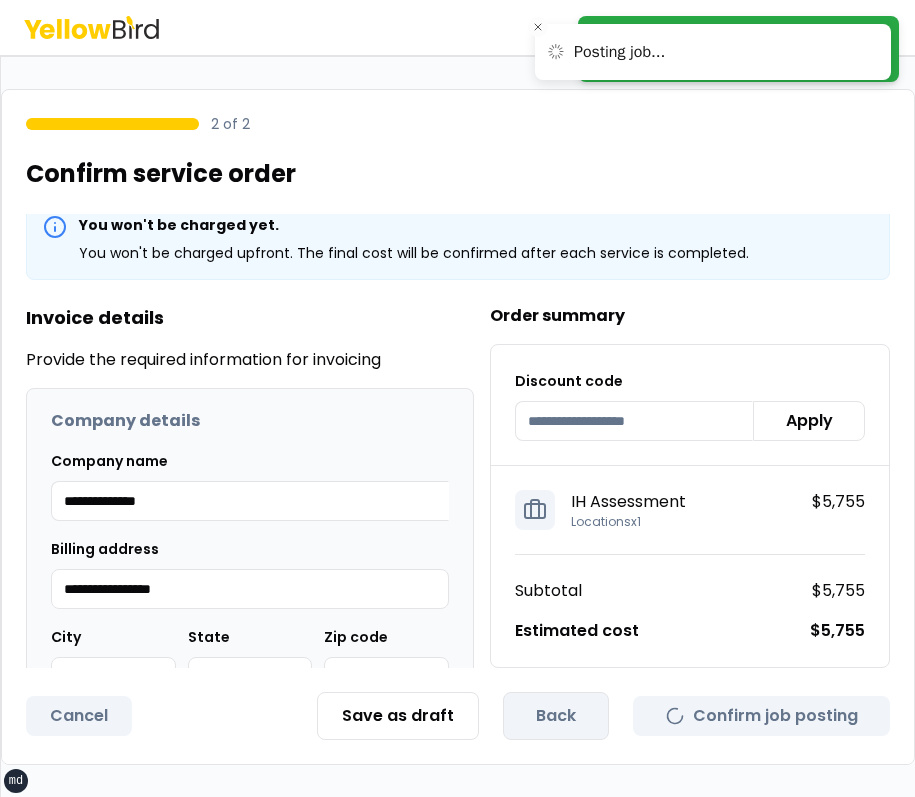 scroll, scrollTop: 0, scrollLeft: 0, axis: both 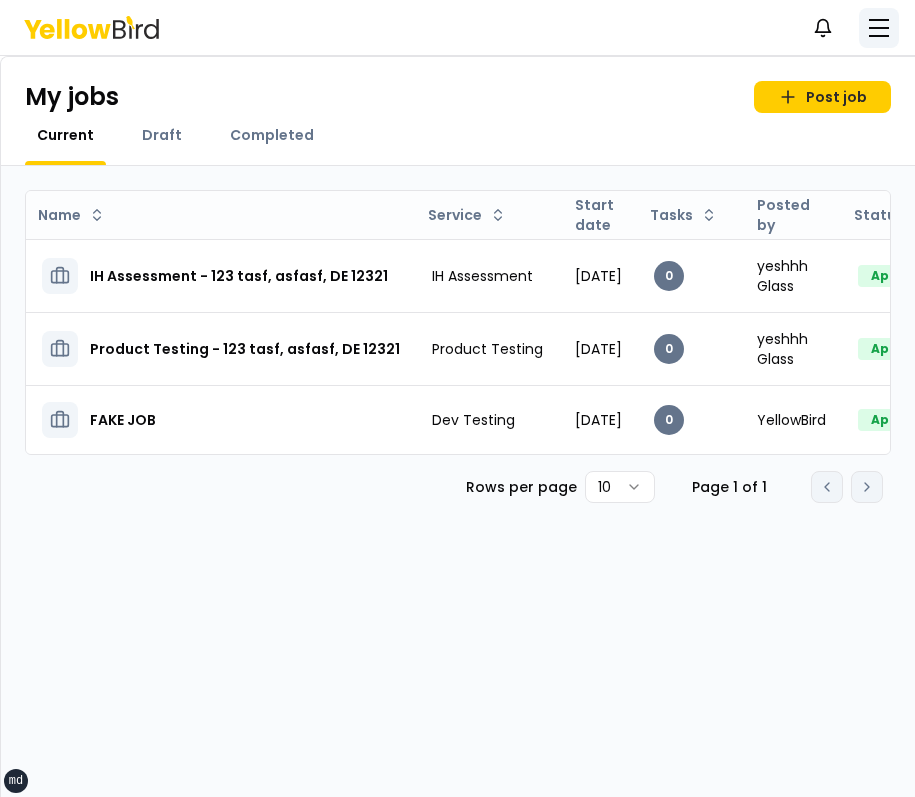 click at bounding box center [879, 20] 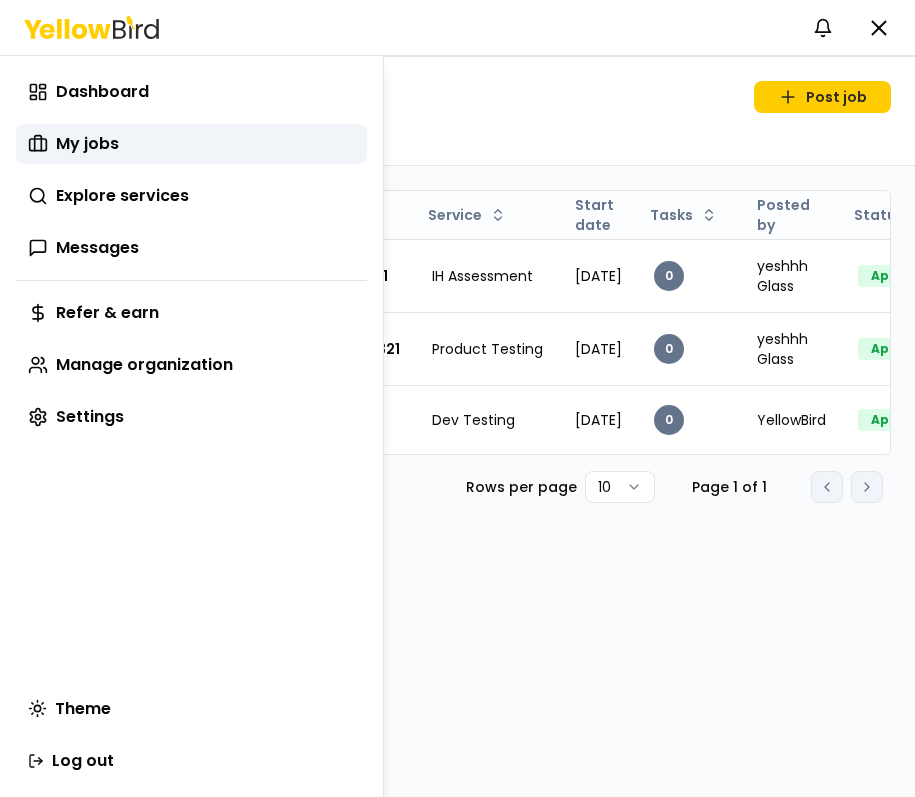 click on "xs sm md lg xl 2xl Notifications YG Dashboard My jobs Explore services Messages Refer & earn Manage organization Settings My jobs Post job Current Draft Completed Name Service Start date Tasks Posted by Status IH Assessment - 123 tasf, asfasf, DE 12321 IH Assessment July 18, 2025 0 yeshhh Glass Approved Open menu Product Testing - 123 tasf, asfasf, DE 12321 Product Testing July 18, 2025 0 yeshhh Glass Approved Open menu FAKE JOB Dev Testing July 16, 2025 0 YellowBird Approved Open menu Rows per page 10 Page 1 of 1 Go to first page Go to previous page Go to next page Go to last page
Menu Navigate to your desired page Dashboard My jobs Explore services Messages Refer & earn Manage organization Settings Theme Log out" at bounding box center [457, 398] 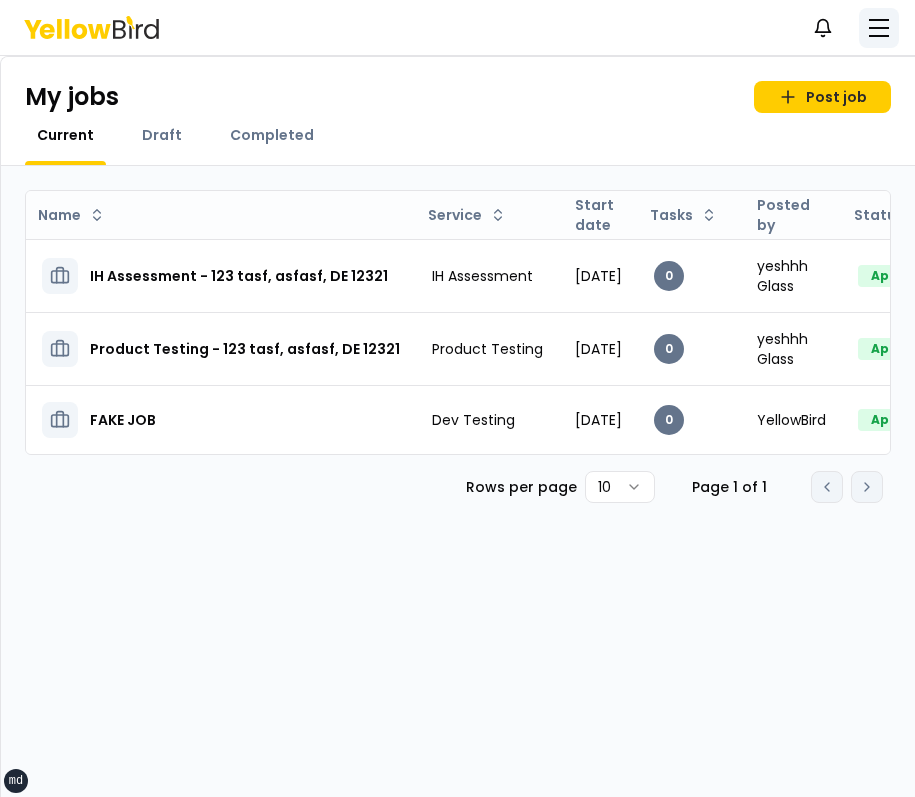 click at bounding box center (879, 28) 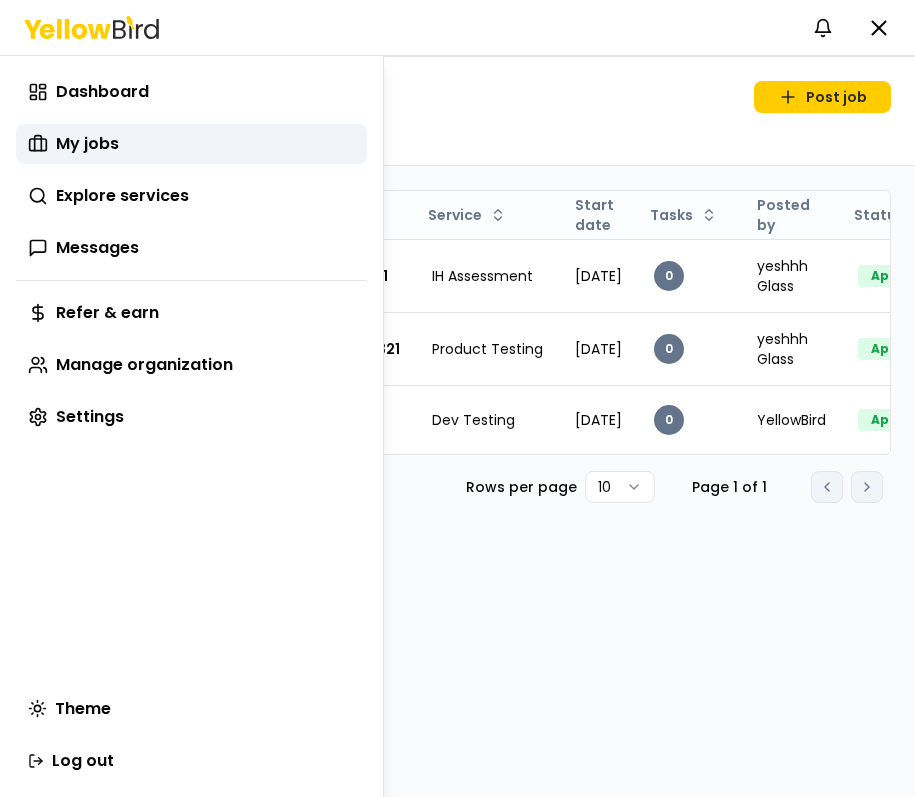 click on "Theme Log out" at bounding box center (191, 735) 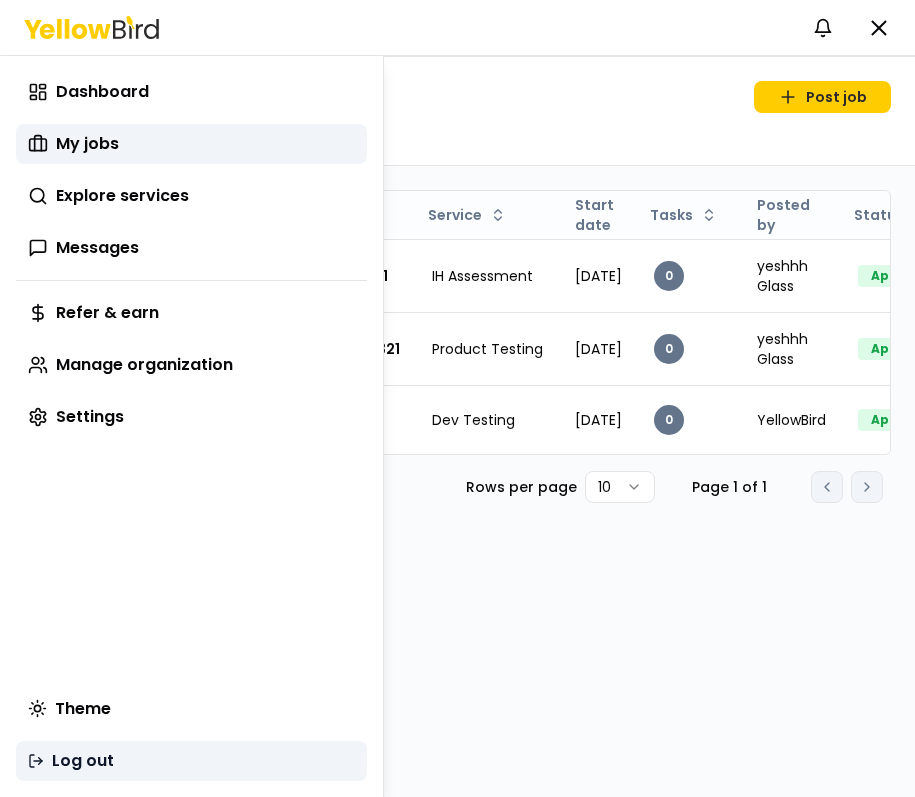 click on "Log out" at bounding box center (191, 761) 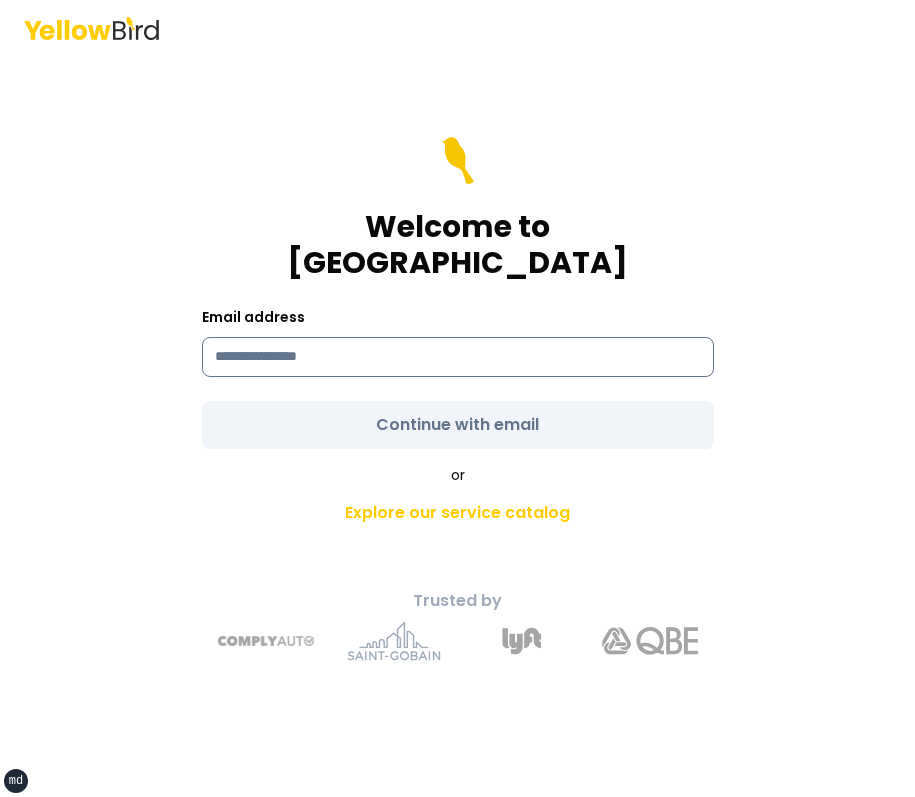 click at bounding box center (458, 357) 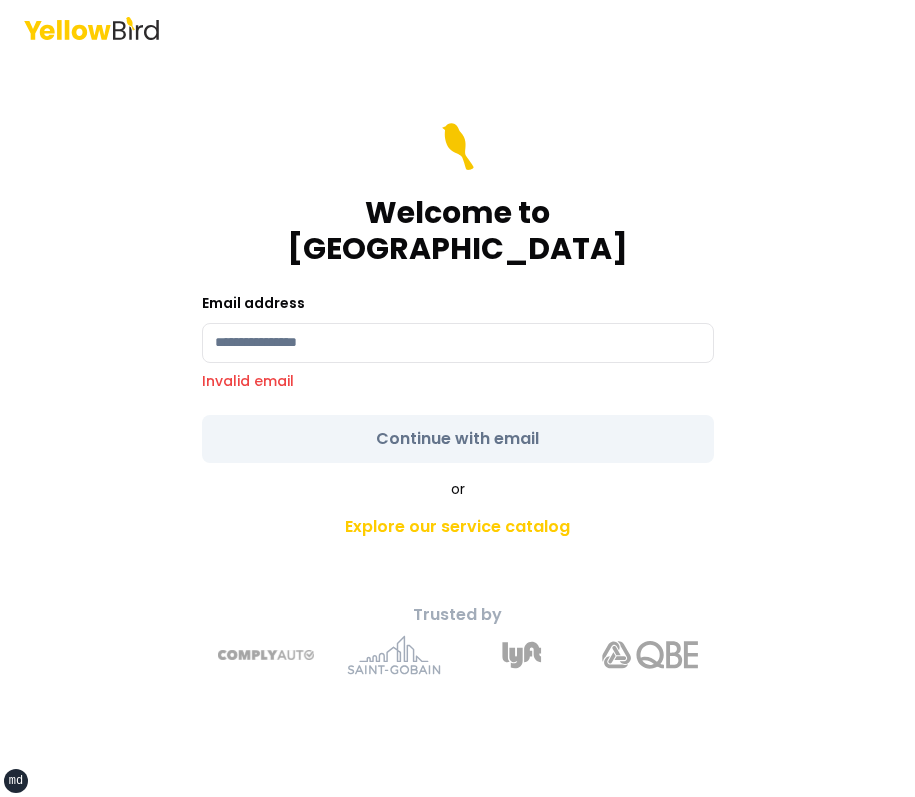 click on "Email address Invalid email" at bounding box center (458, 341) 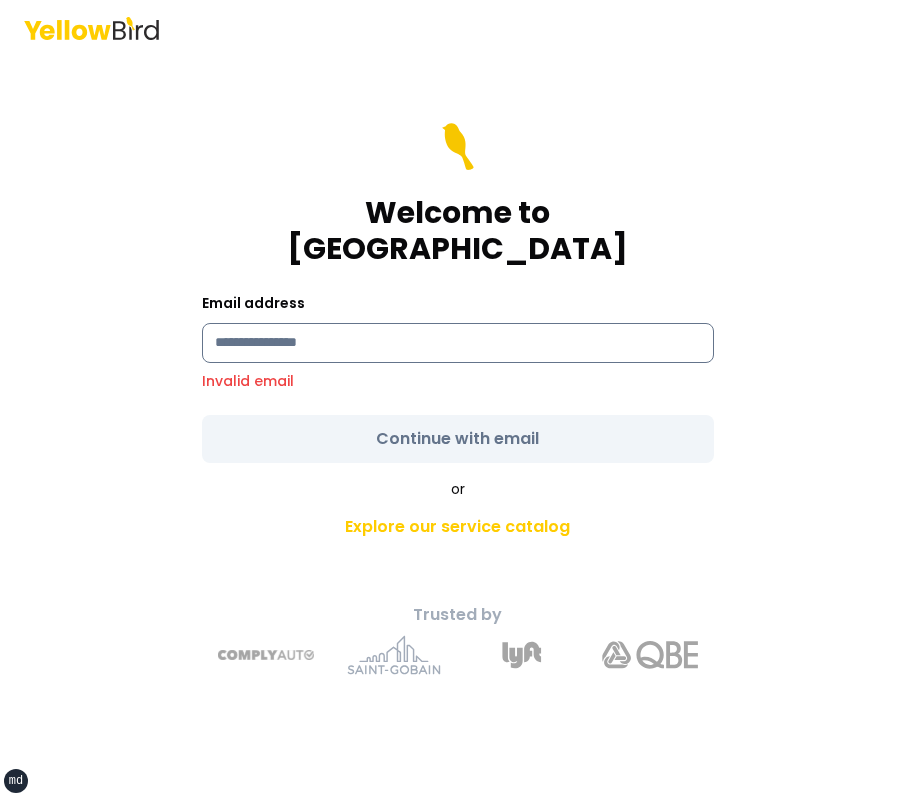 click at bounding box center (458, 343) 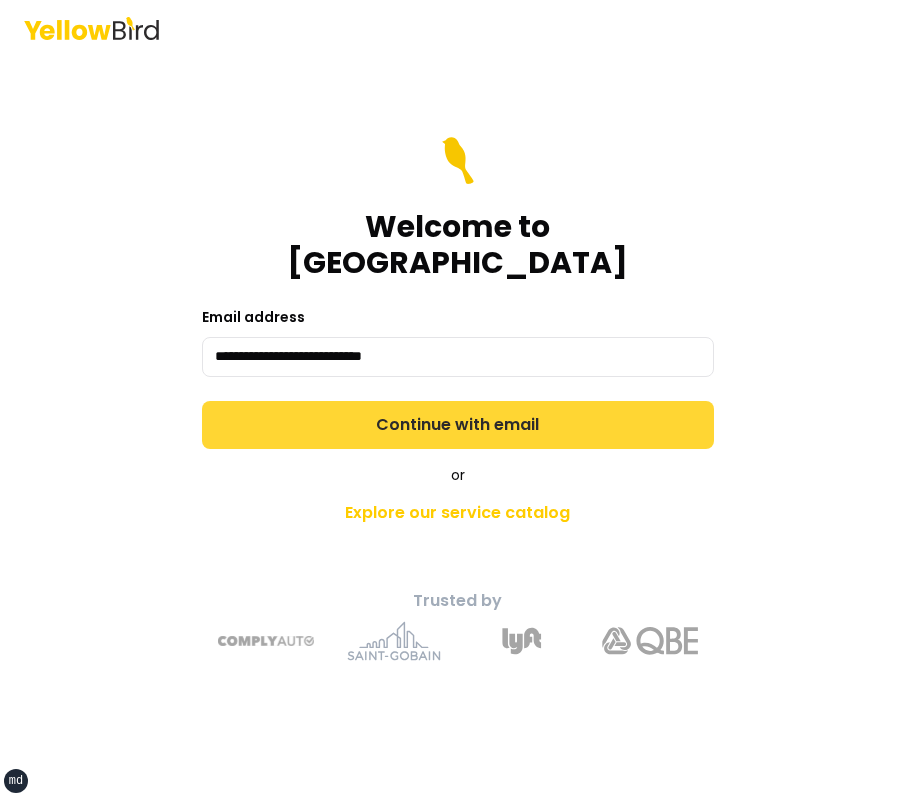 type on "**********" 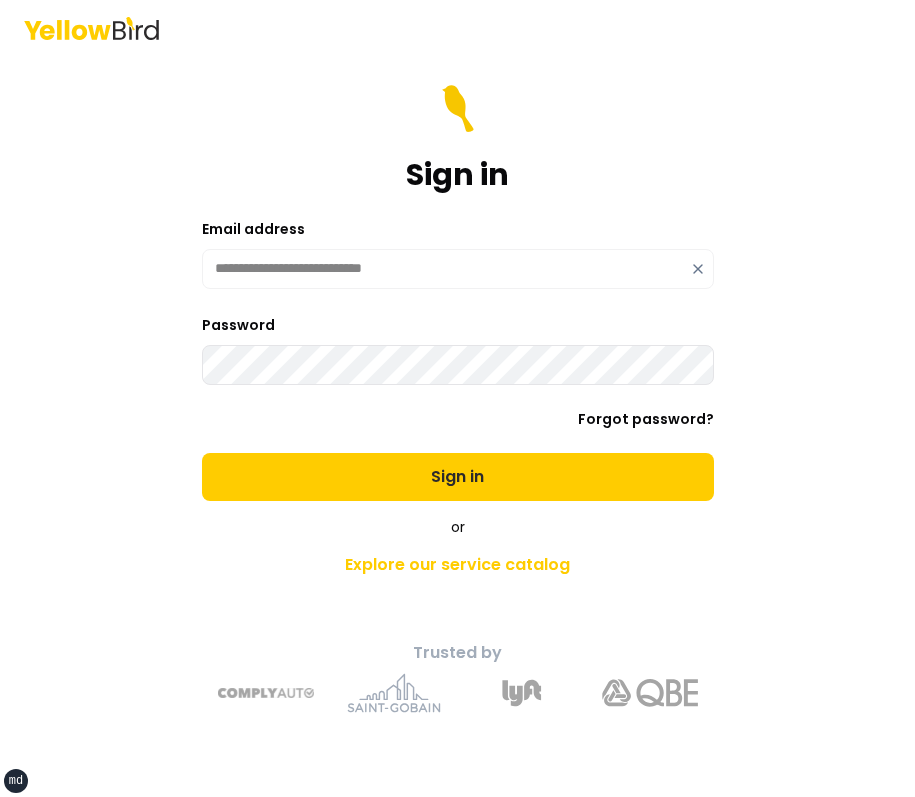 click on "Sign in" at bounding box center [458, 477] 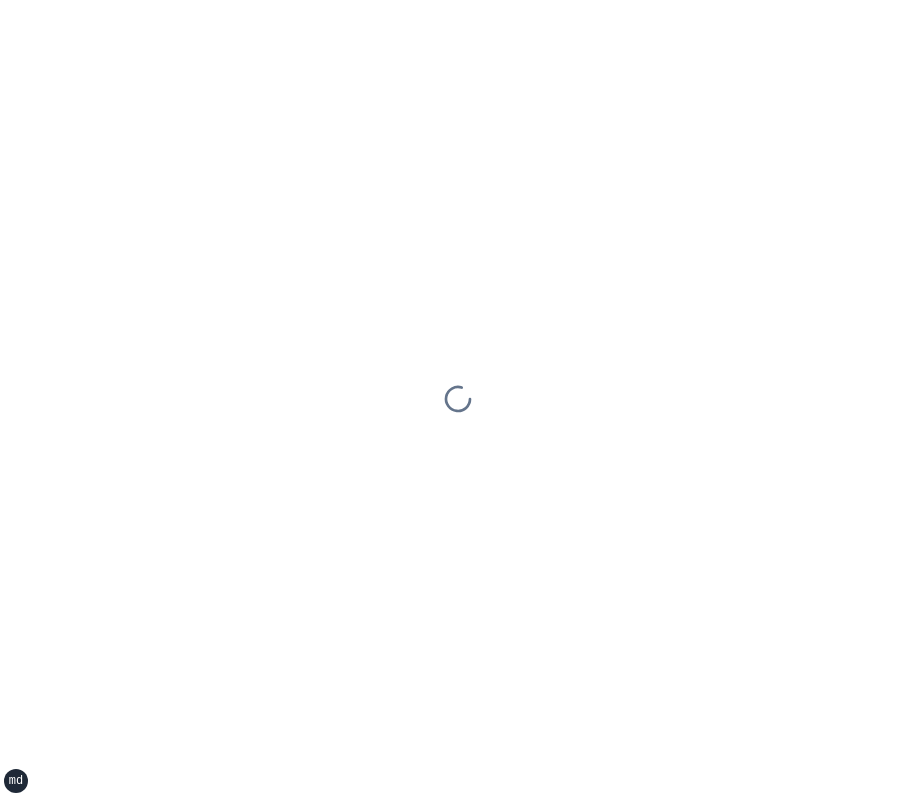 scroll, scrollTop: 0, scrollLeft: 0, axis: both 